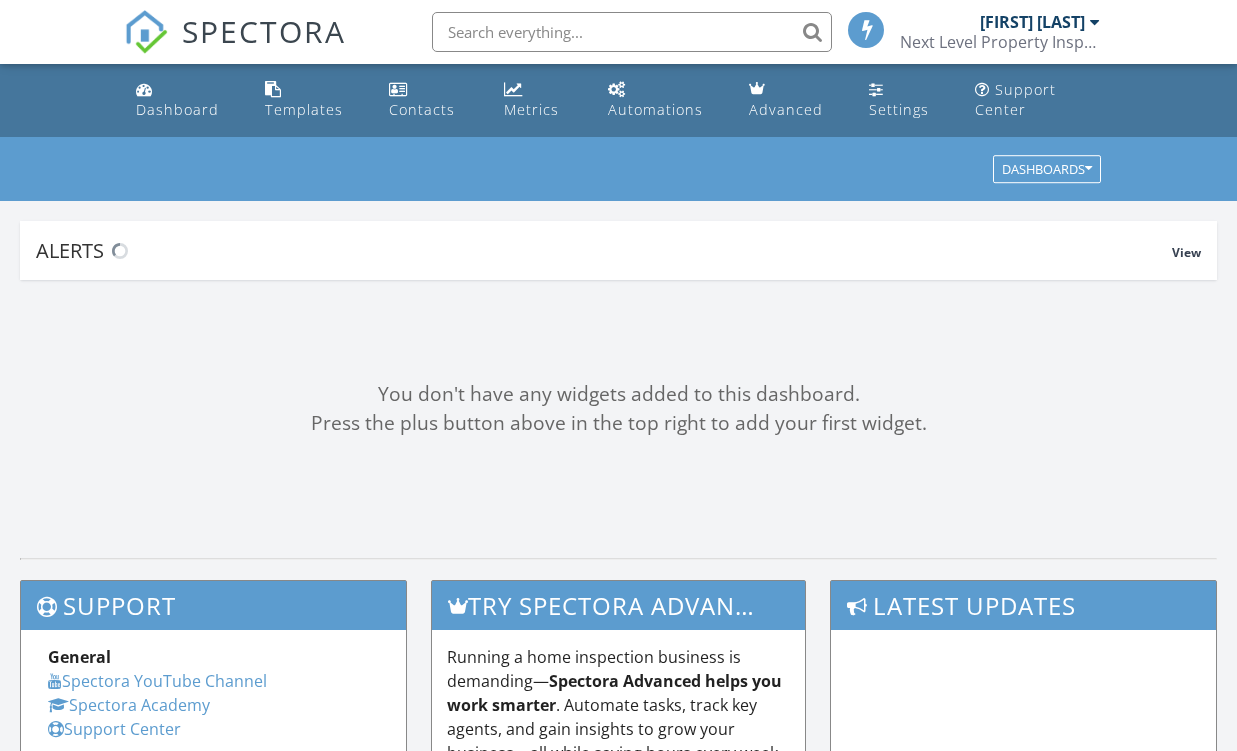 scroll, scrollTop: 0, scrollLeft: 0, axis: both 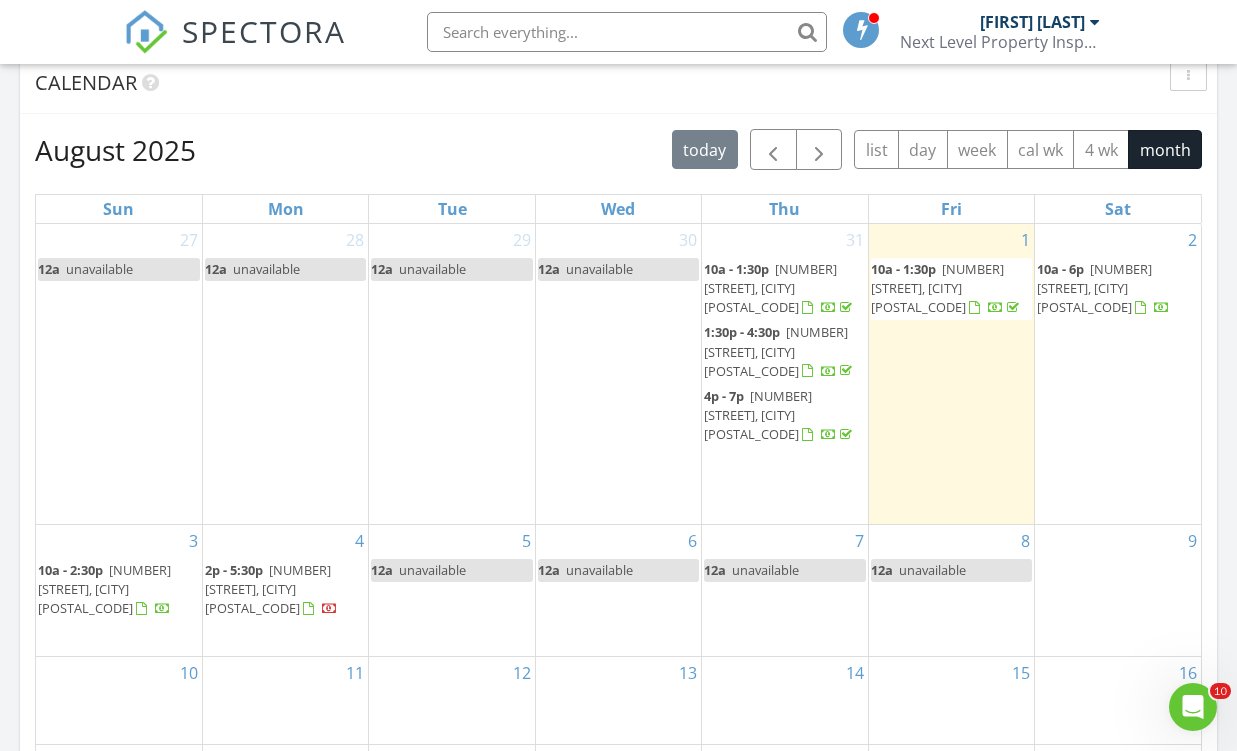 click on "unavailable" at bounding box center [599, 570] 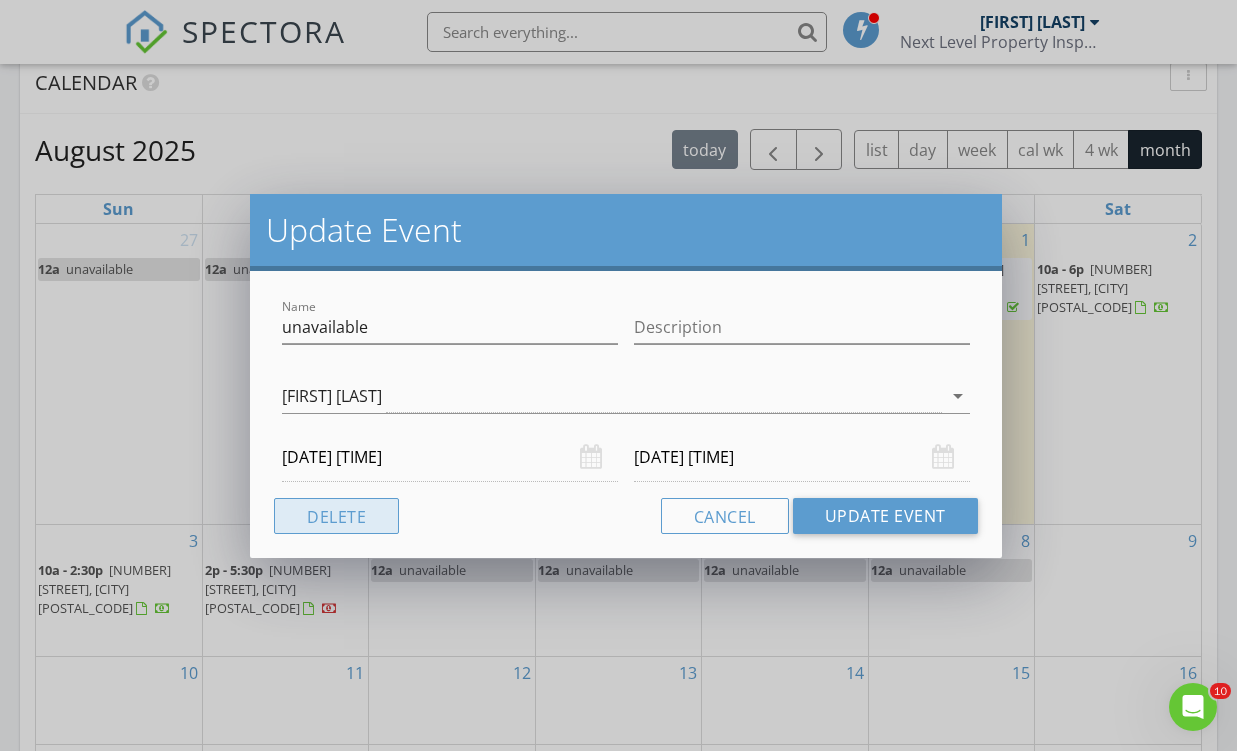 click on "Delete" at bounding box center [336, 516] 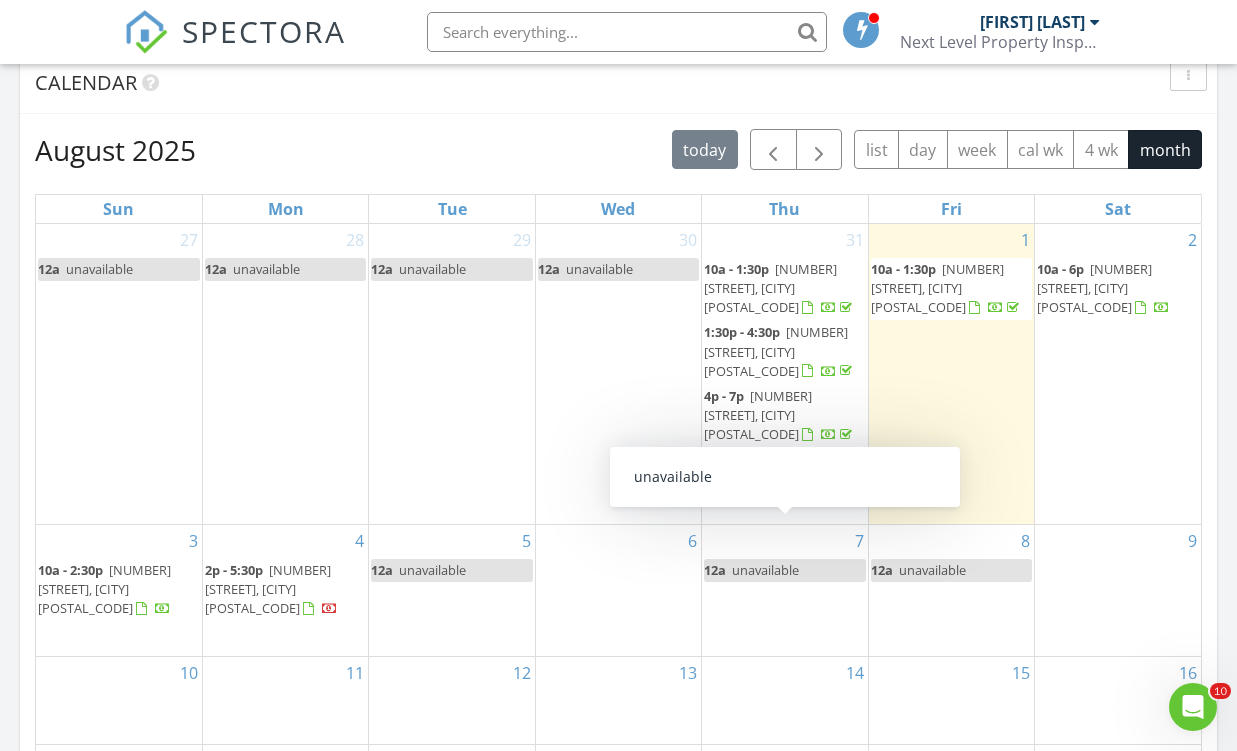 click on "unavailable" at bounding box center (765, 570) 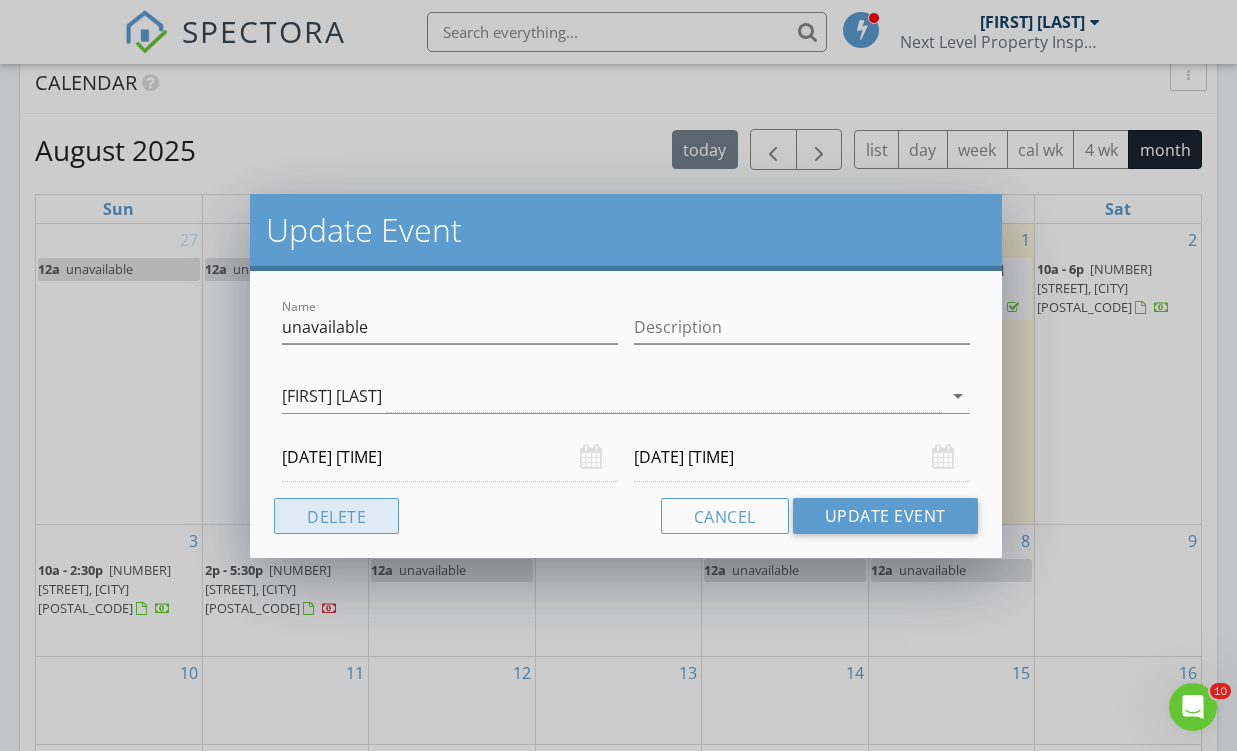click on "Delete" at bounding box center [336, 516] 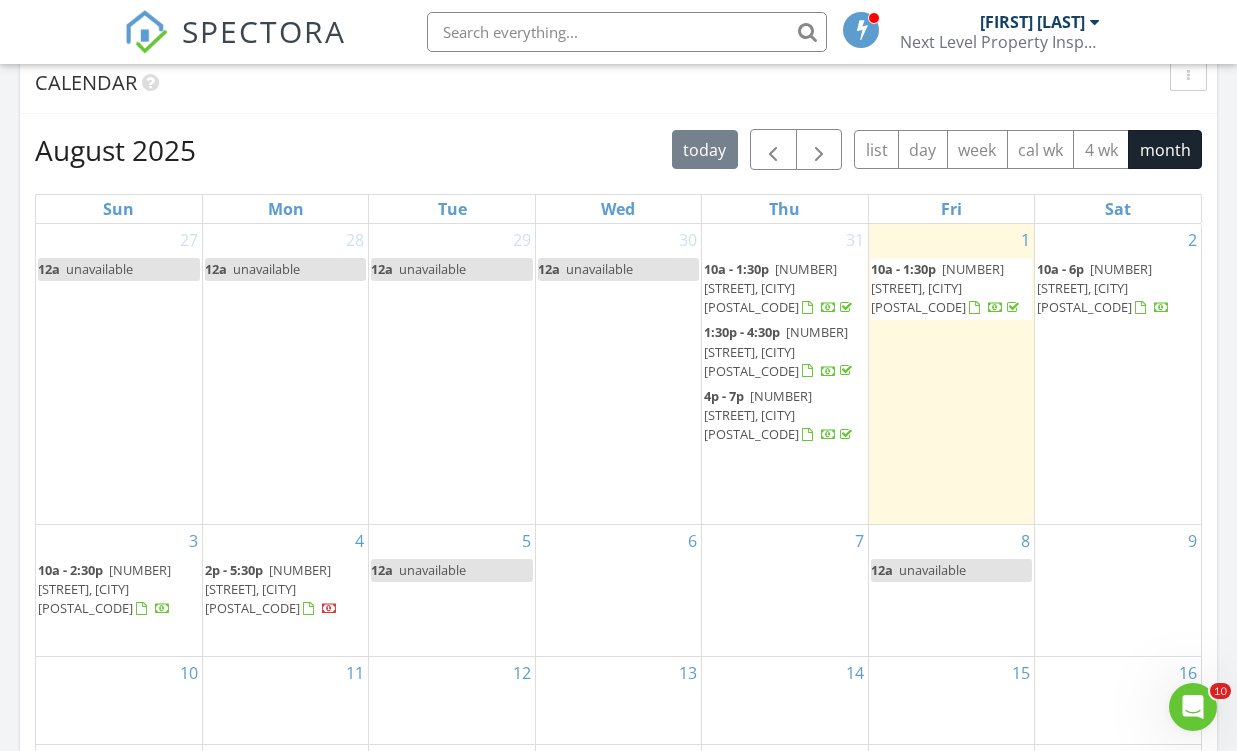 click on "9" at bounding box center [1118, 590] 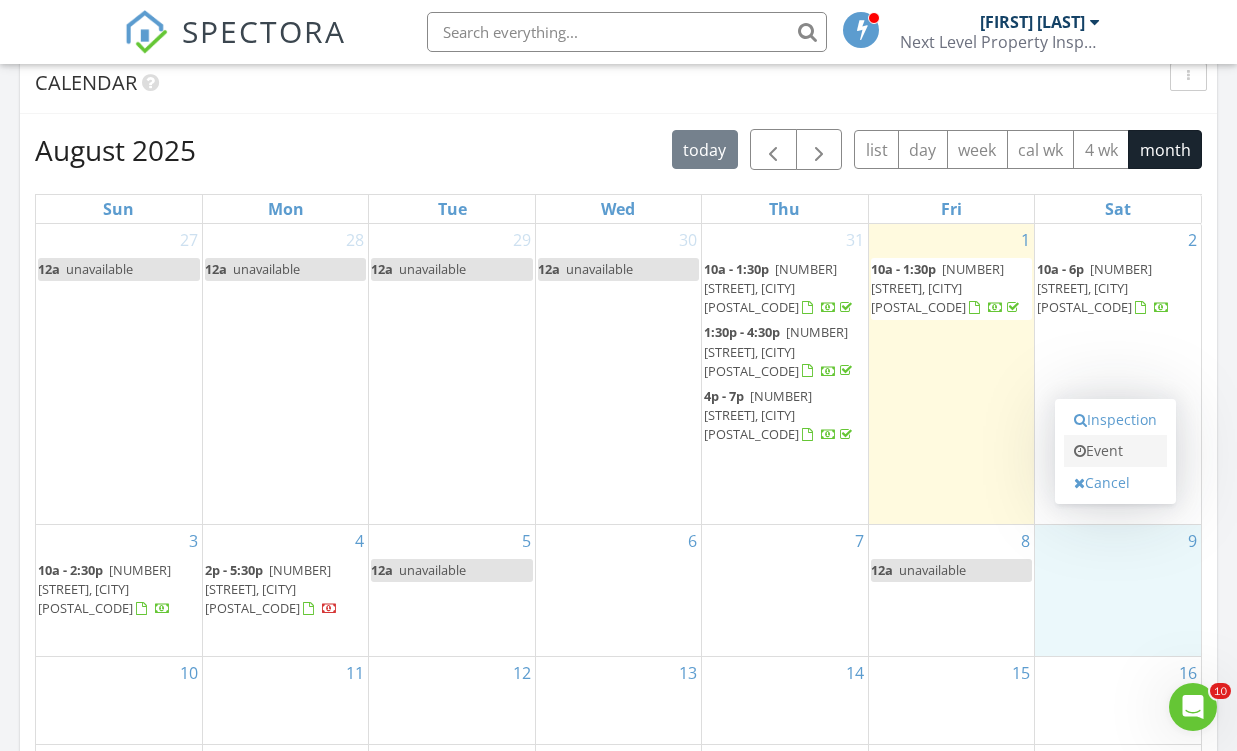 click on "Event" at bounding box center [1115, 451] 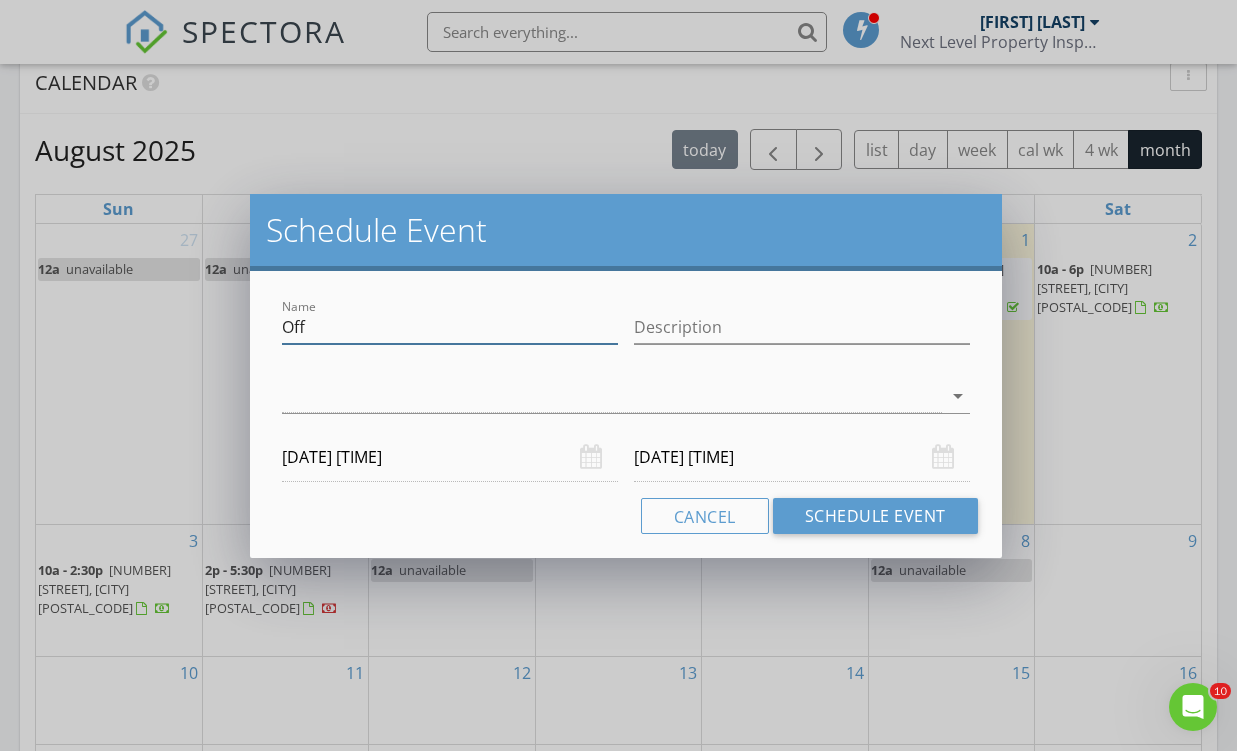 click on "Off" at bounding box center [450, 327] 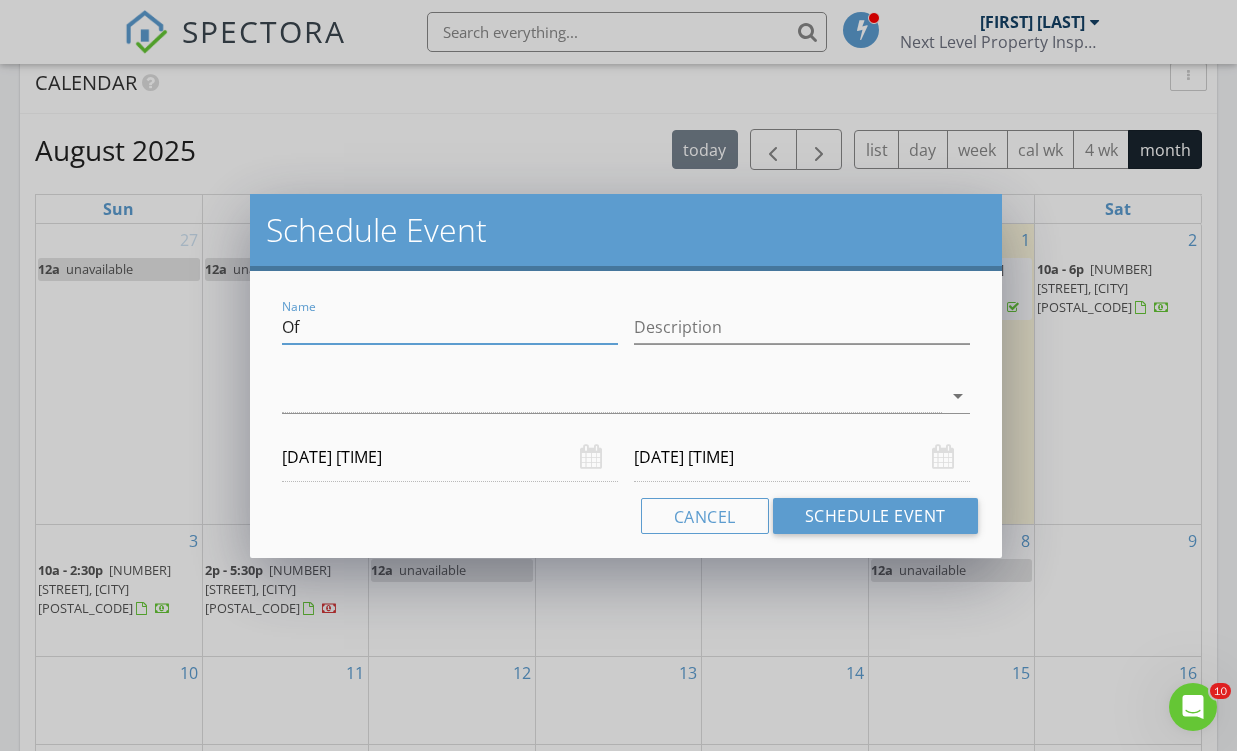 type on "O" 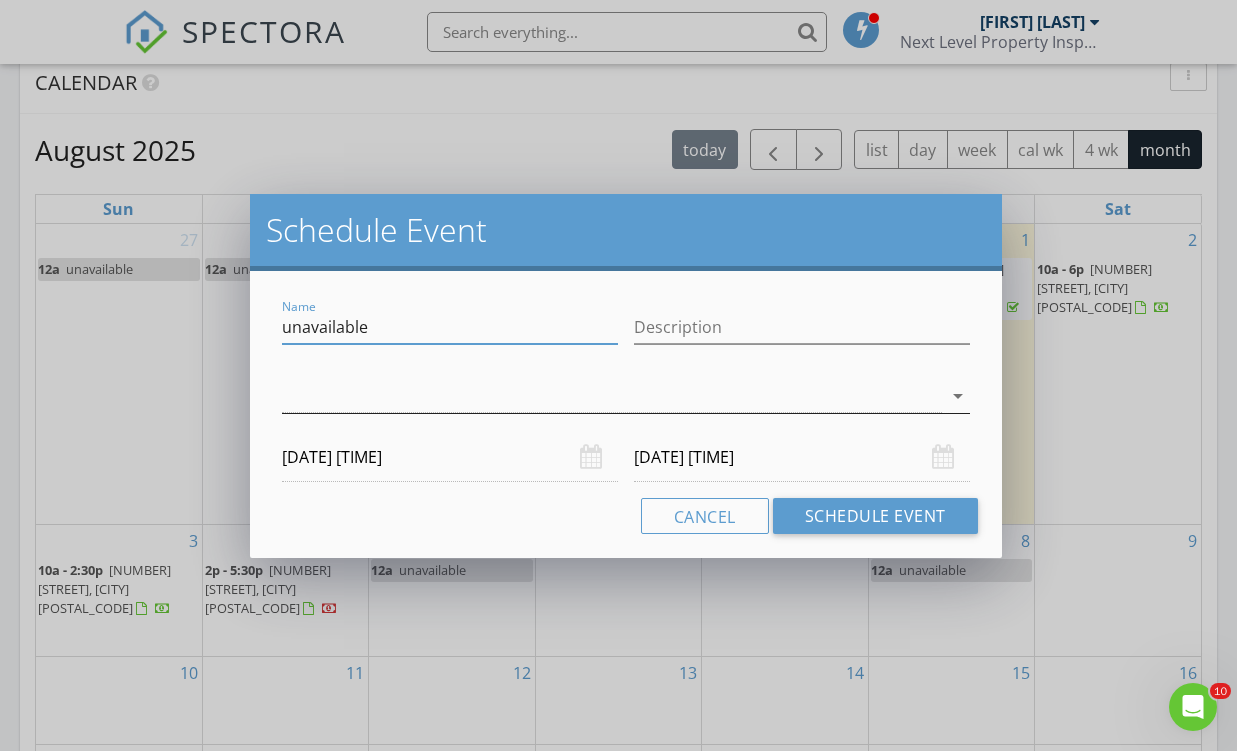 type on "unavailable" 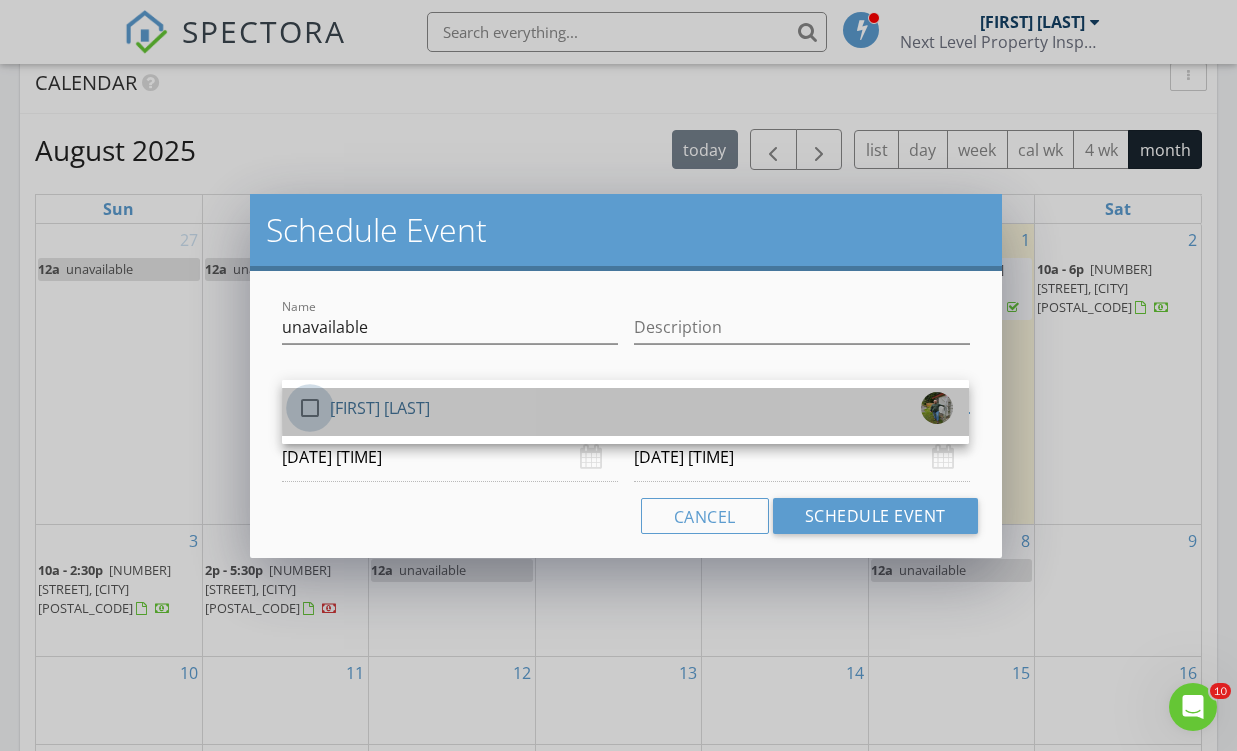 click at bounding box center [310, 408] 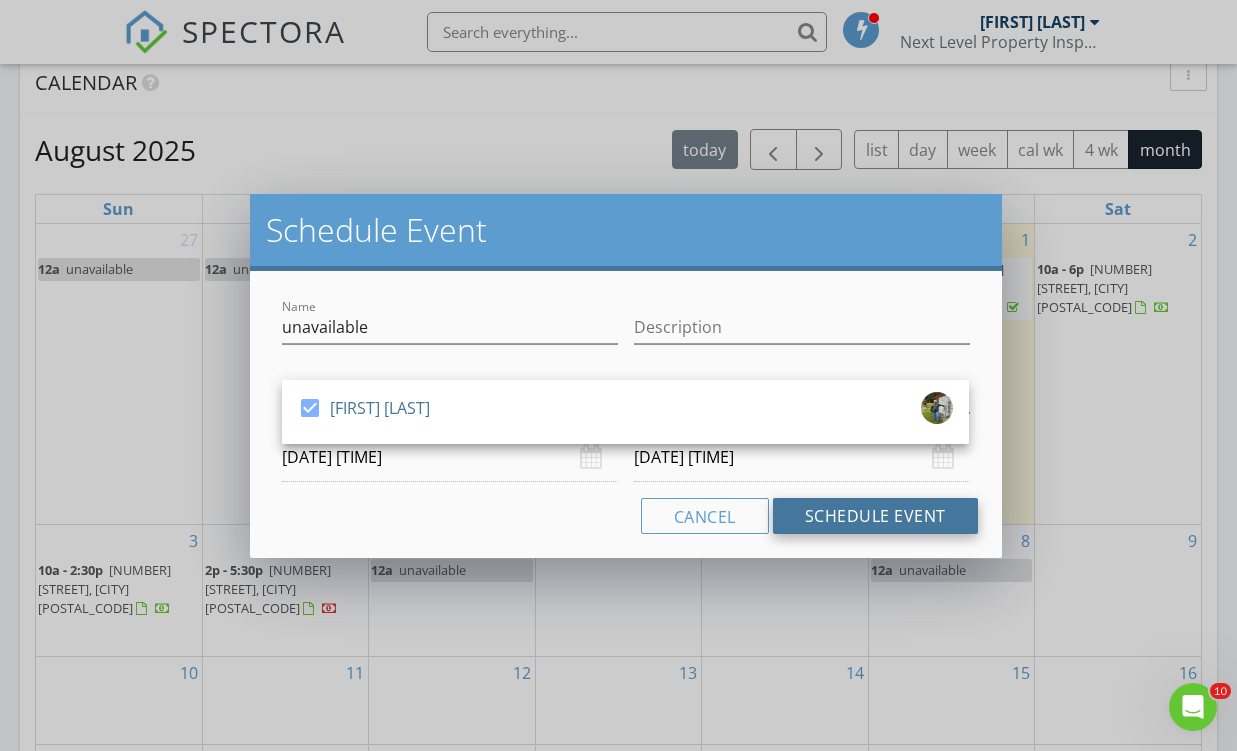 click on "Schedule Event" at bounding box center [875, 516] 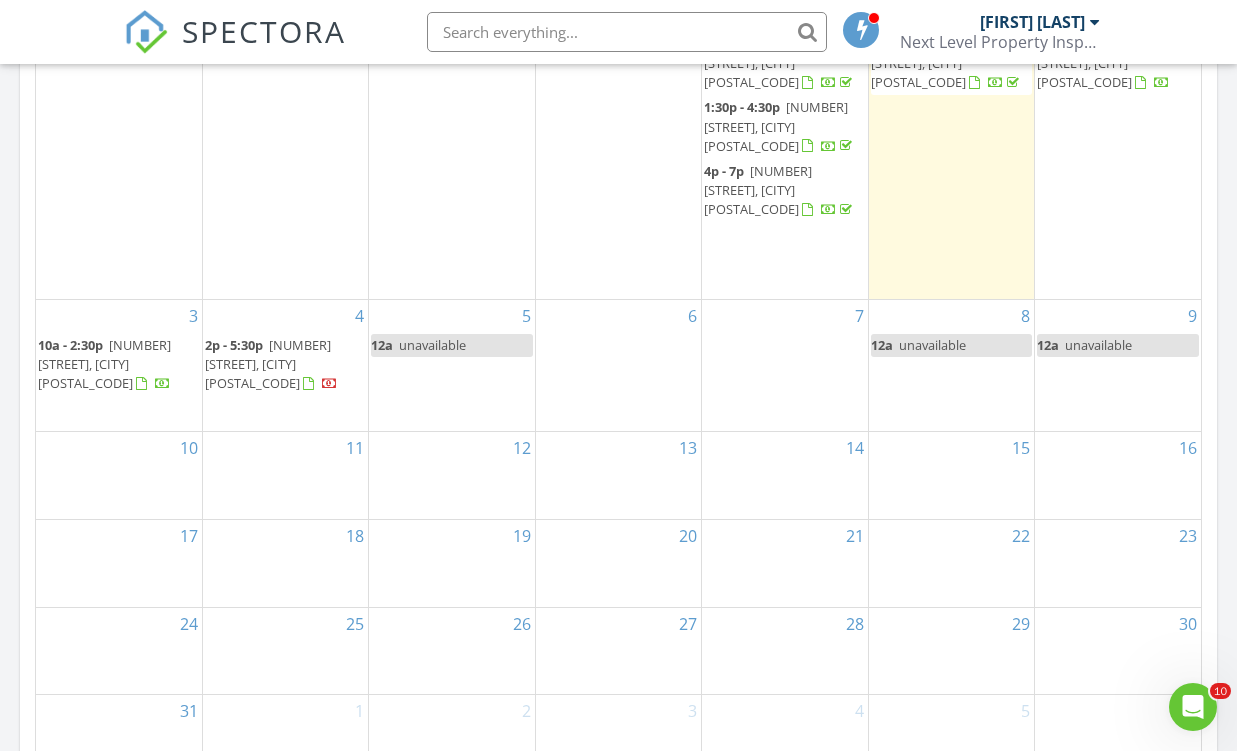 scroll, scrollTop: 1074, scrollLeft: 0, axis: vertical 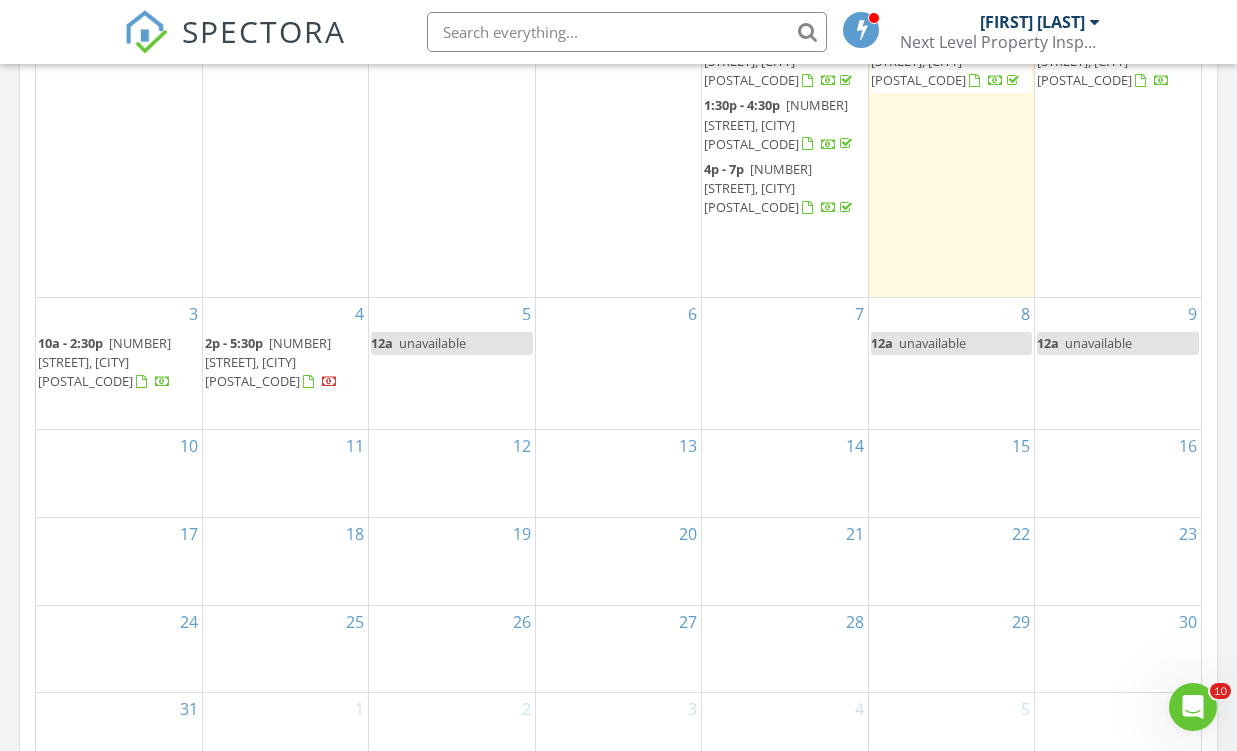 click on "10" at bounding box center (119, 473) 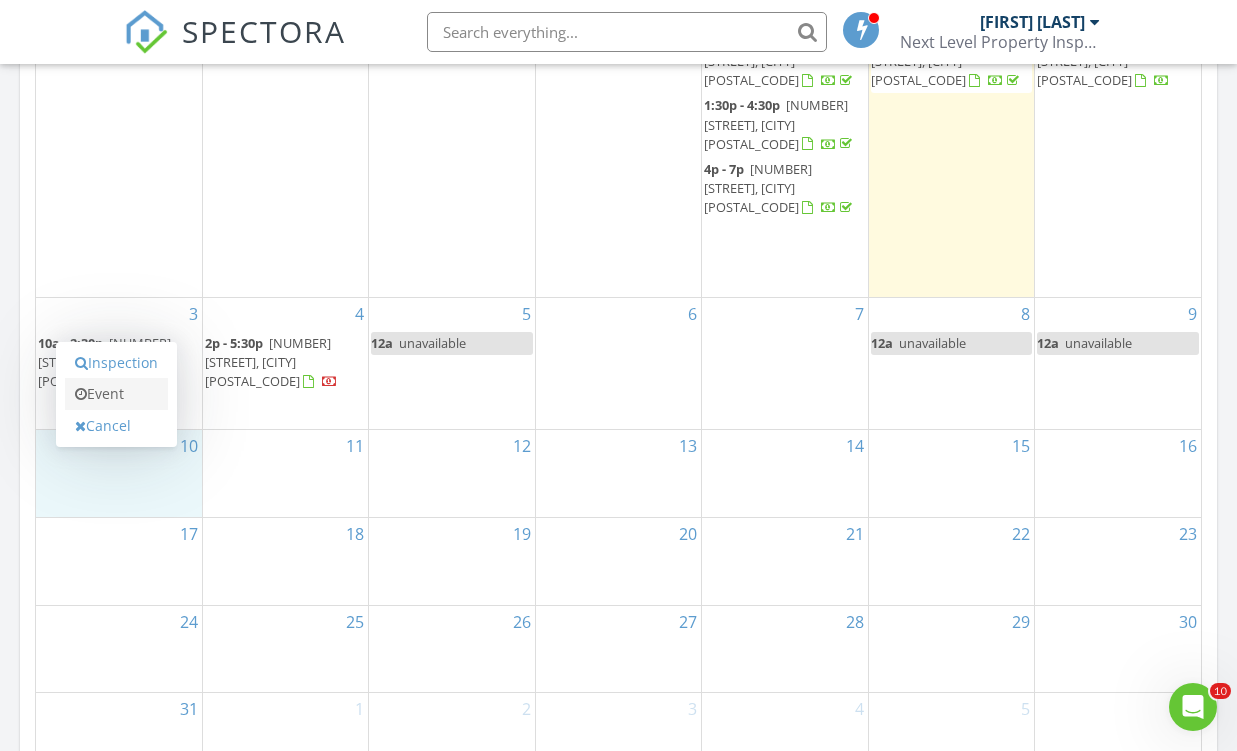 click on "Event" at bounding box center (116, 394) 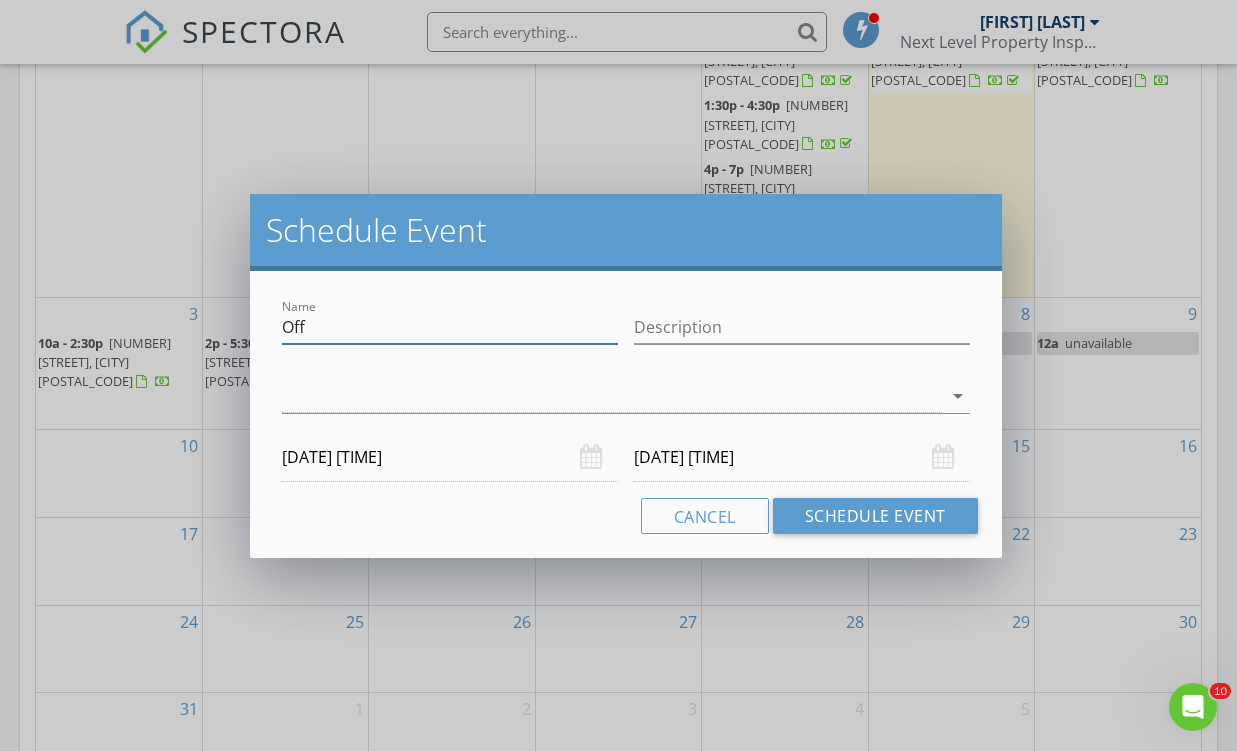 click on "Off" at bounding box center [450, 327] 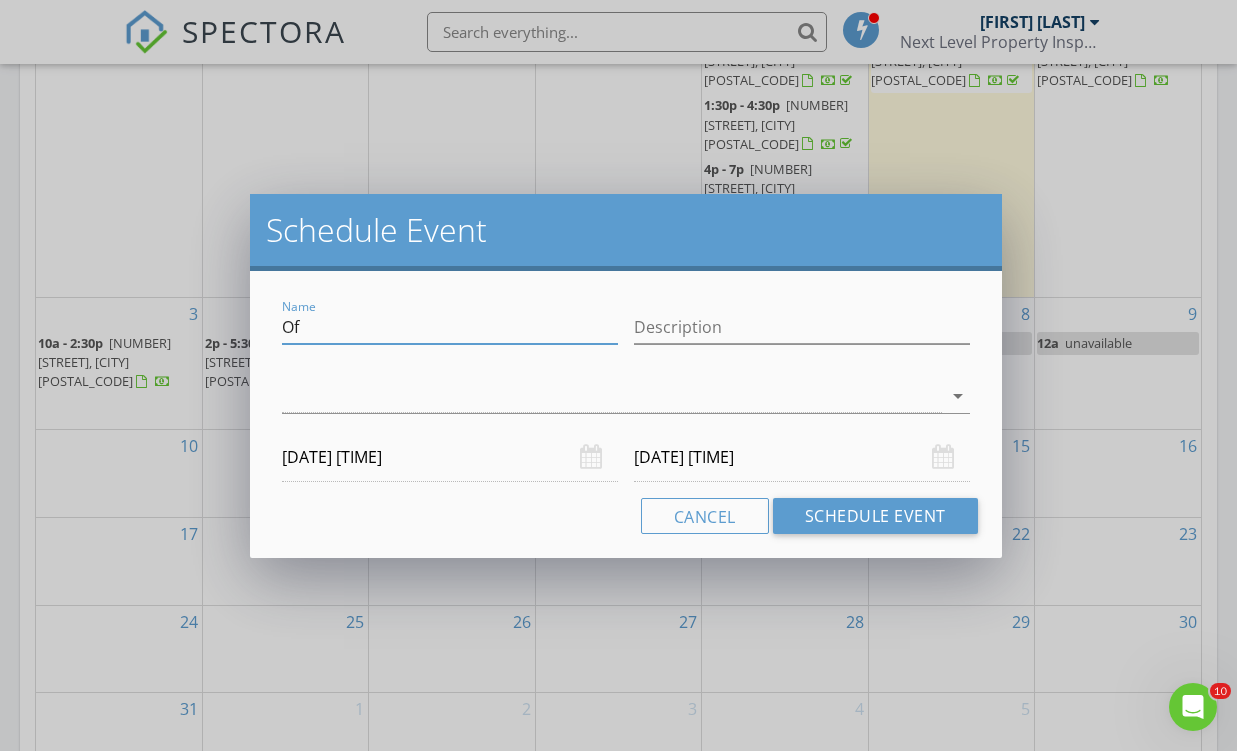 type on "O" 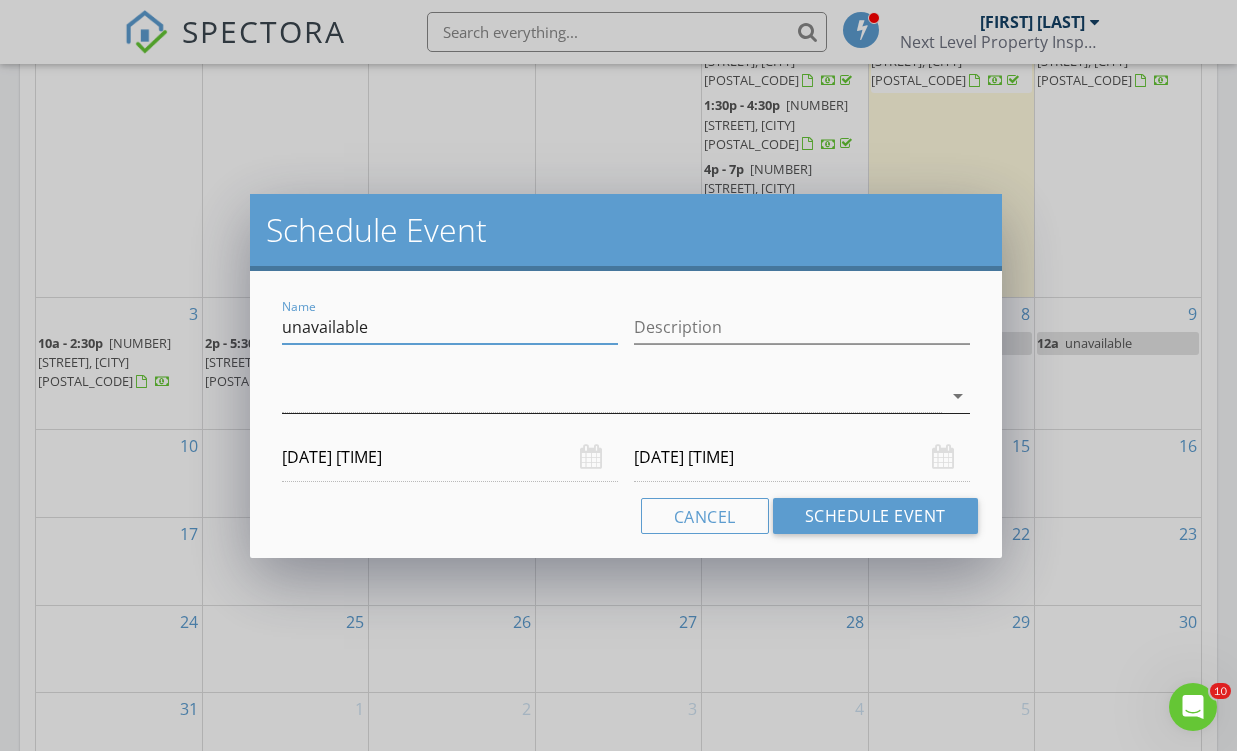 type on "unavailable" 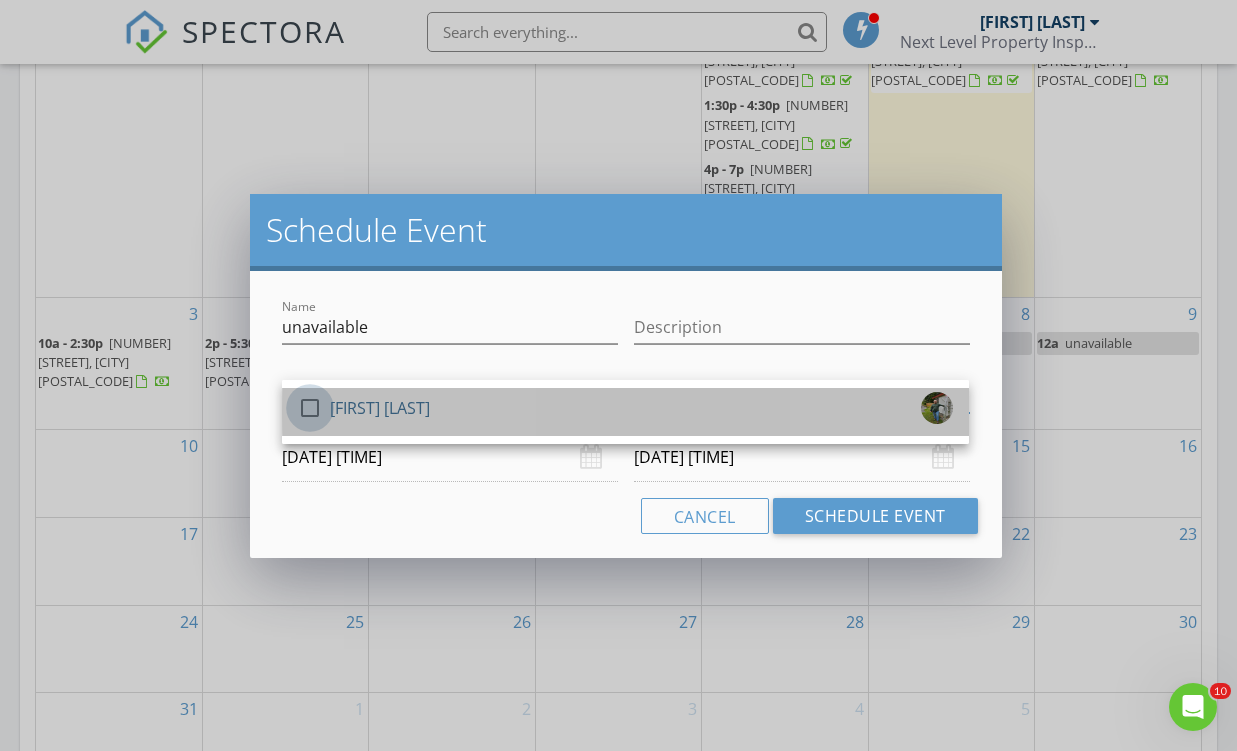 click at bounding box center [310, 408] 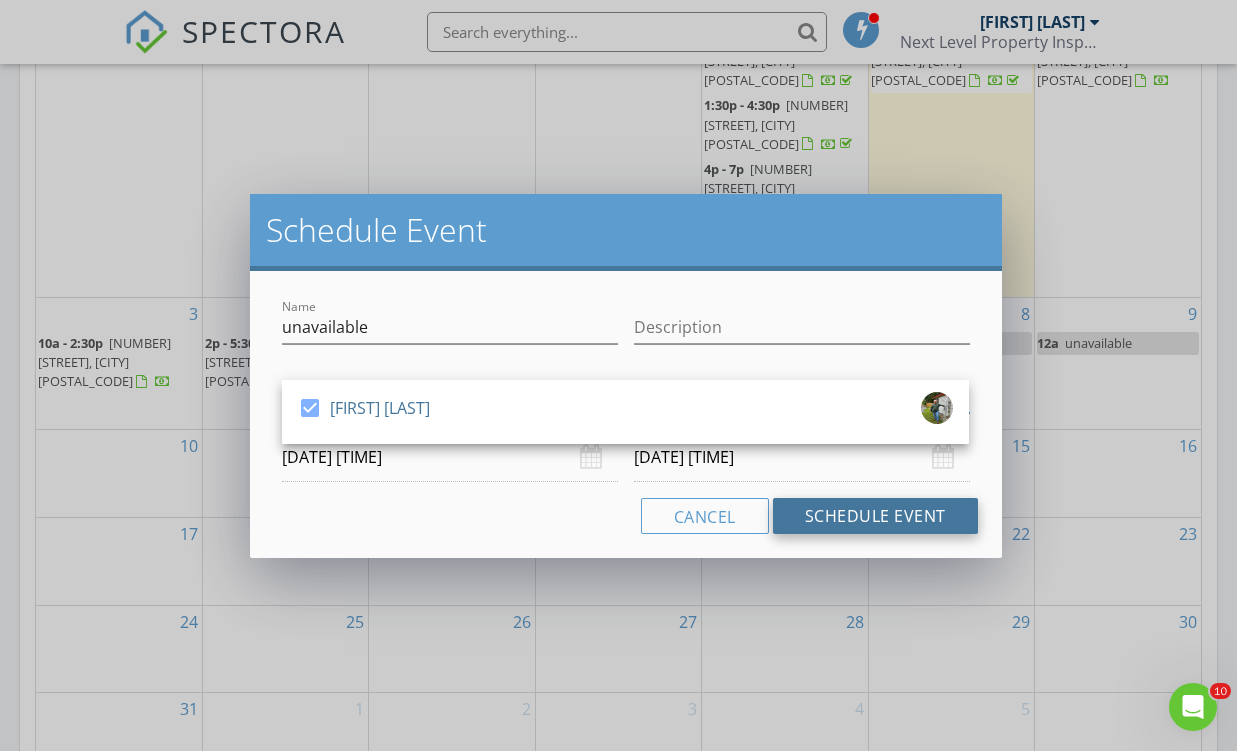 click on "Schedule Event" at bounding box center (875, 516) 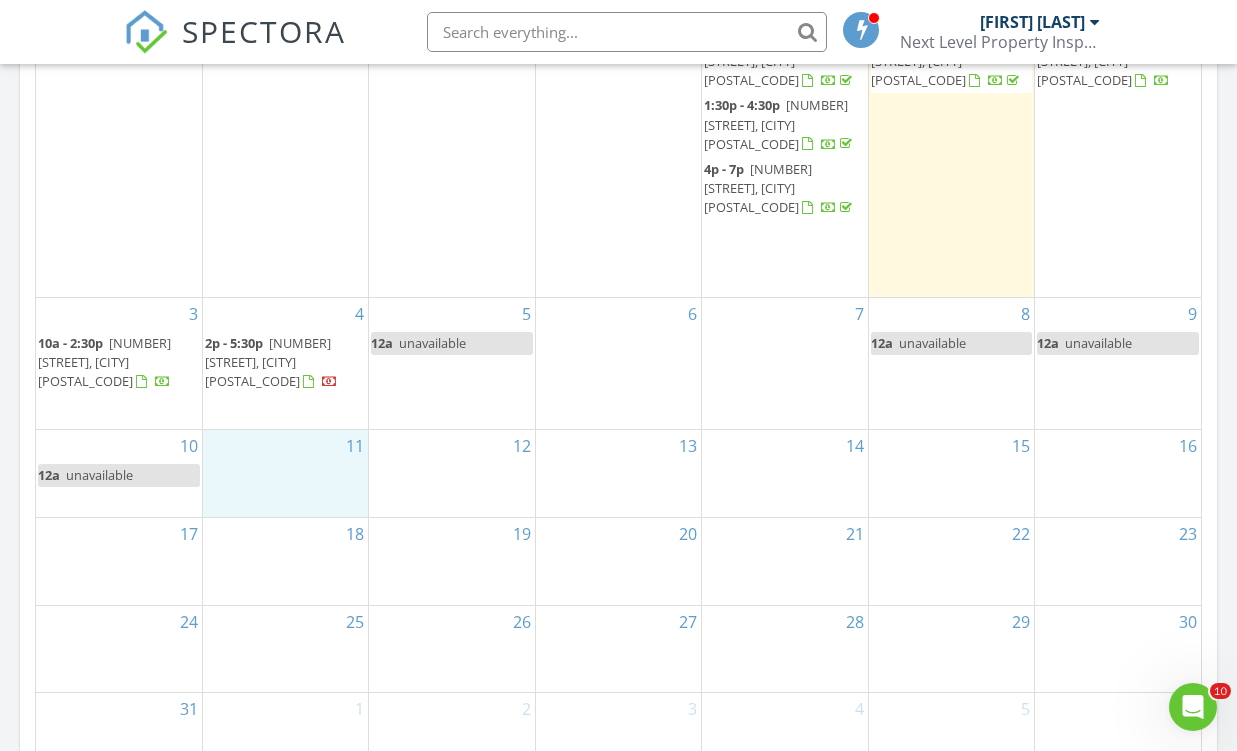 click on "11" at bounding box center [285, 473] 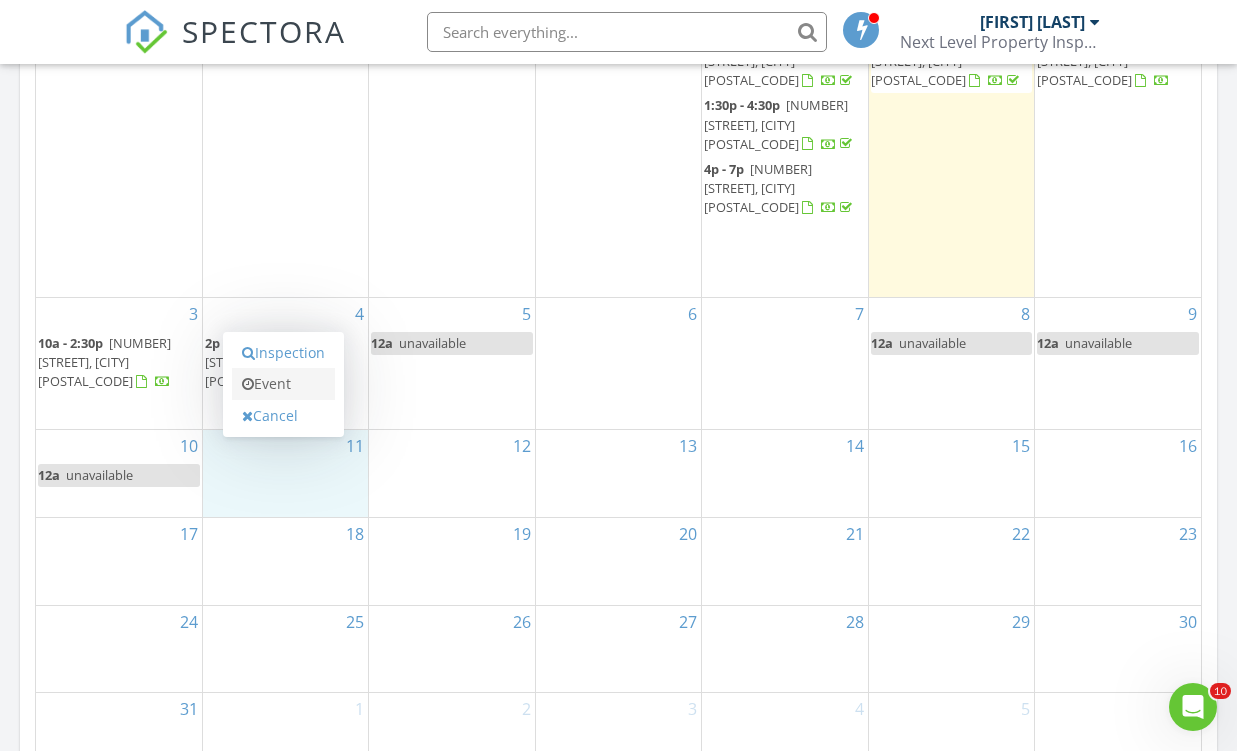 click on "Event" at bounding box center [283, 384] 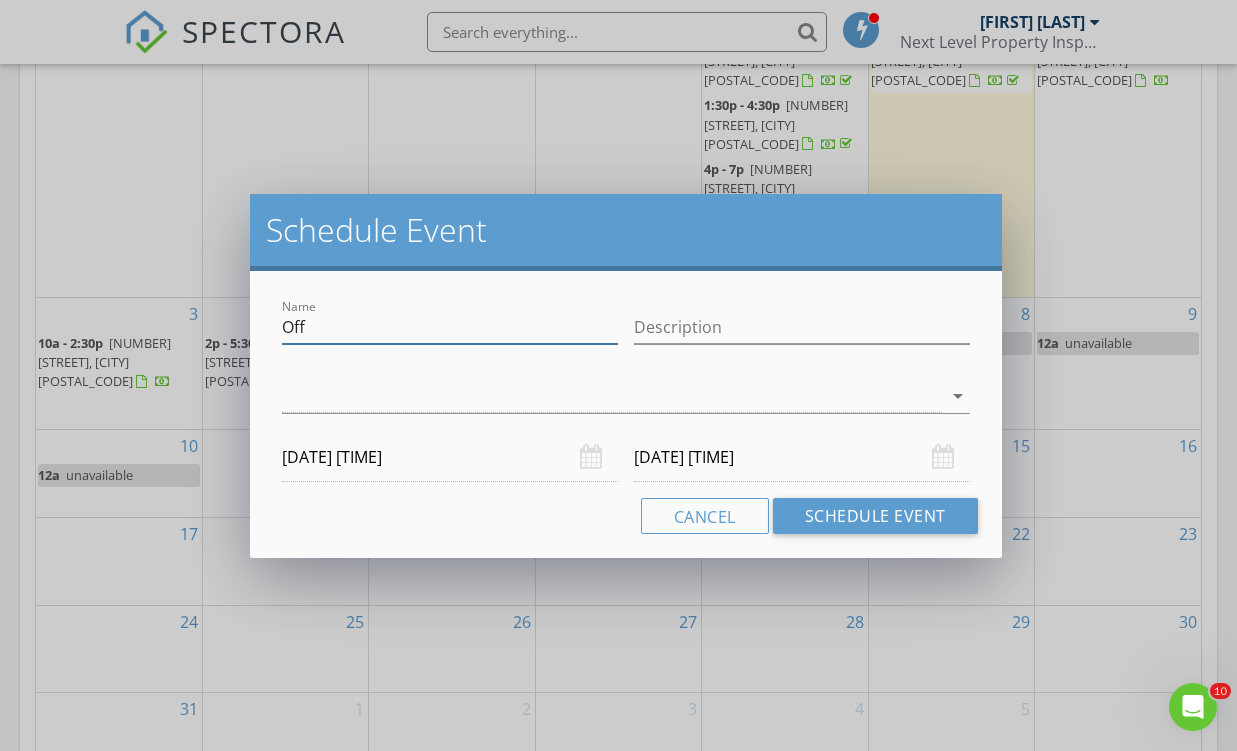click on "Off" at bounding box center (450, 327) 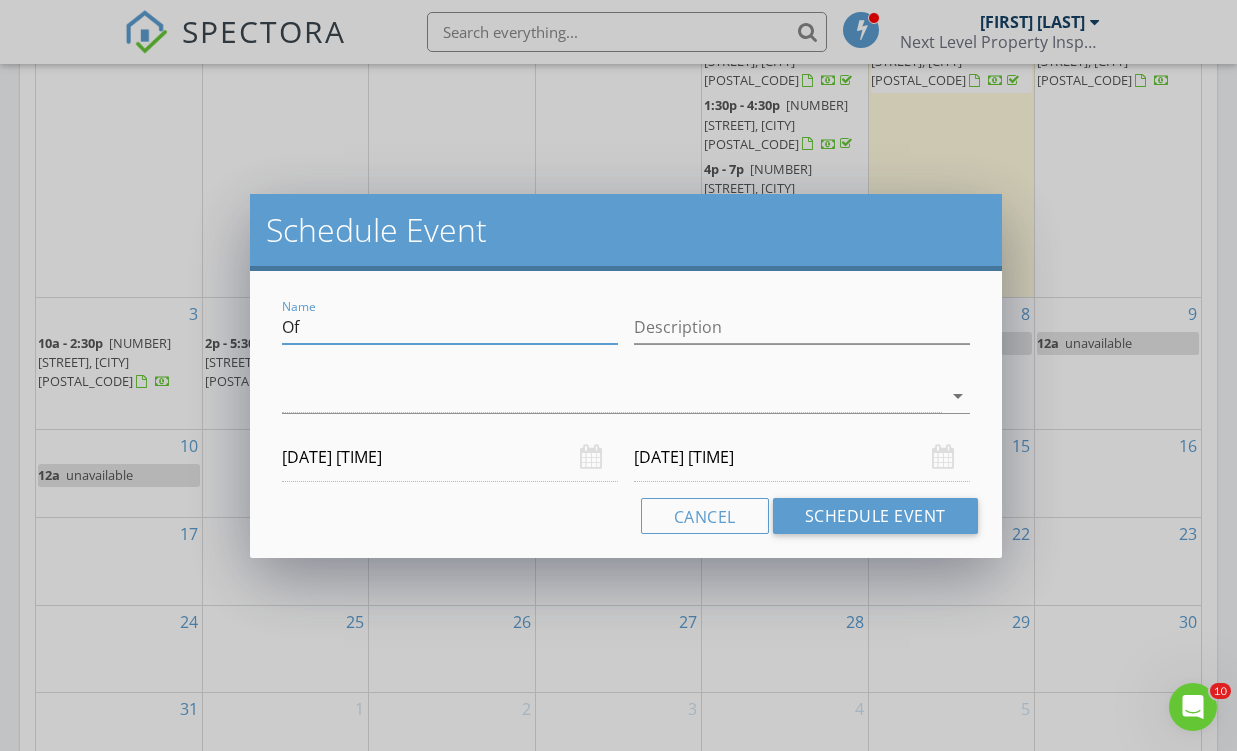 type on "O" 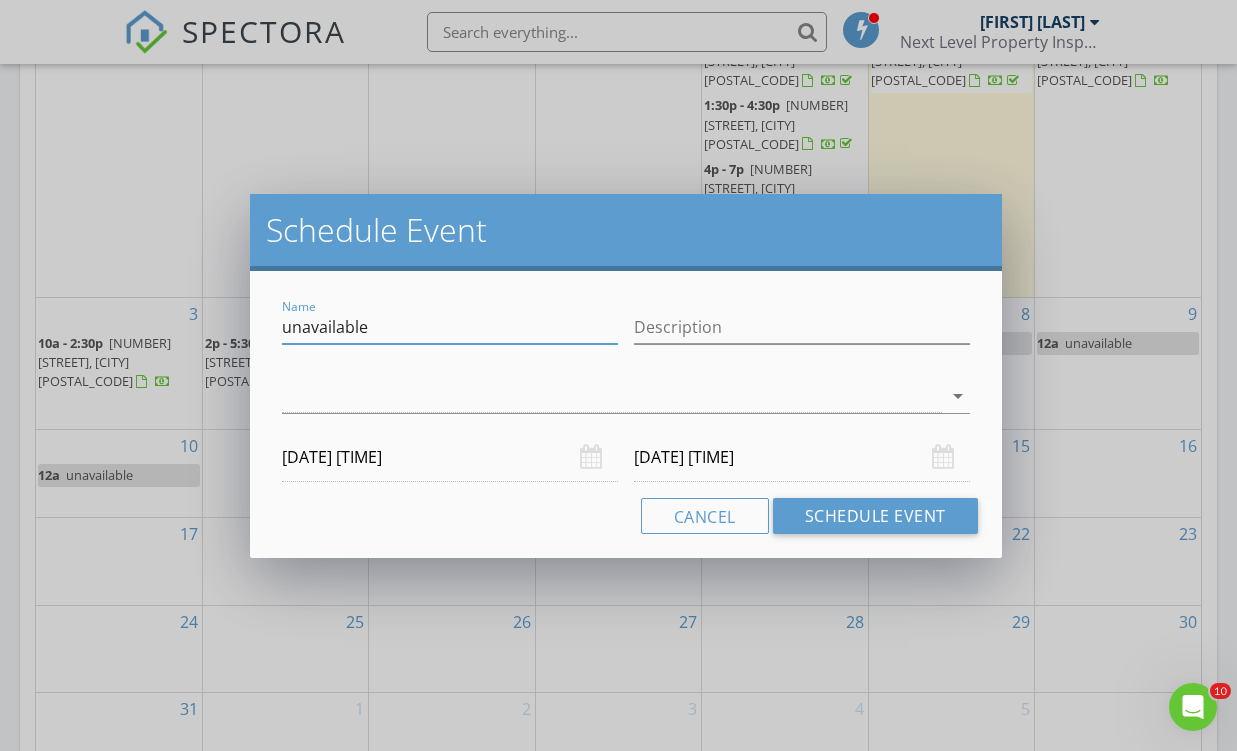 type on "unavailable" 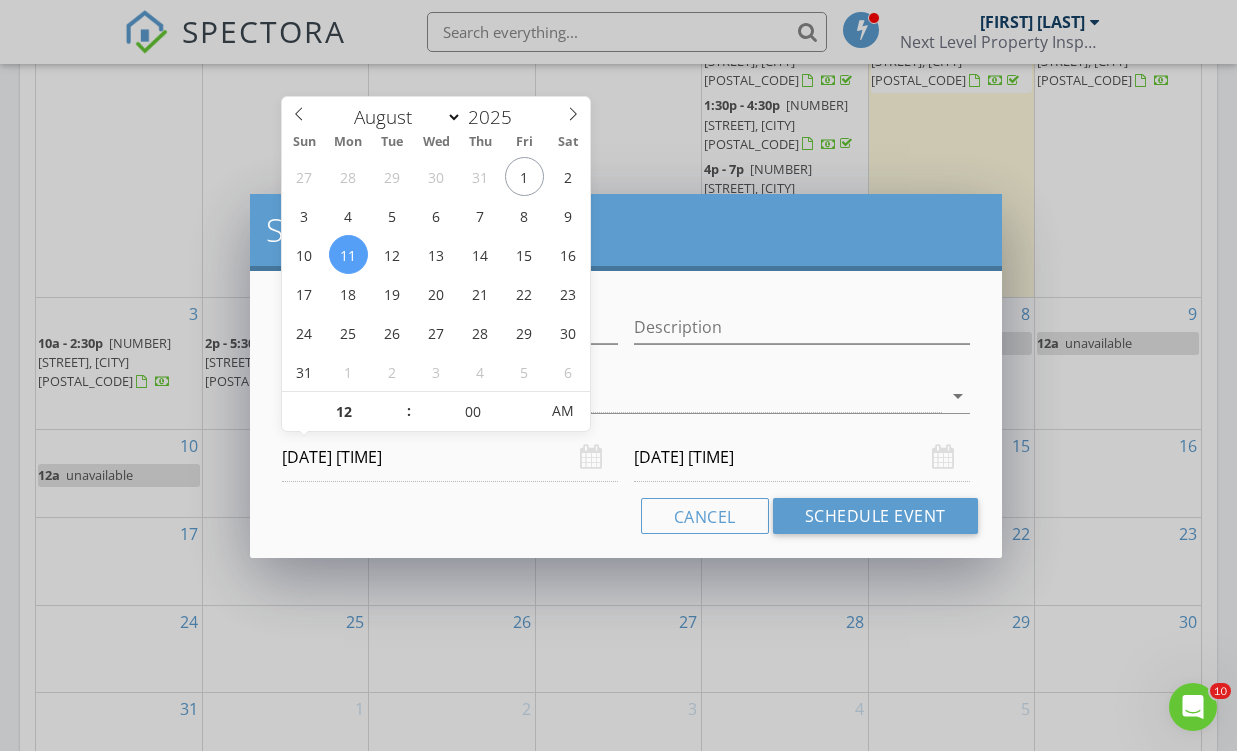 click on "[DATE] [TIME]" at bounding box center (450, 457) 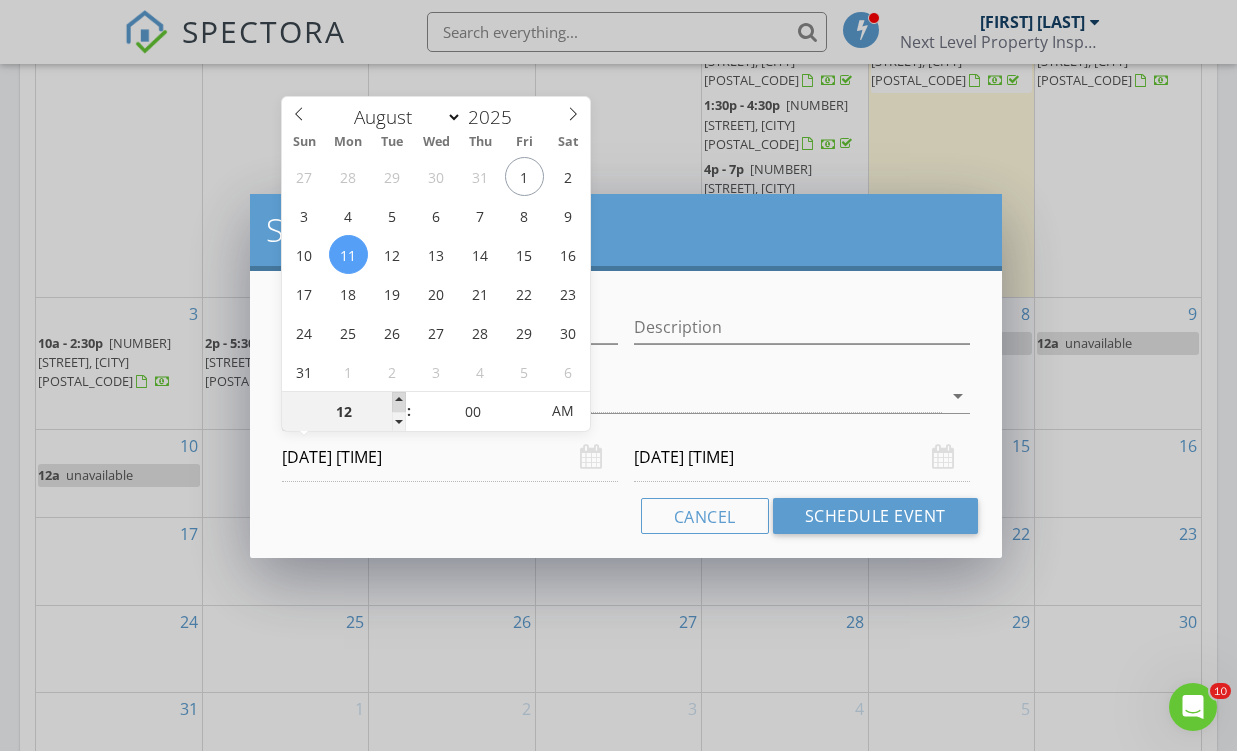 type on "01" 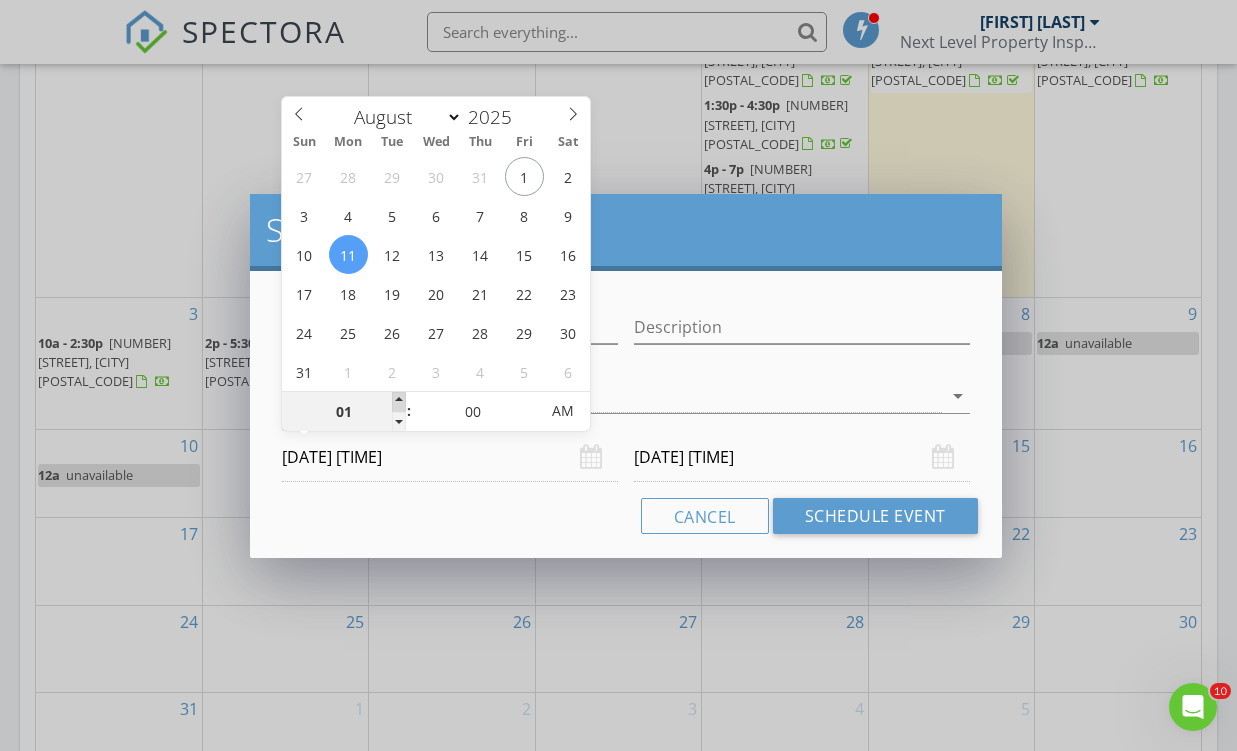 click at bounding box center (399, 402) 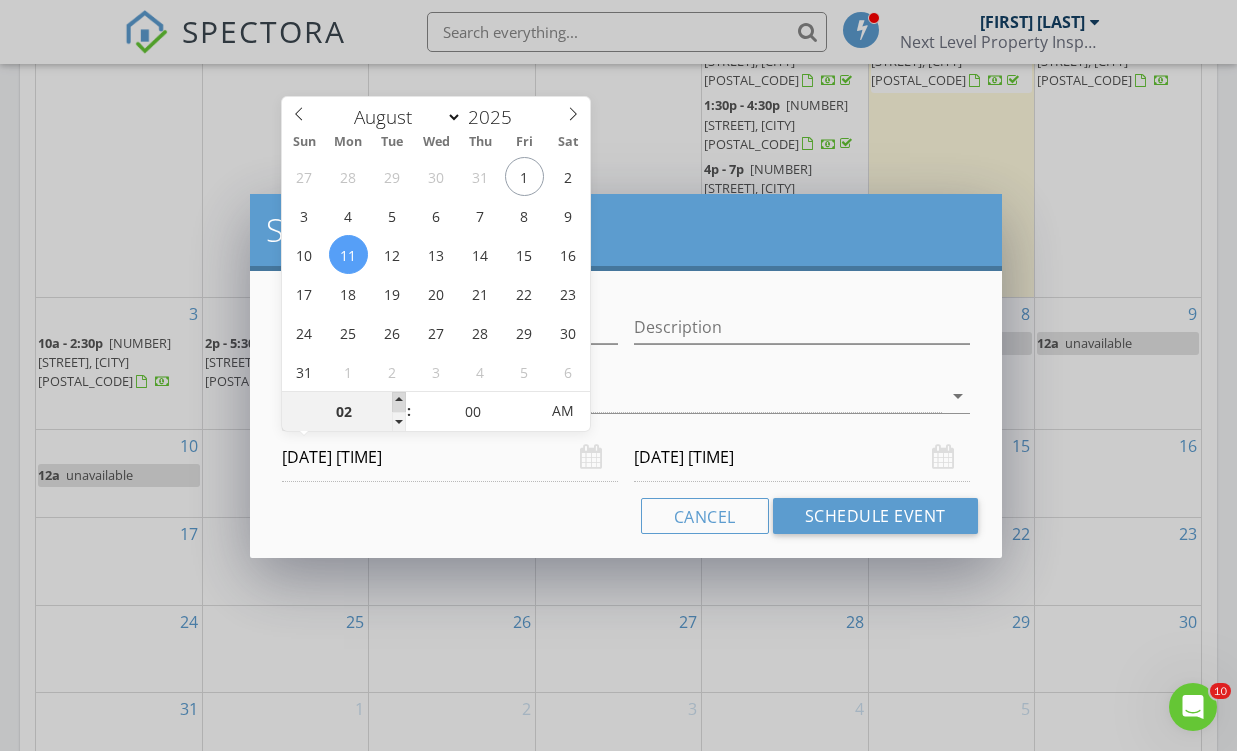 click at bounding box center [399, 402] 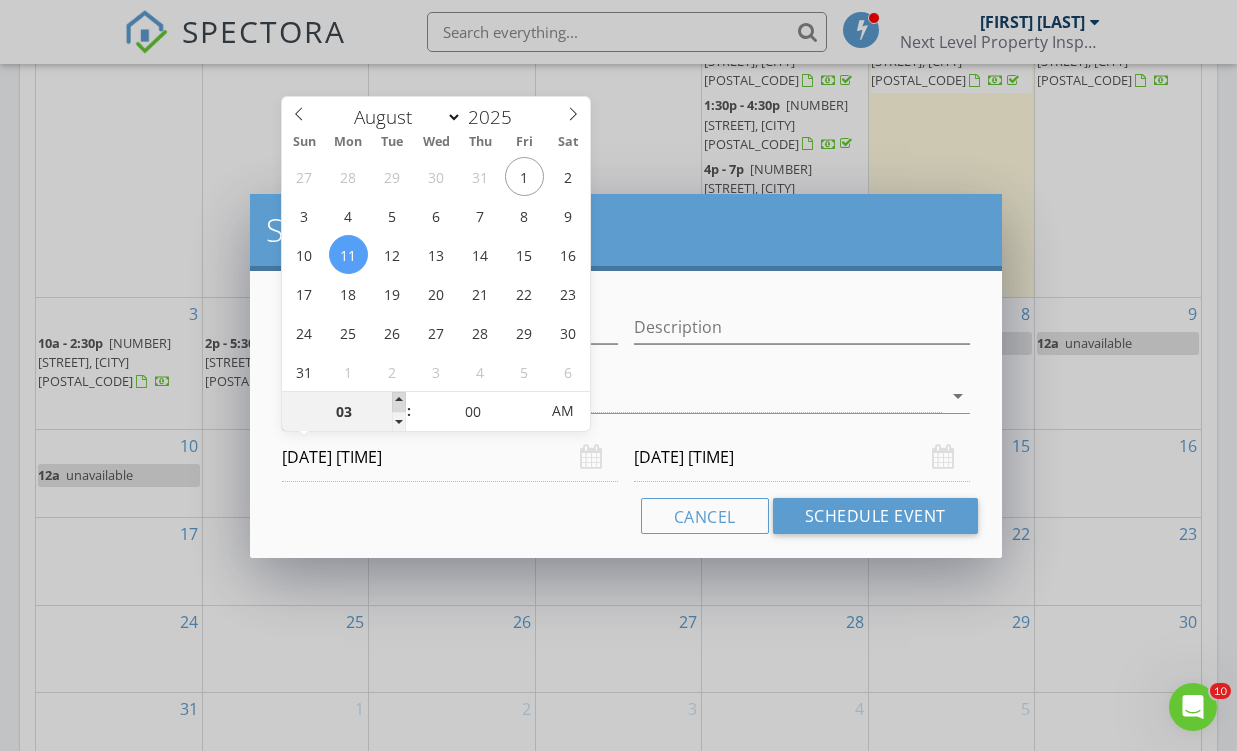 click at bounding box center (399, 402) 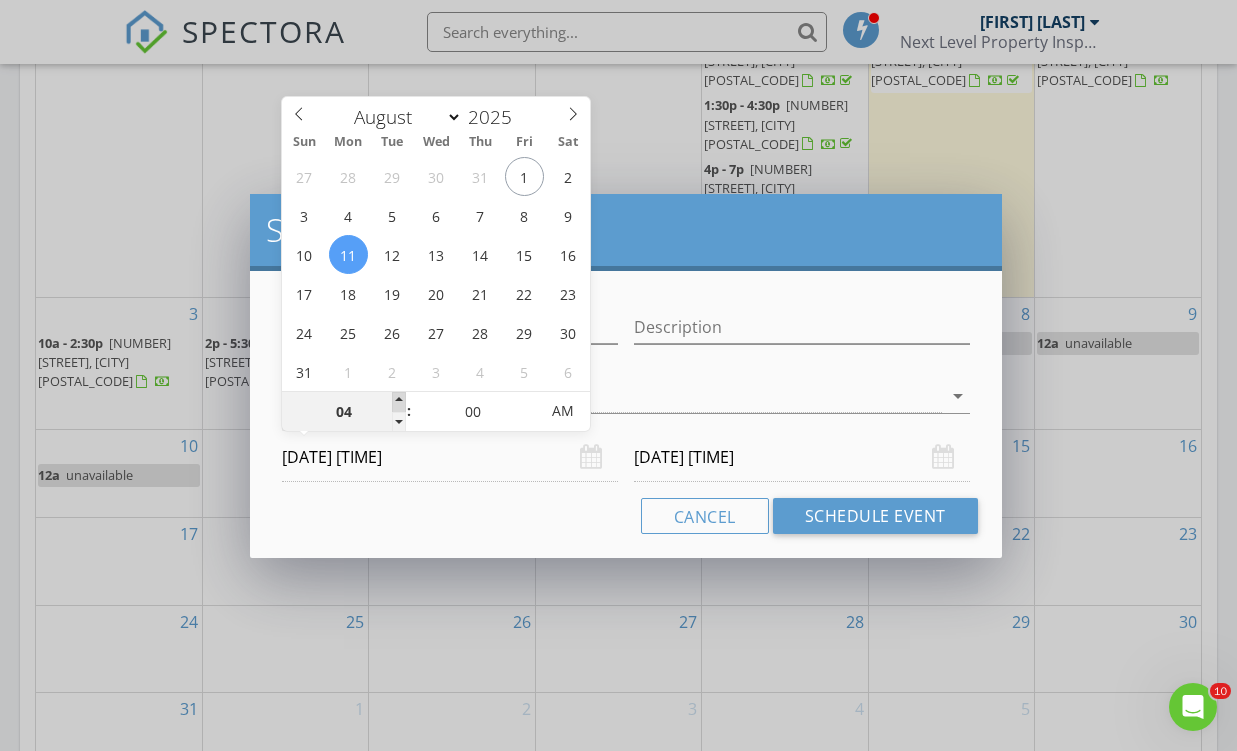 click at bounding box center (399, 402) 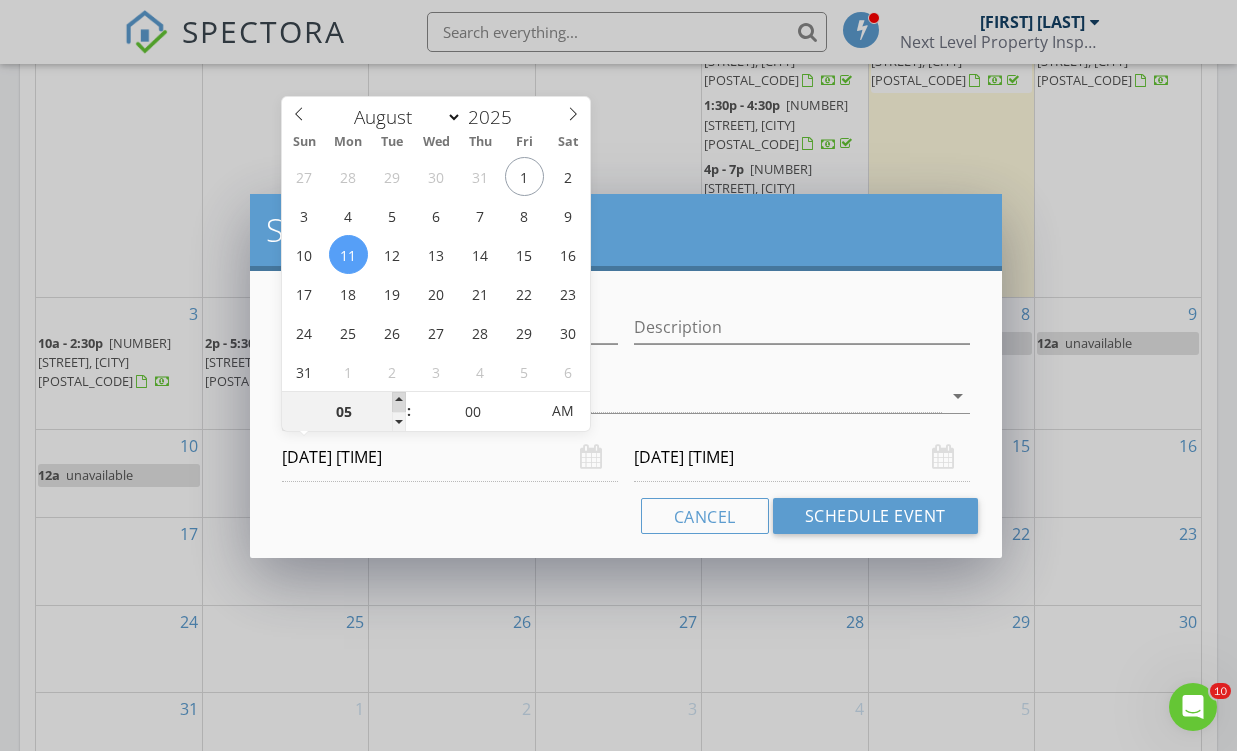 click at bounding box center [399, 402] 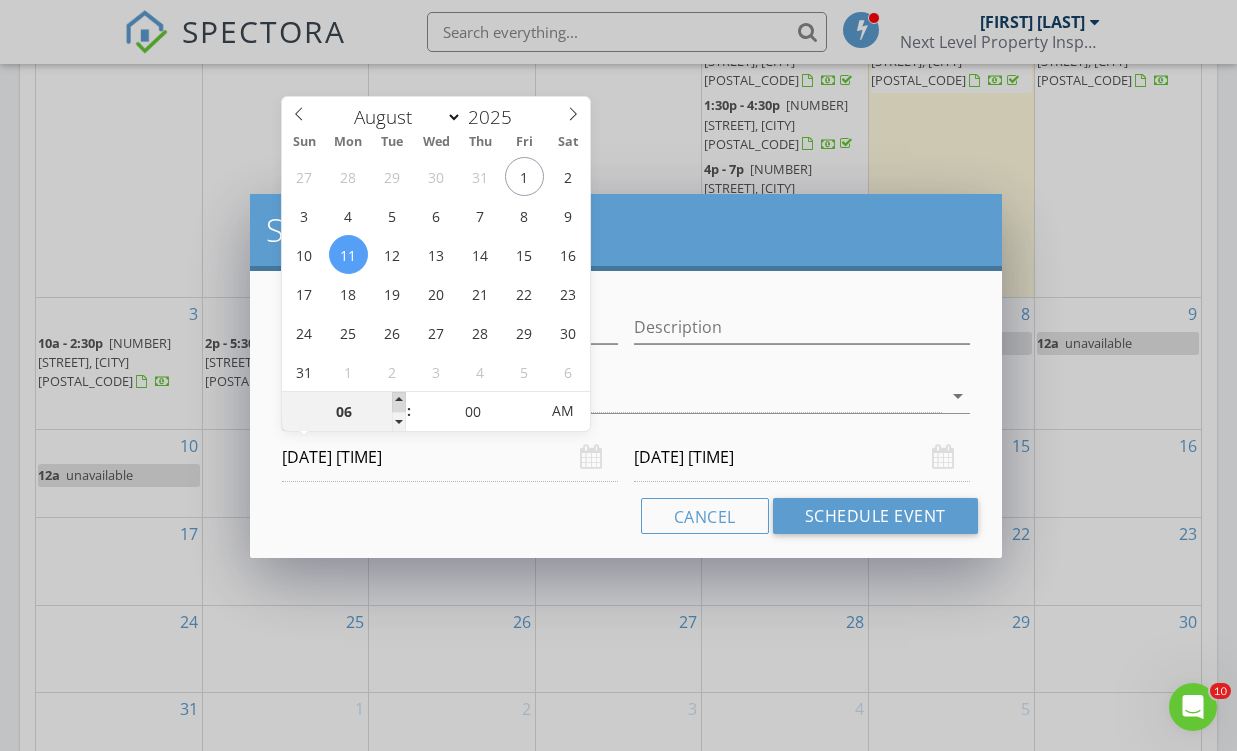 click at bounding box center [399, 402] 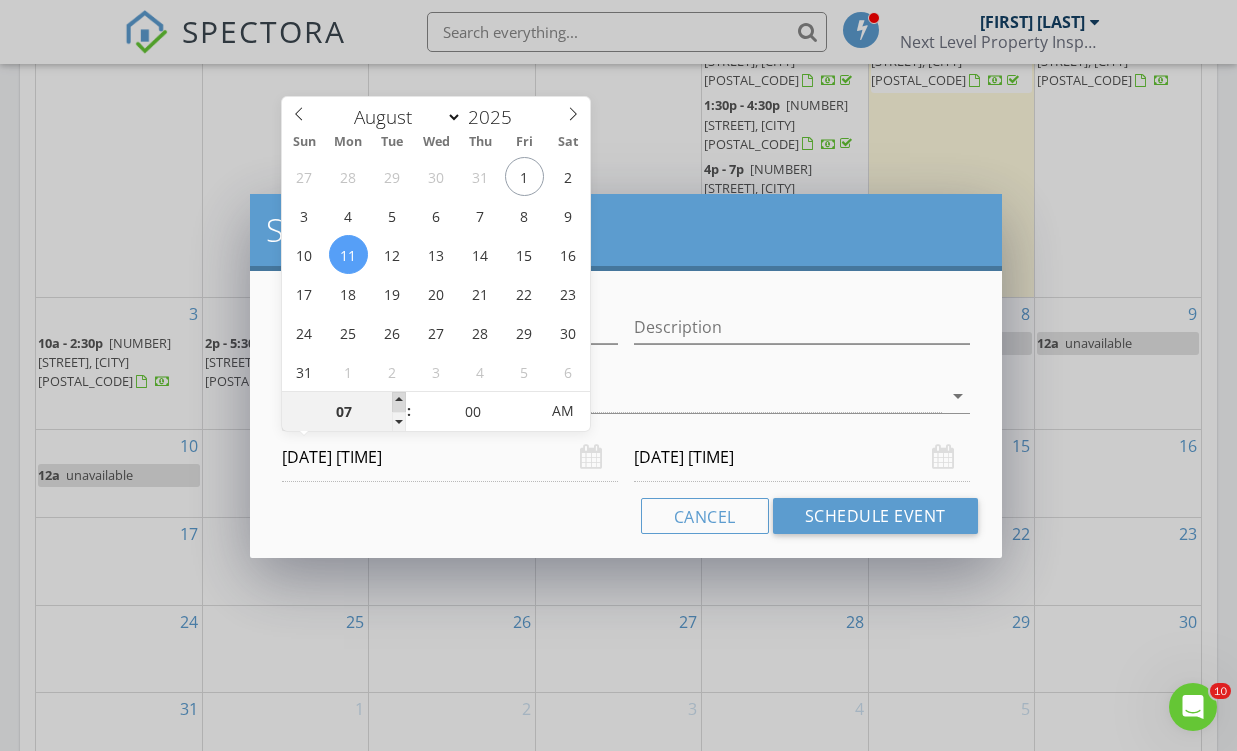 click at bounding box center [399, 402] 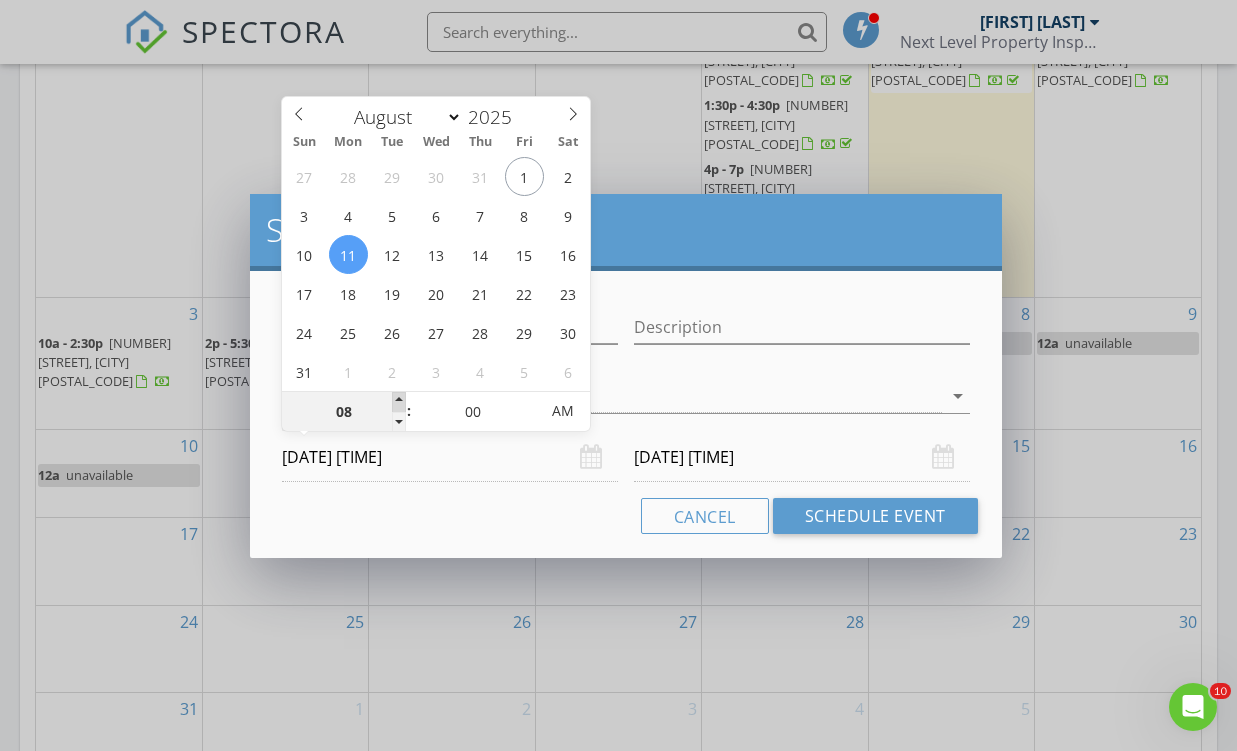type on "[DATE] [TIME]" 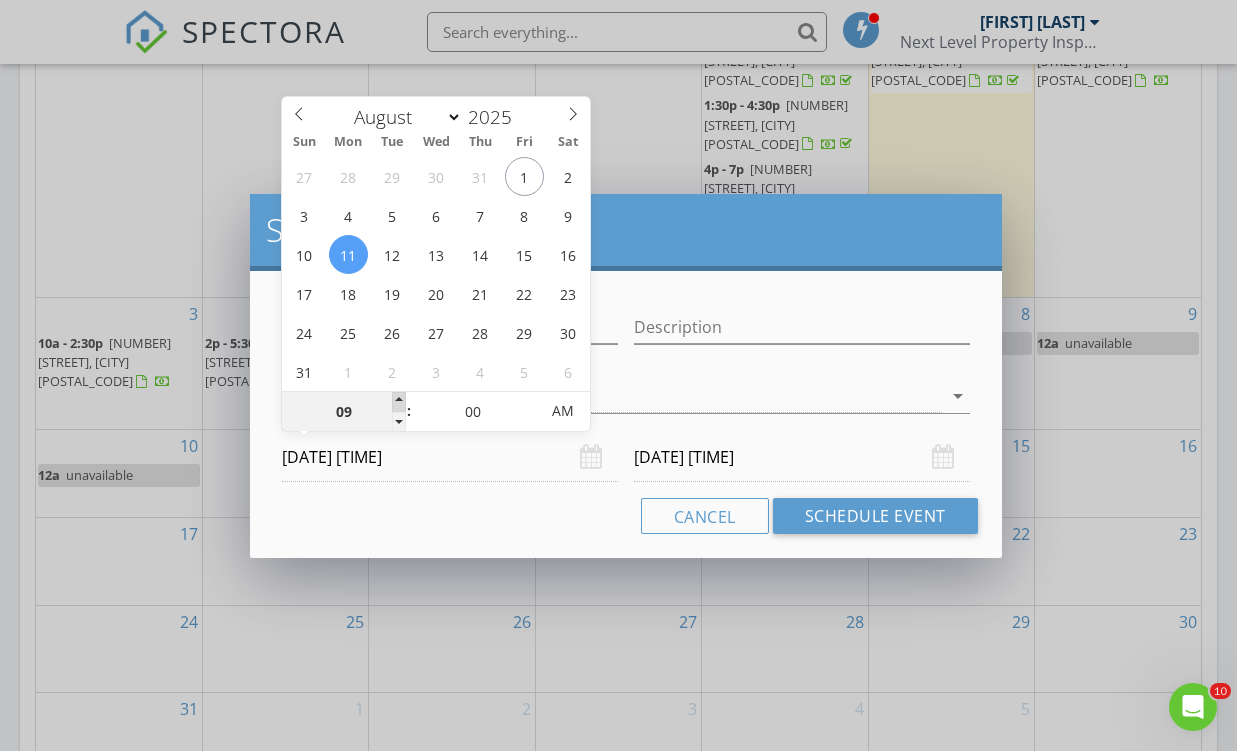 click at bounding box center [399, 402] 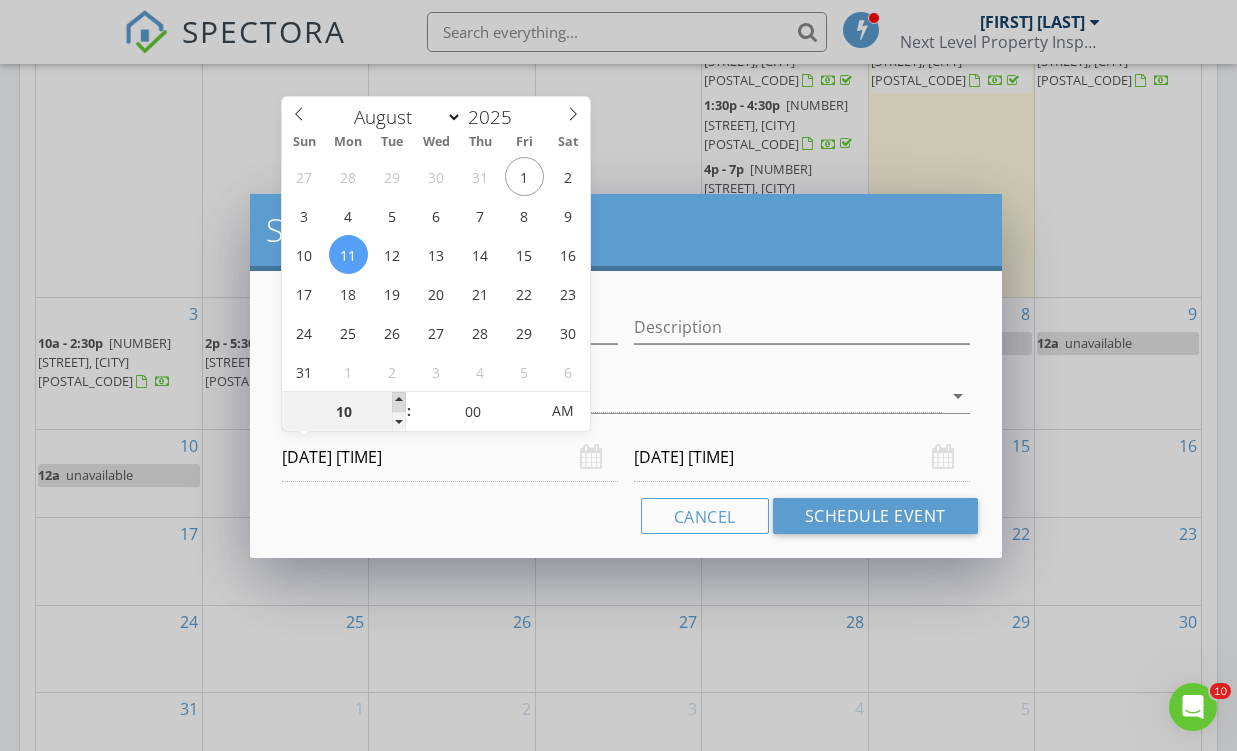 click at bounding box center (399, 402) 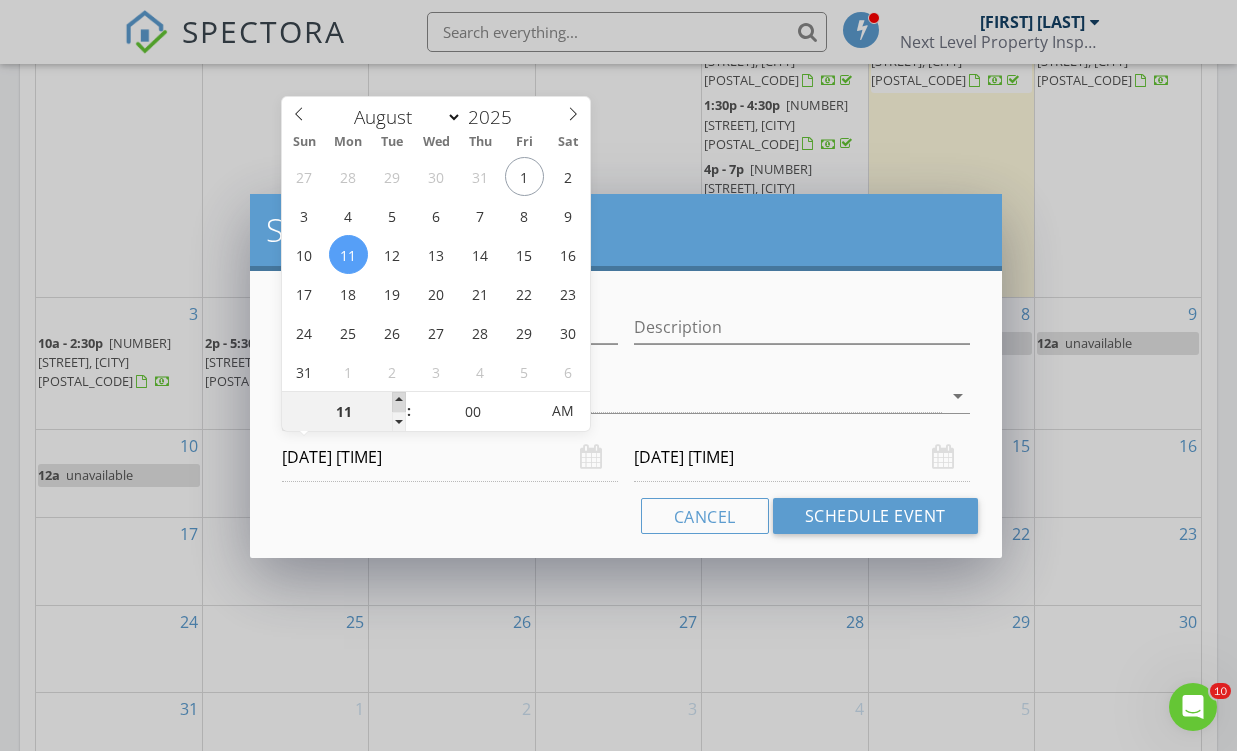 click at bounding box center [399, 402] 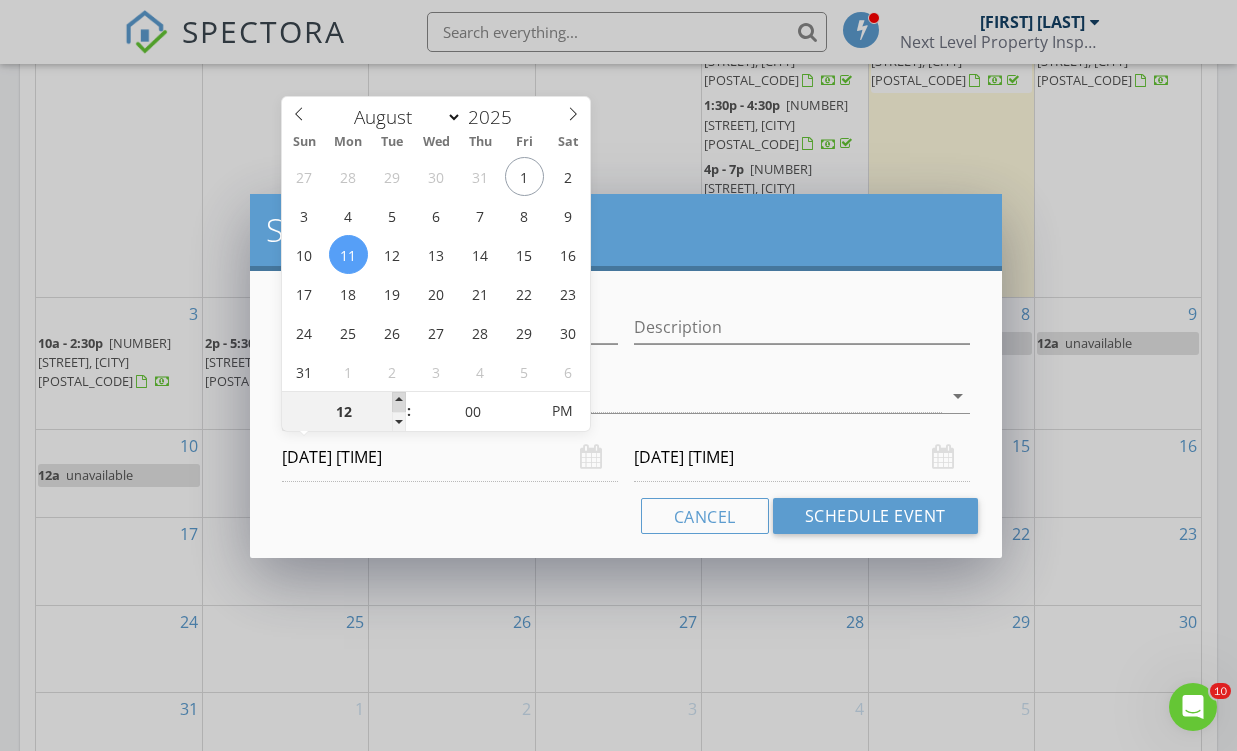 click at bounding box center (399, 402) 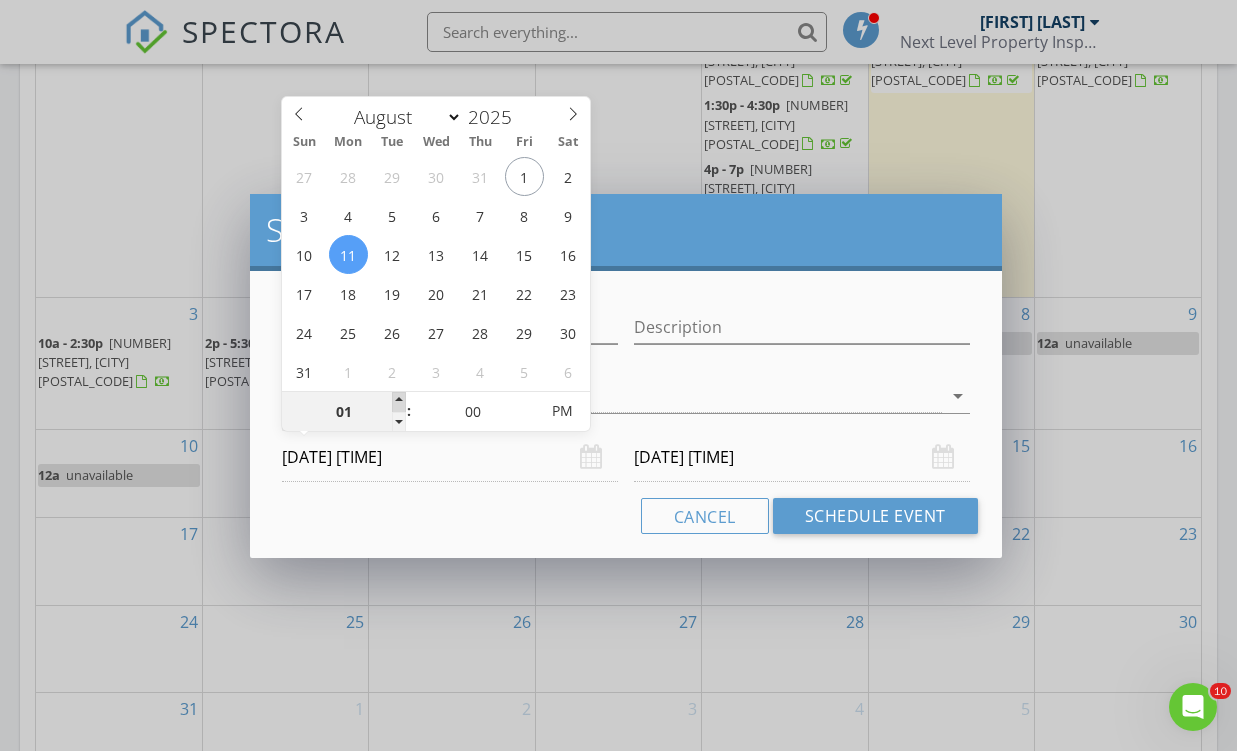 click at bounding box center (399, 402) 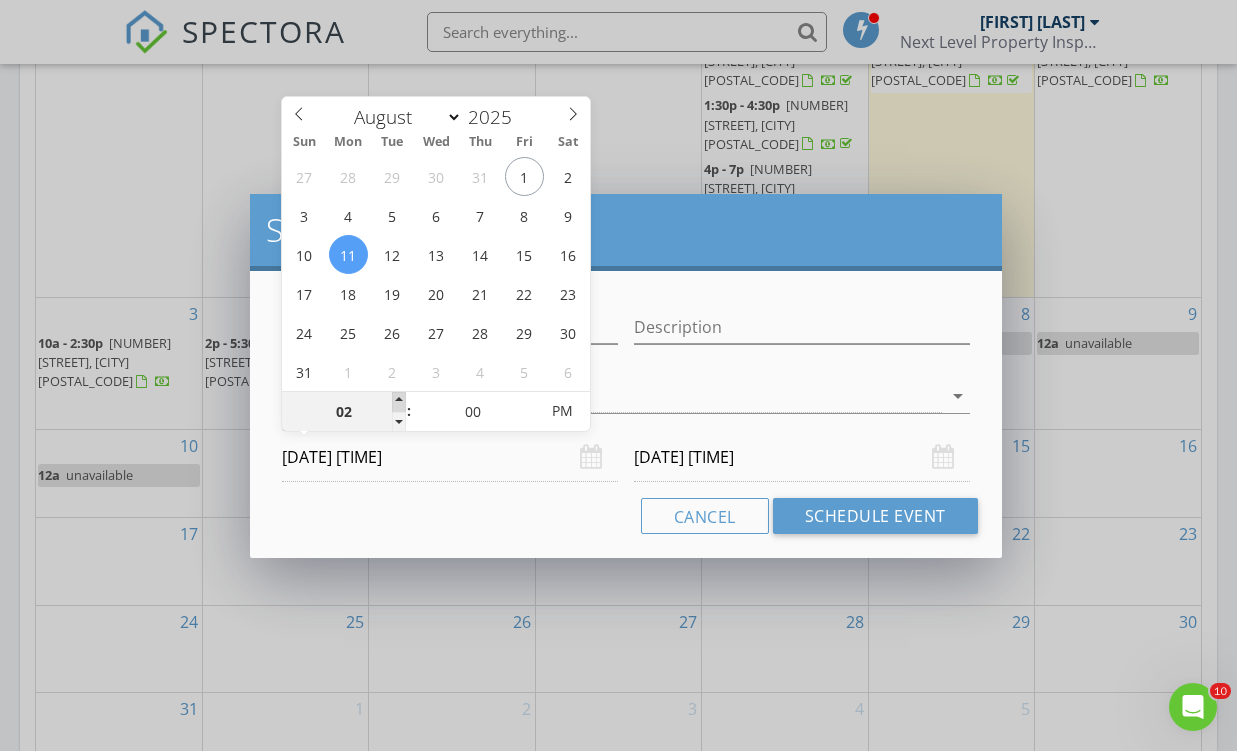 click at bounding box center (399, 402) 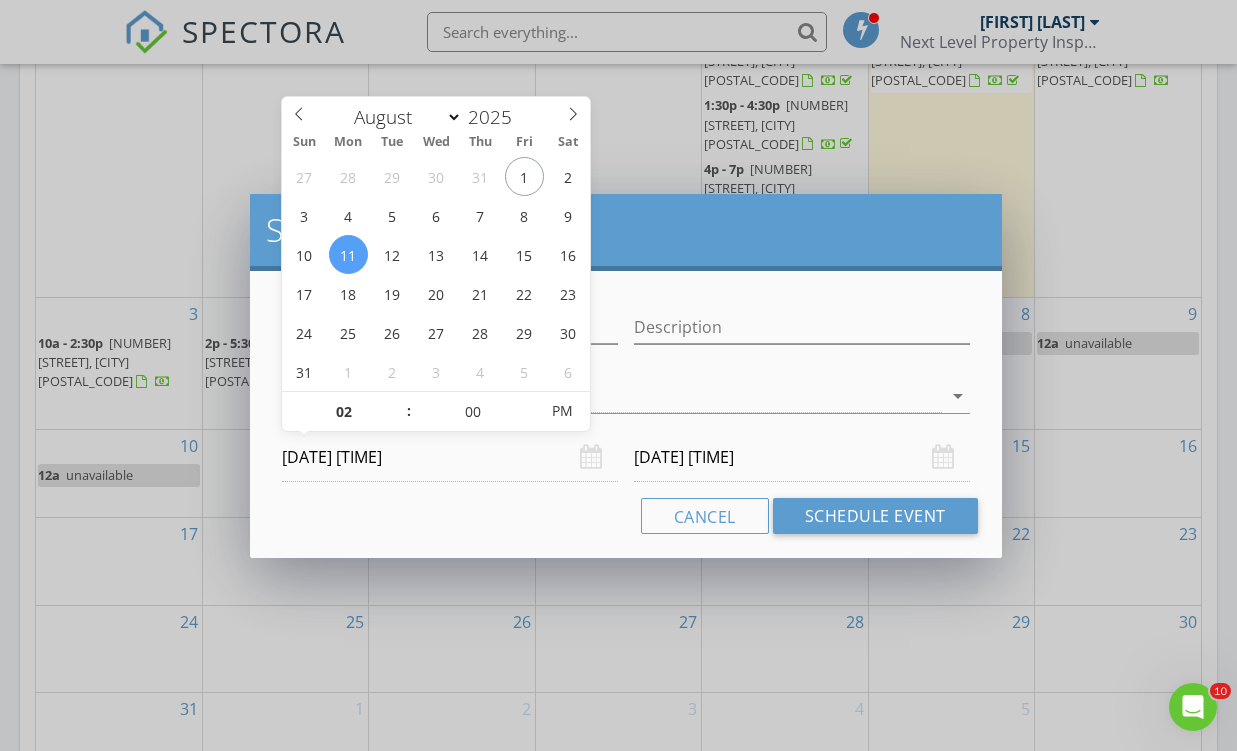 click on "[DATE] [TIME]" at bounding box center (802, 457) 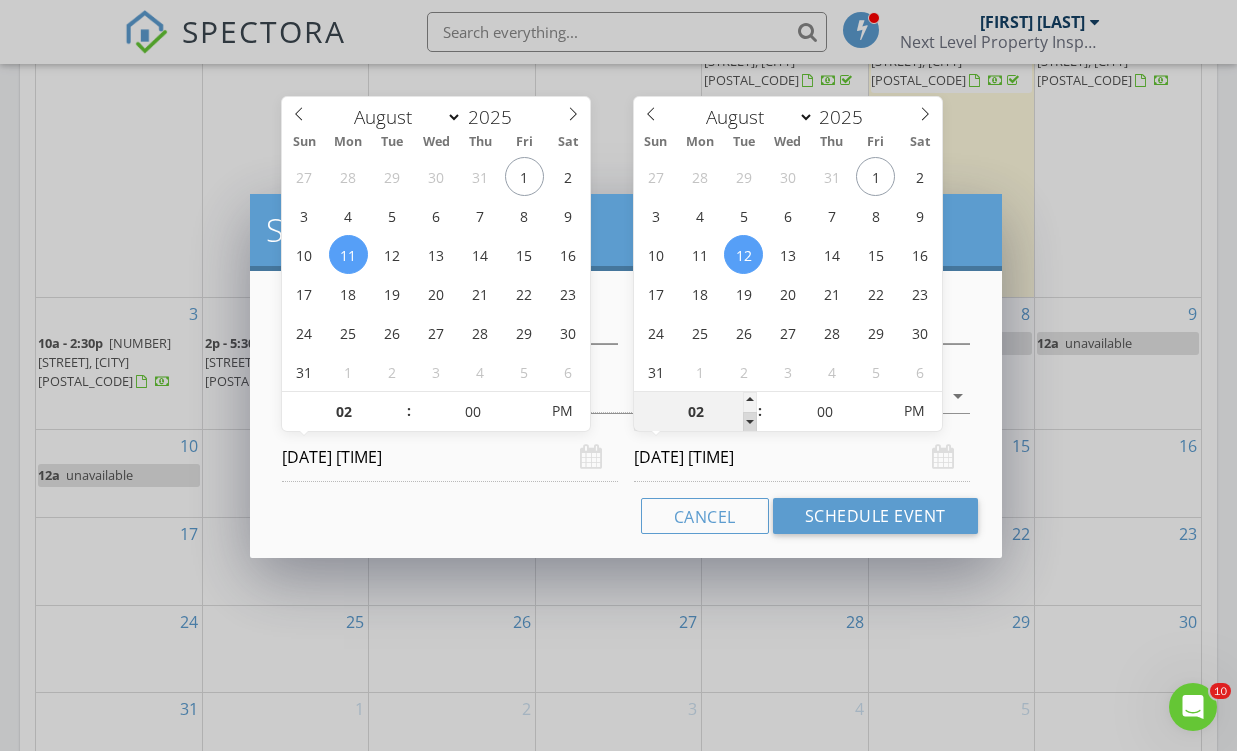 type on "01" 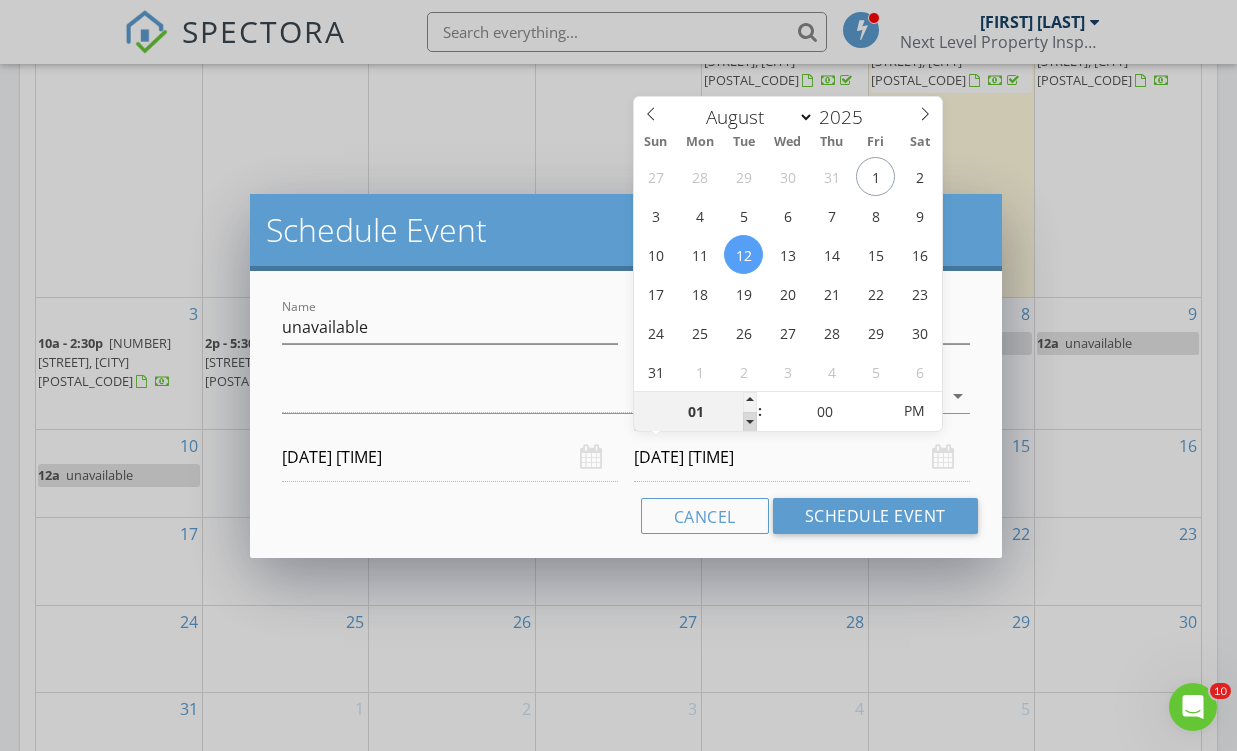 click at bounding box center (750, 422) 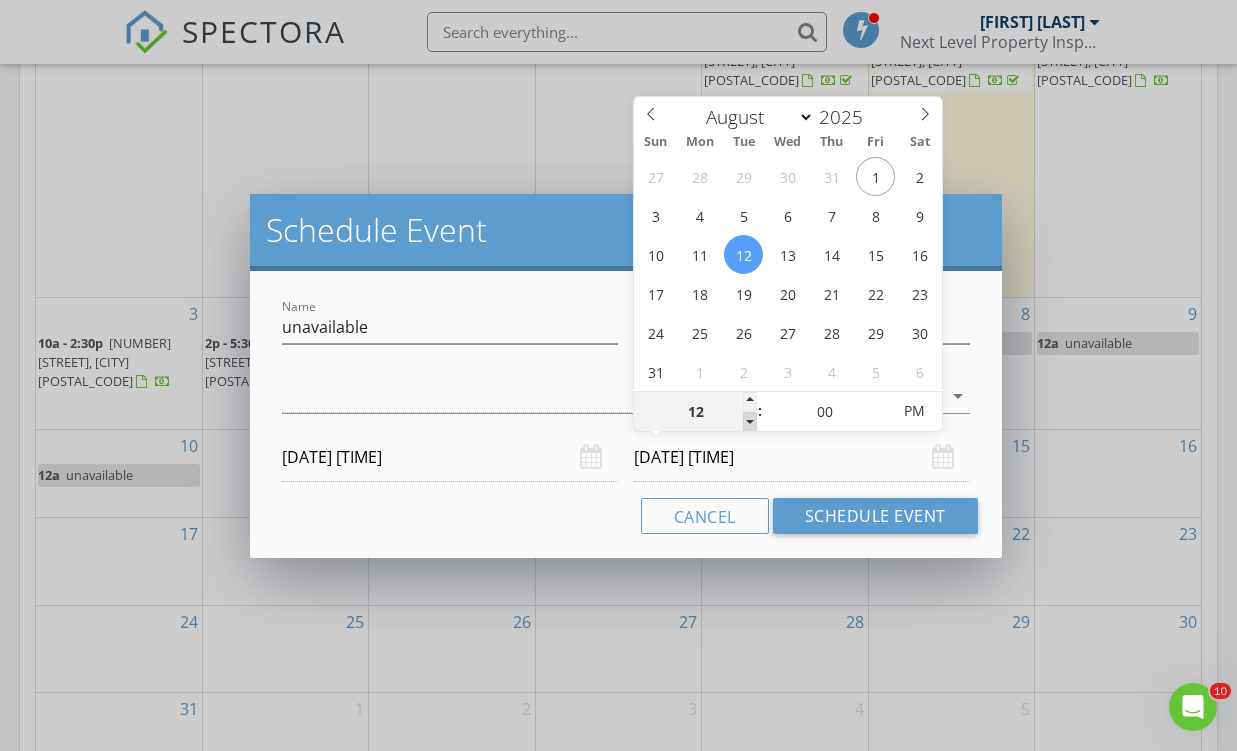 click at bounding box center (750, 422) 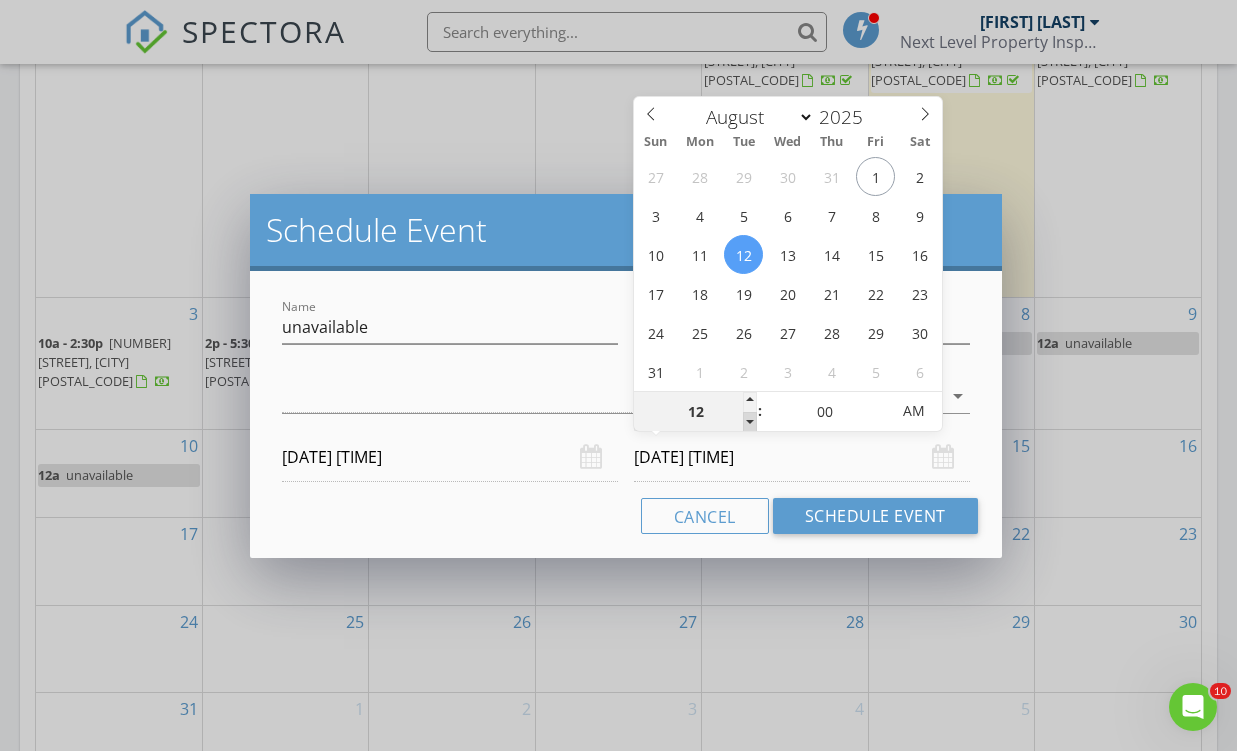 type on "11" 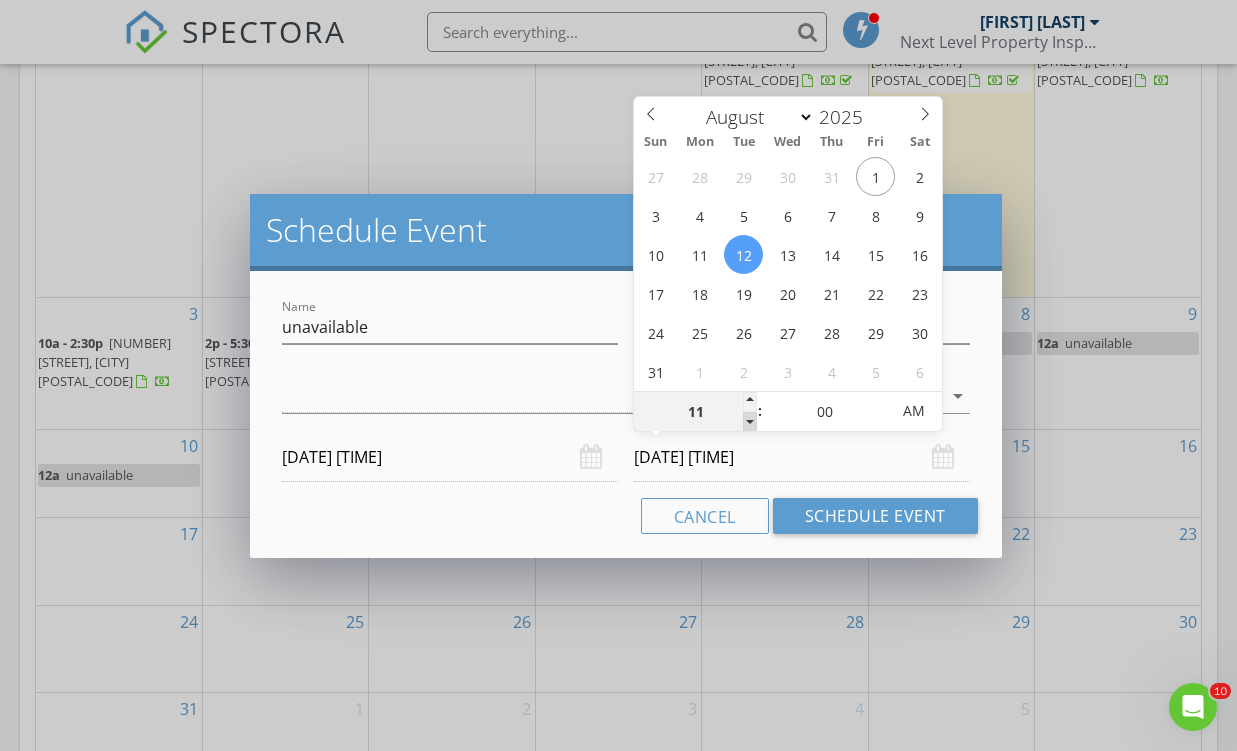 click at bounding box center [750, 422] 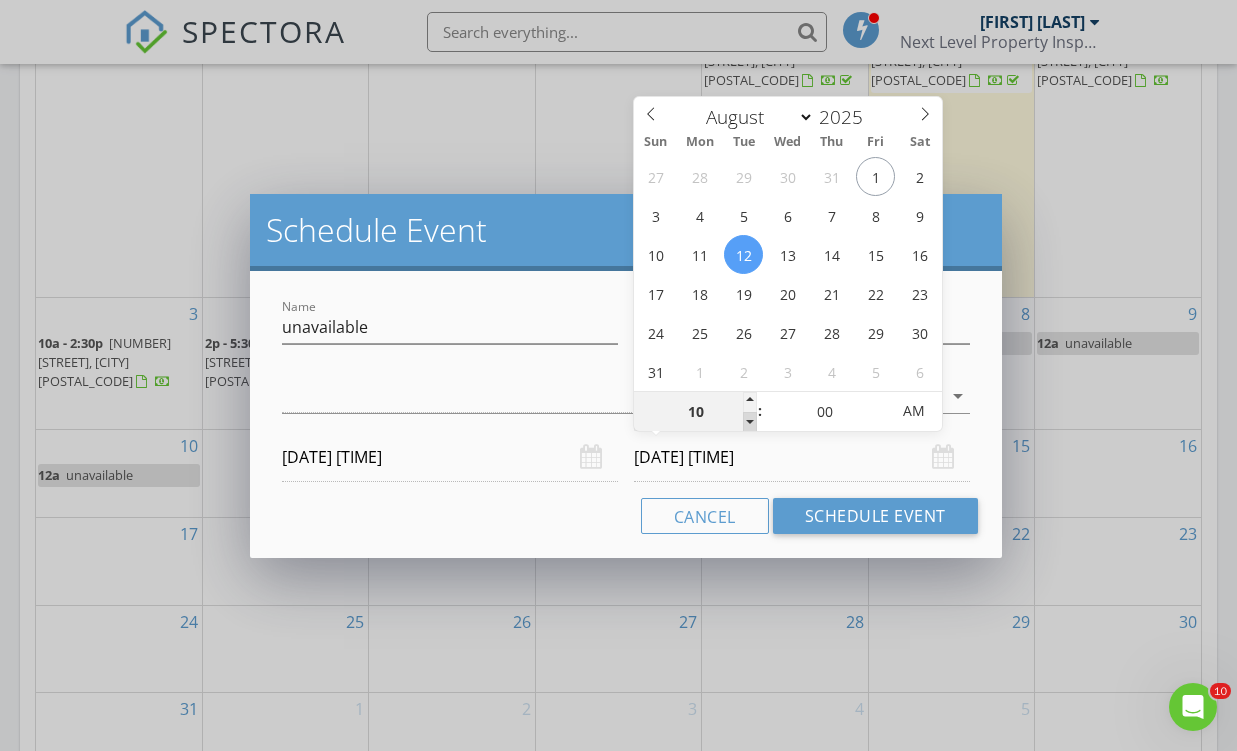 click at bounding box center (750, 422) 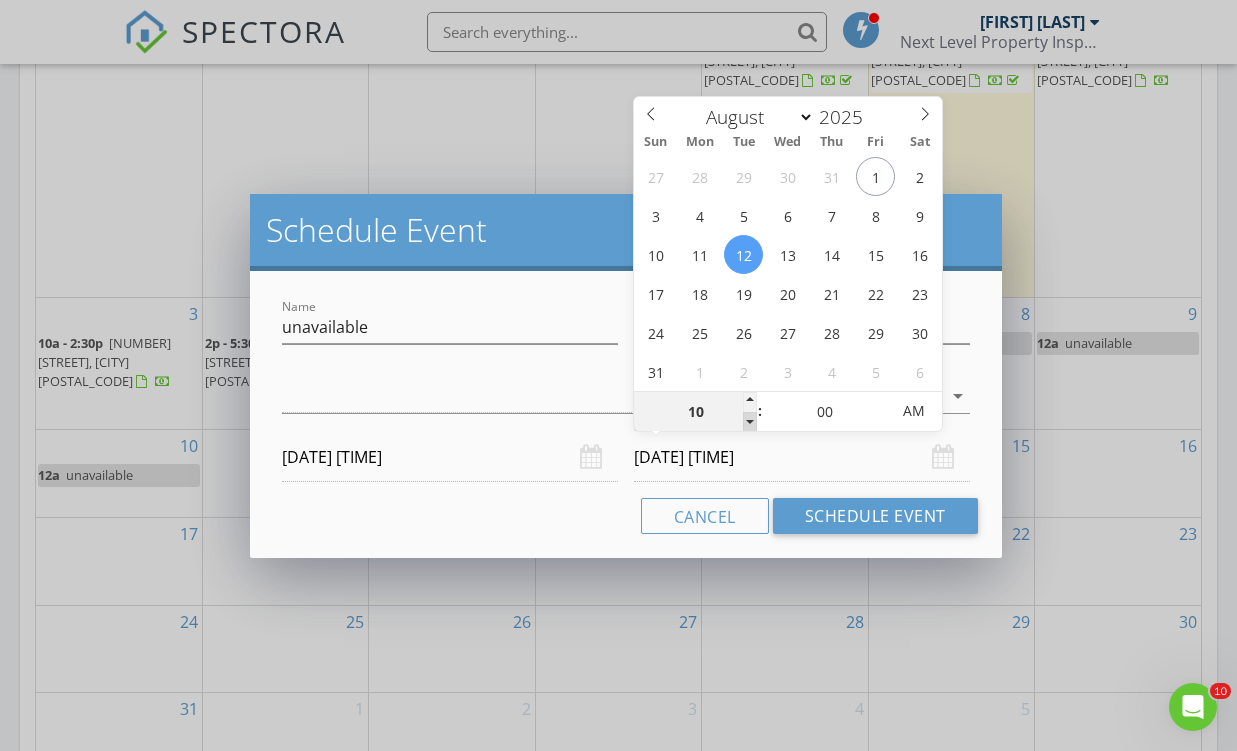 type on "09" 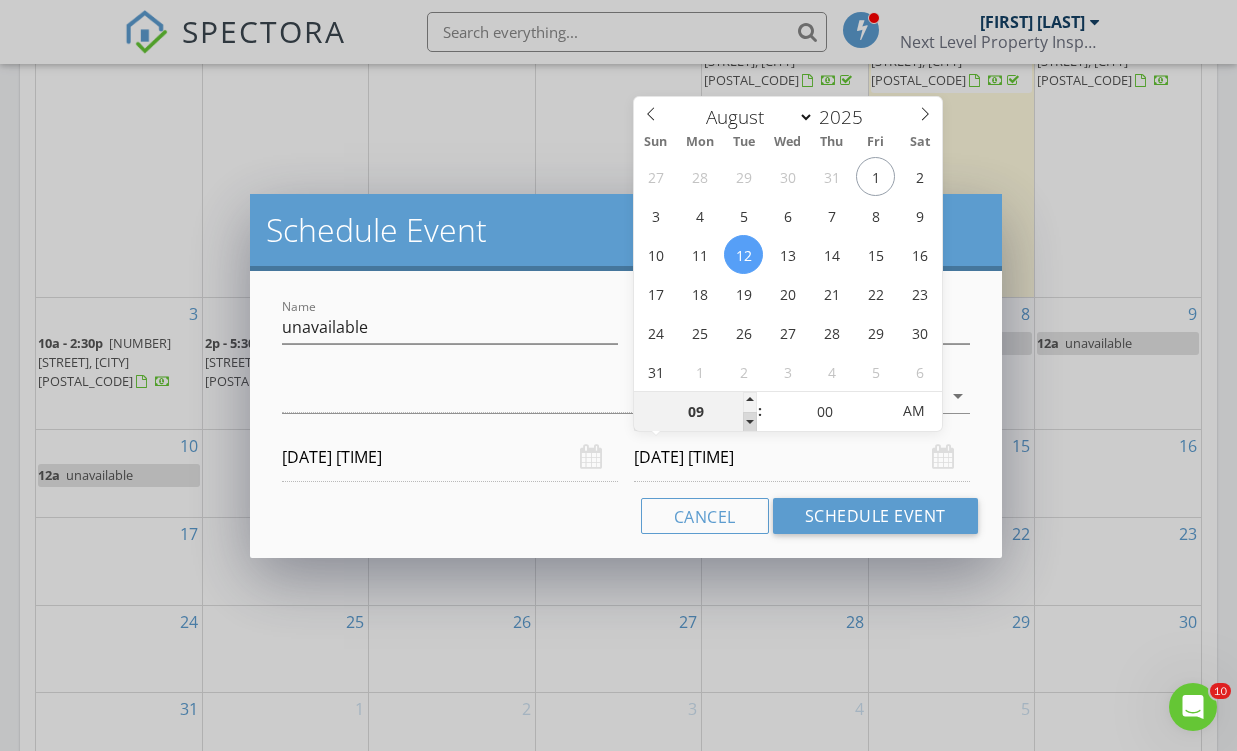 click at bounding box center (750, 422) 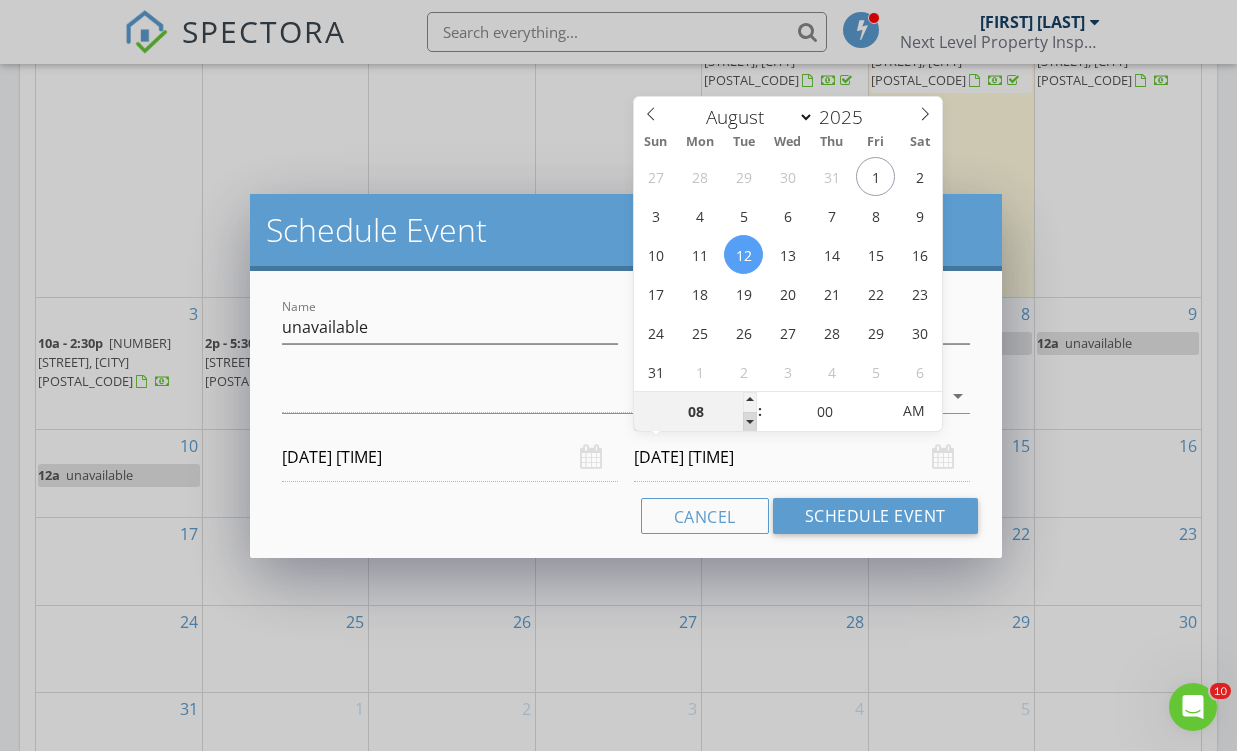 click at bounding box center (750, 422) 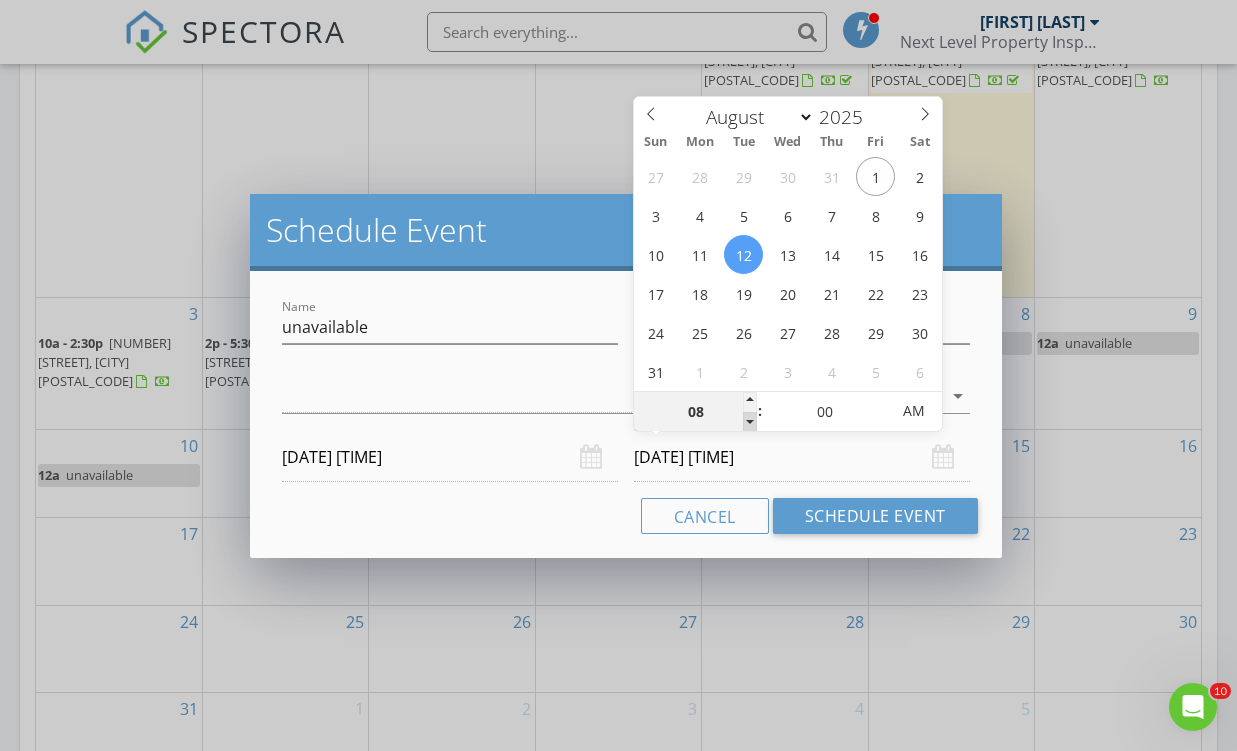 type on "07" 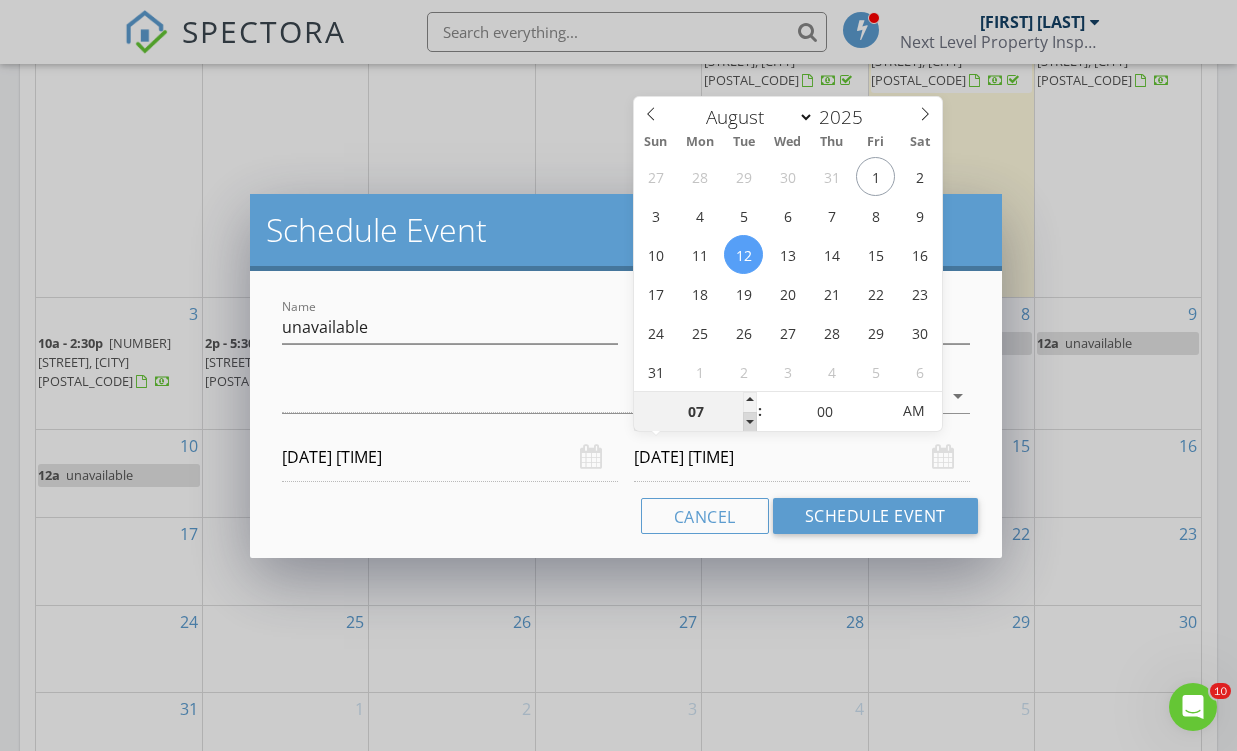 click at bounding box center (750, 422) 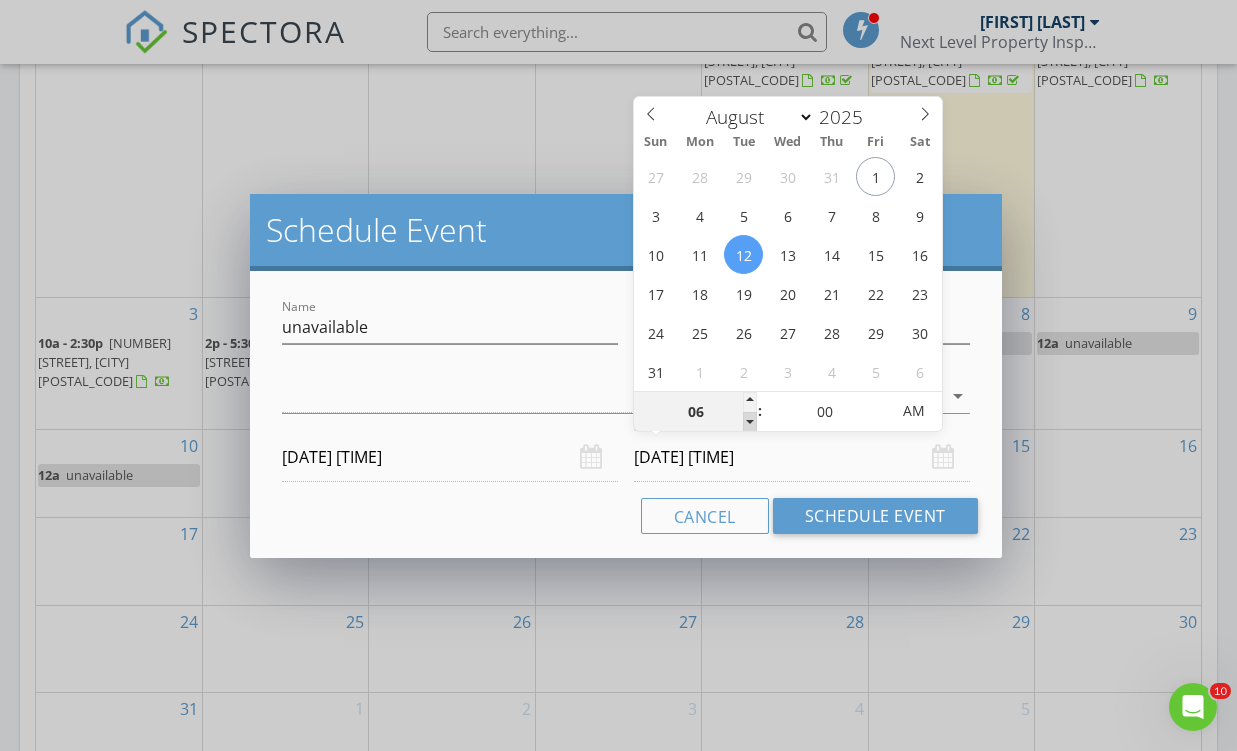 click at bounding box center (750, 422) 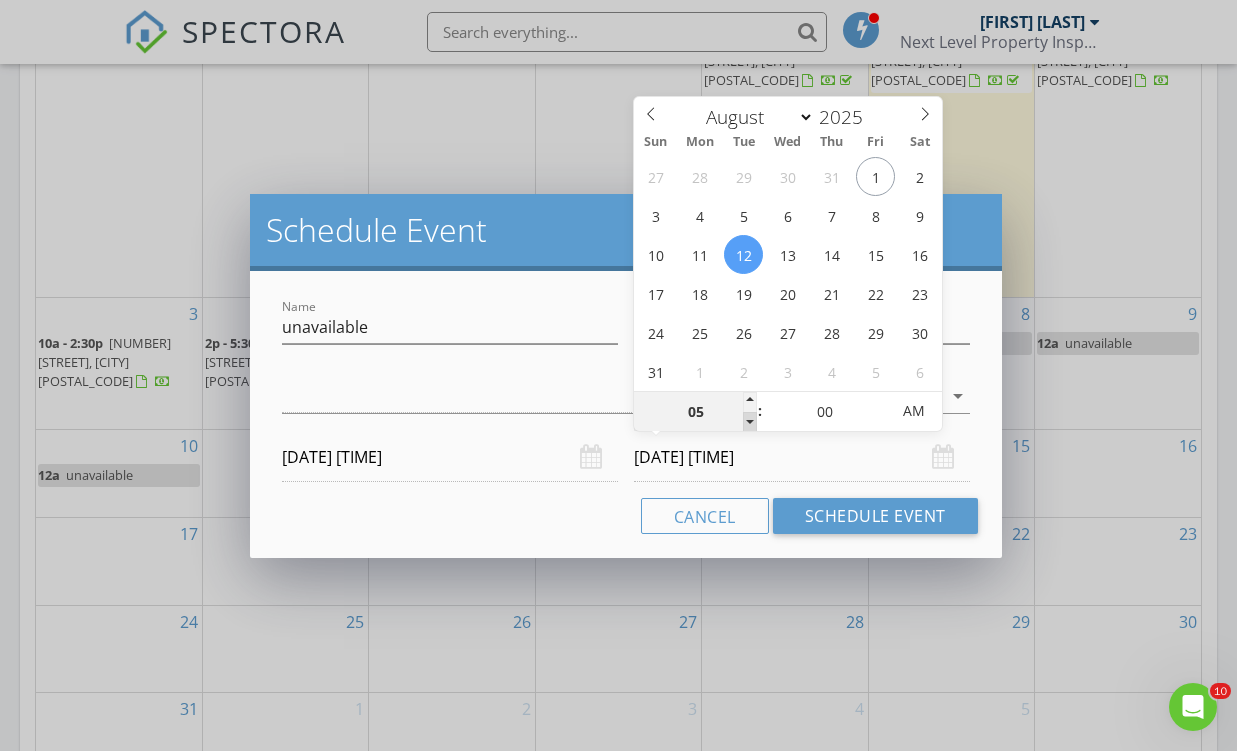 click at bounding box center (750, 422) 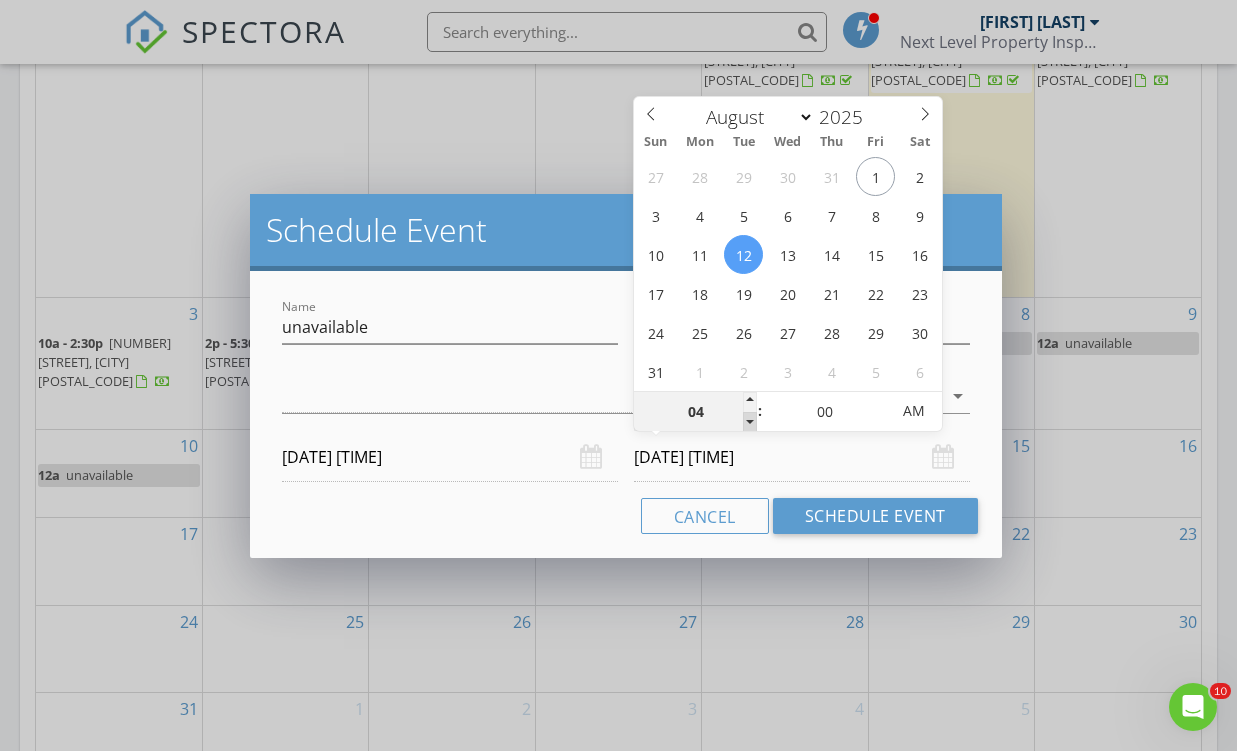 click at bounding box center [750, 422] 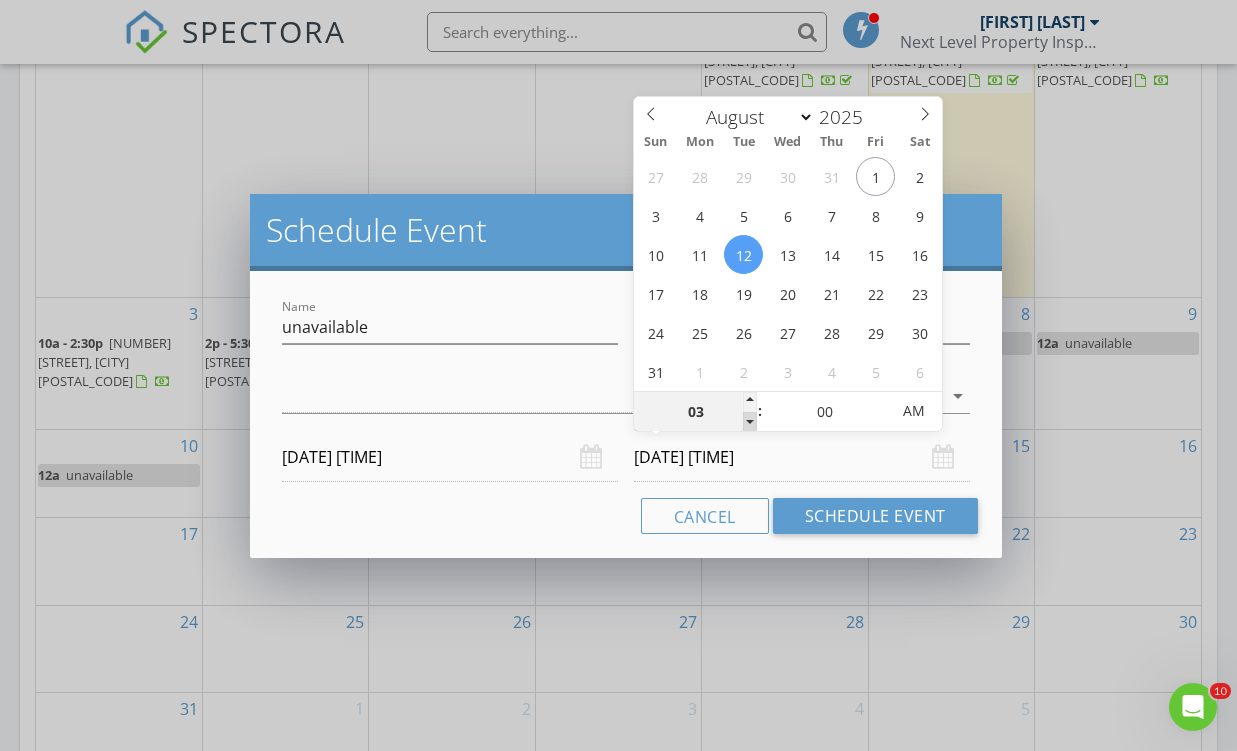 click at bounding box center (750, 422) 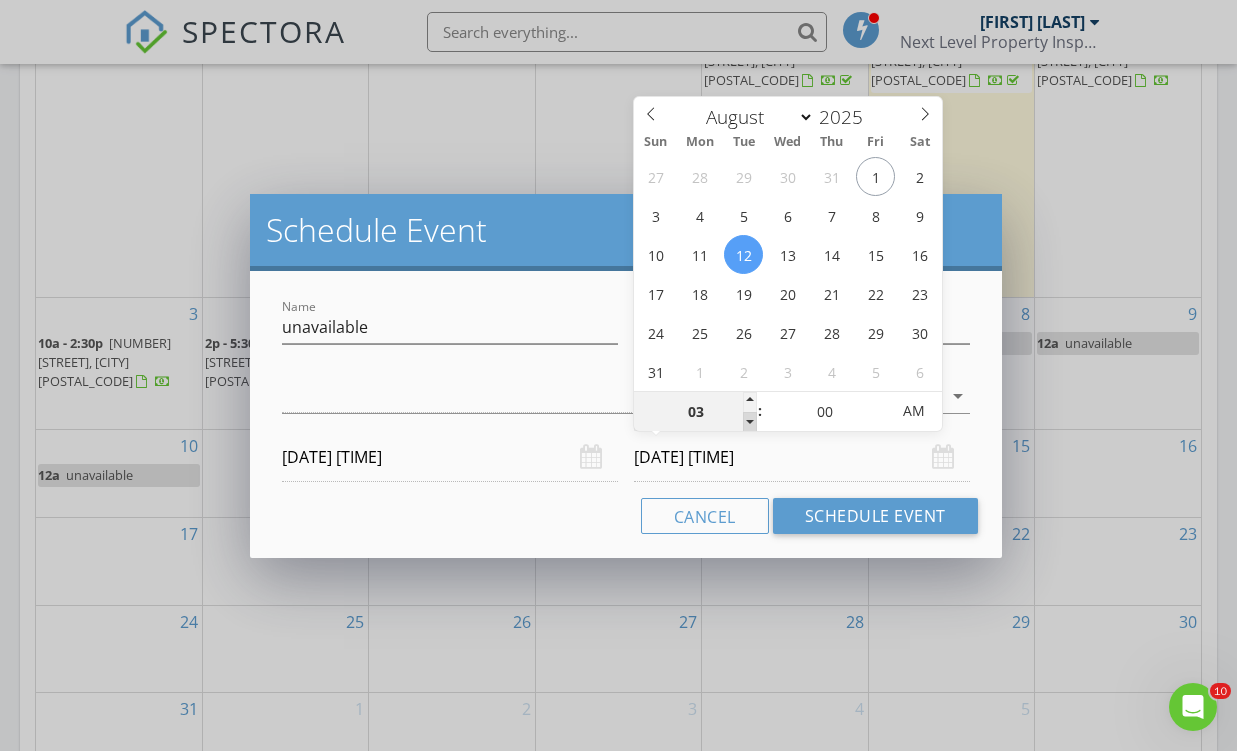type on "02" 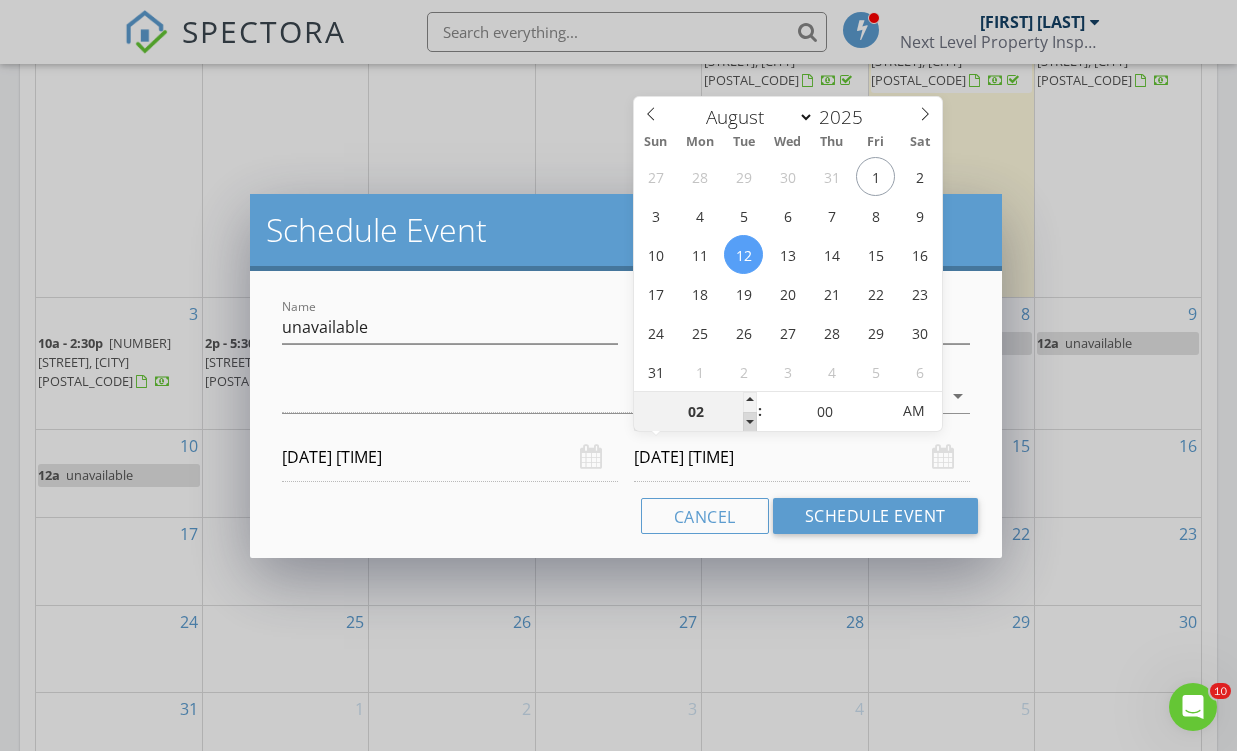 click at bounding box center [750, 422] 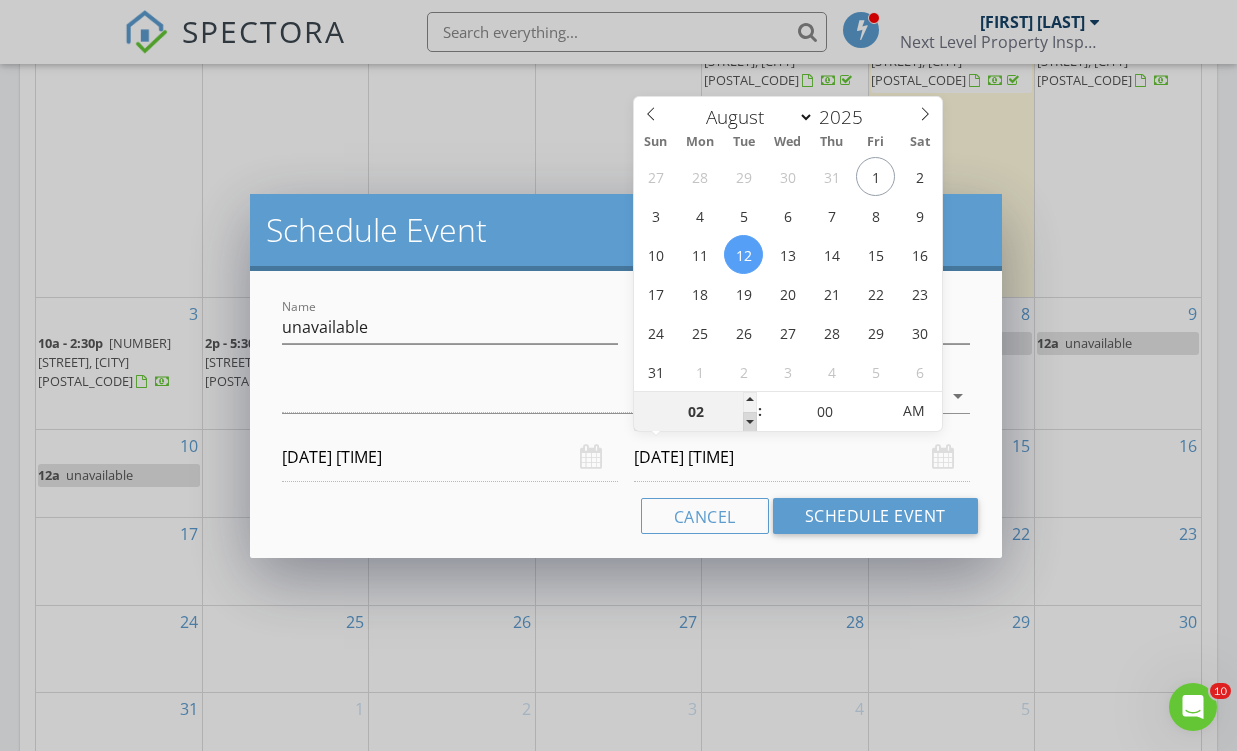type on "01" 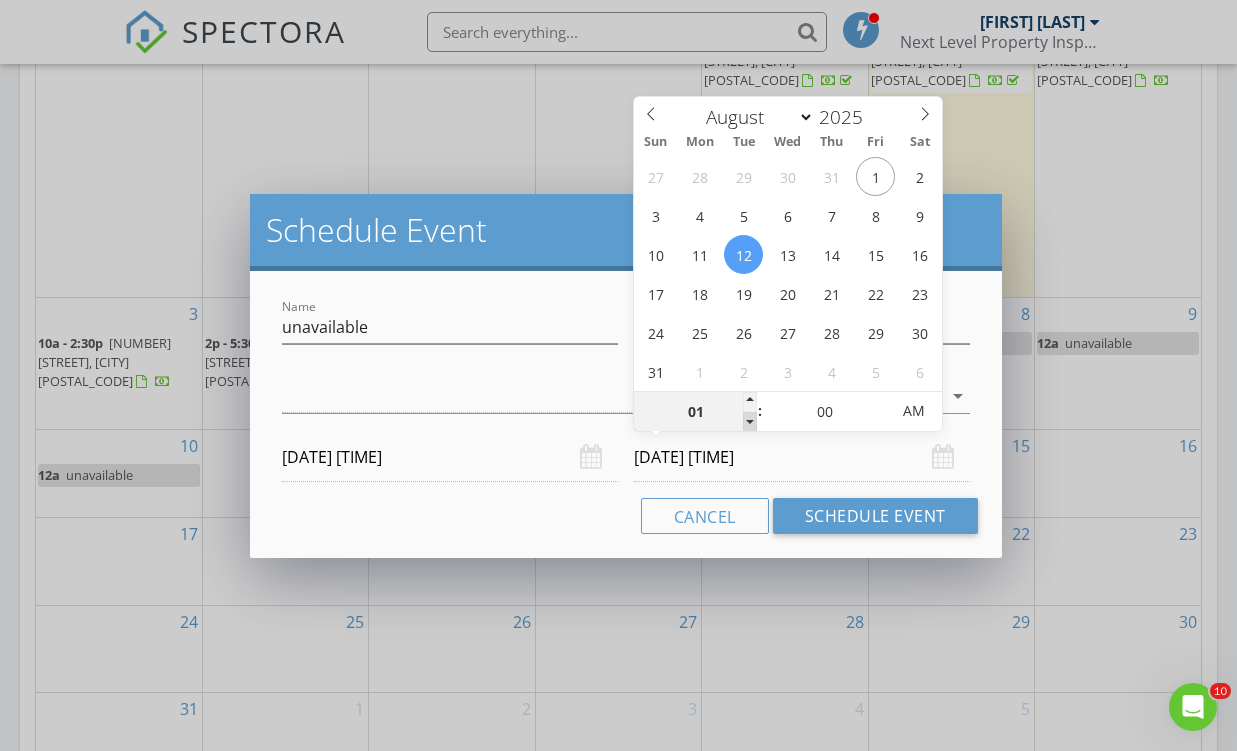 click at bounding box center [750, 422] 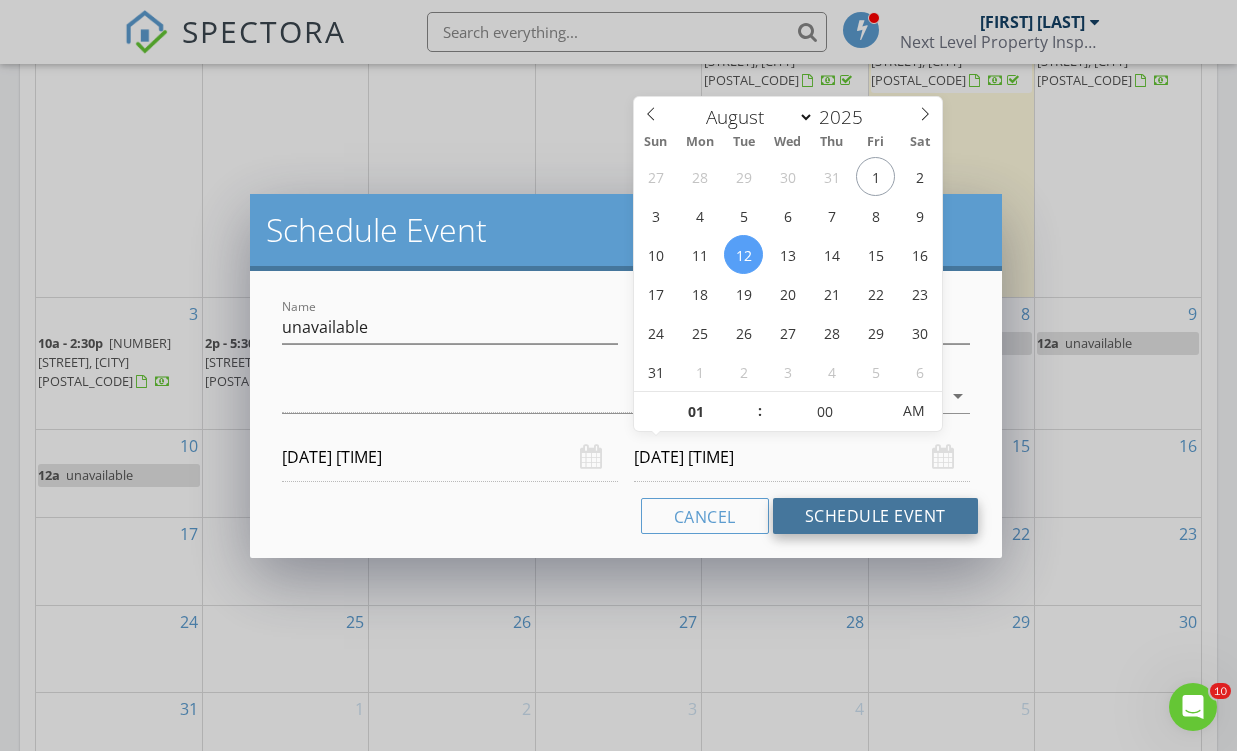 click on "Schedule Event" at bounding box center [875, 516] 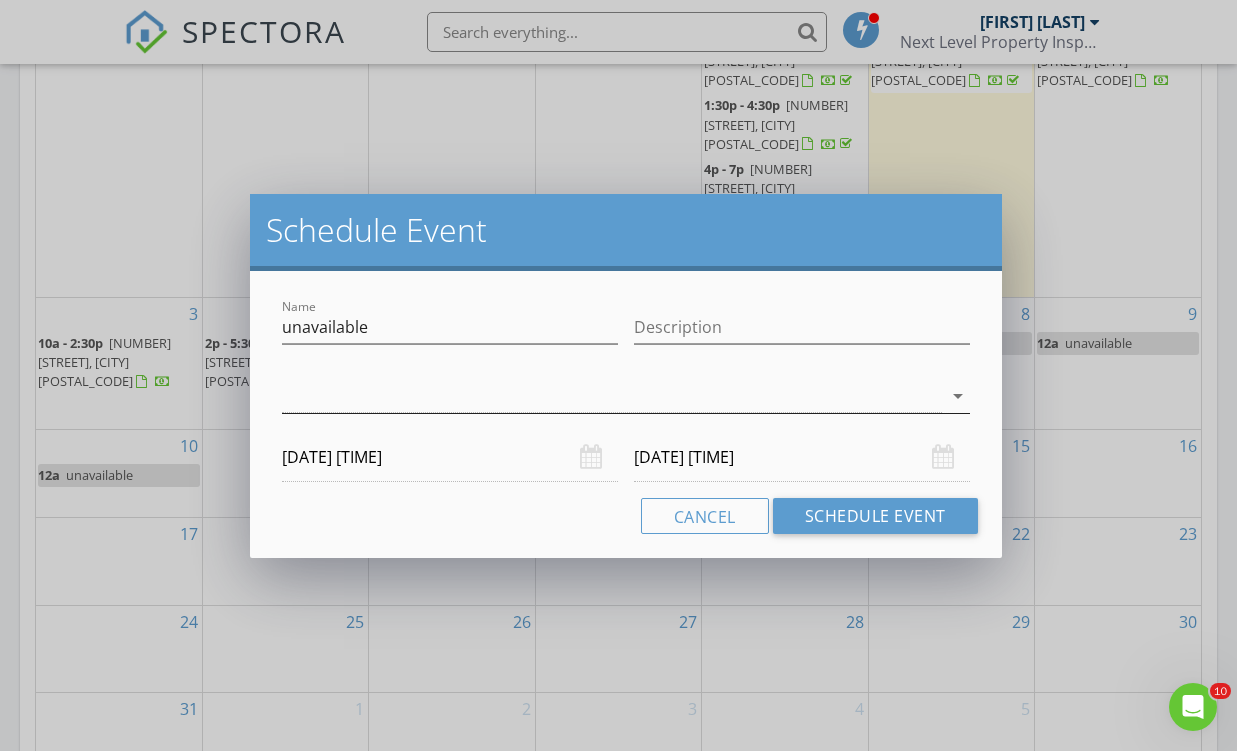 click on "arrow_drop_down" at bounding box center [958, 396] 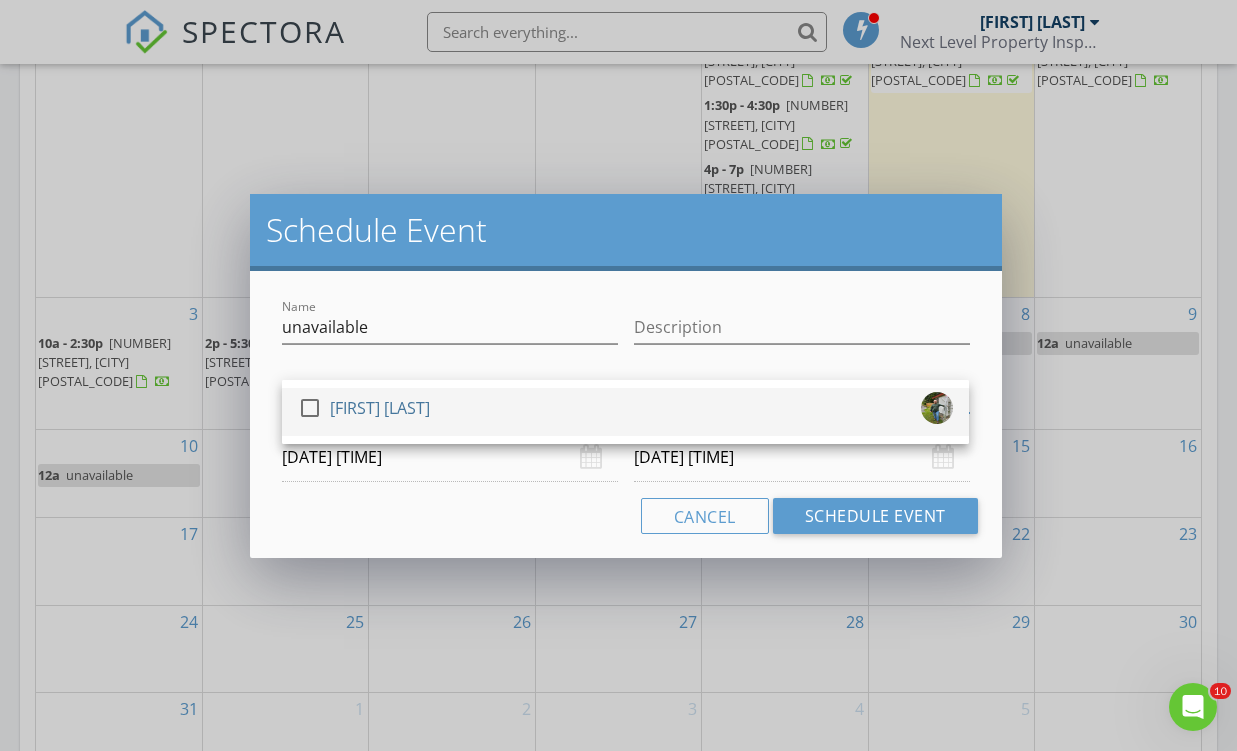 click at bounding box center [310, 408] 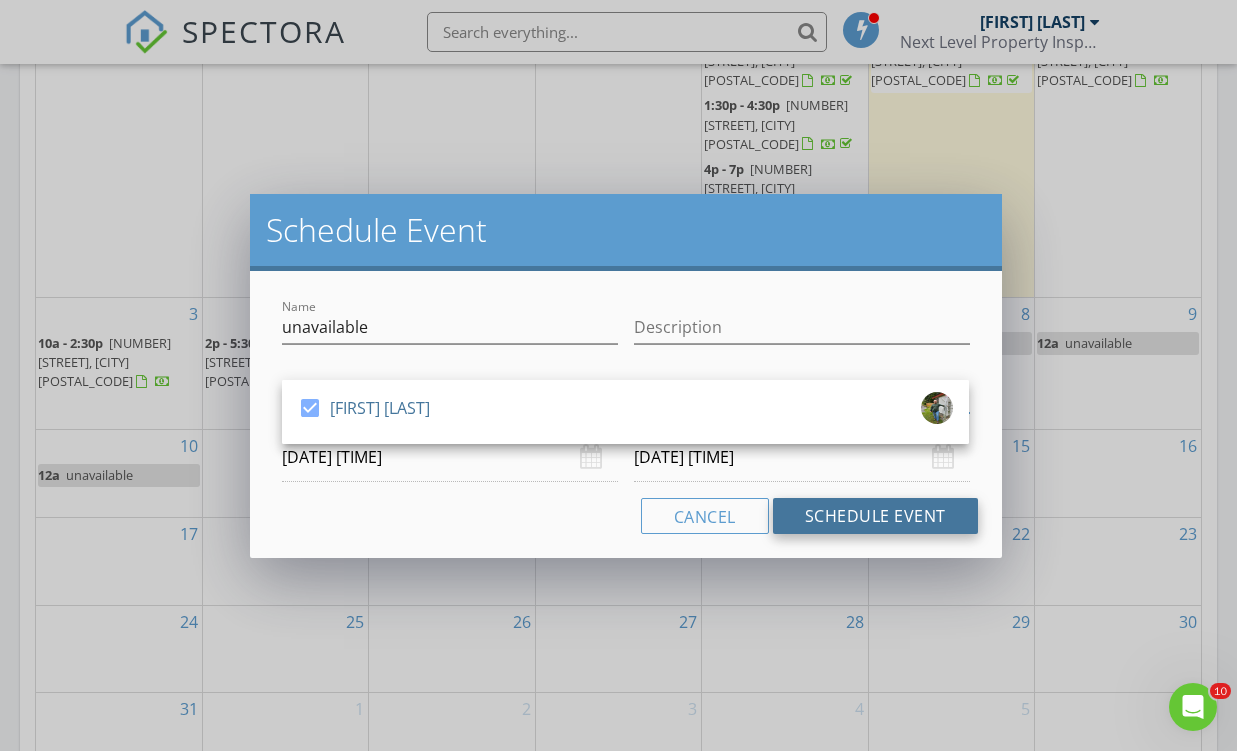 click on "Schedule Event" at bounding box center [875, 516] 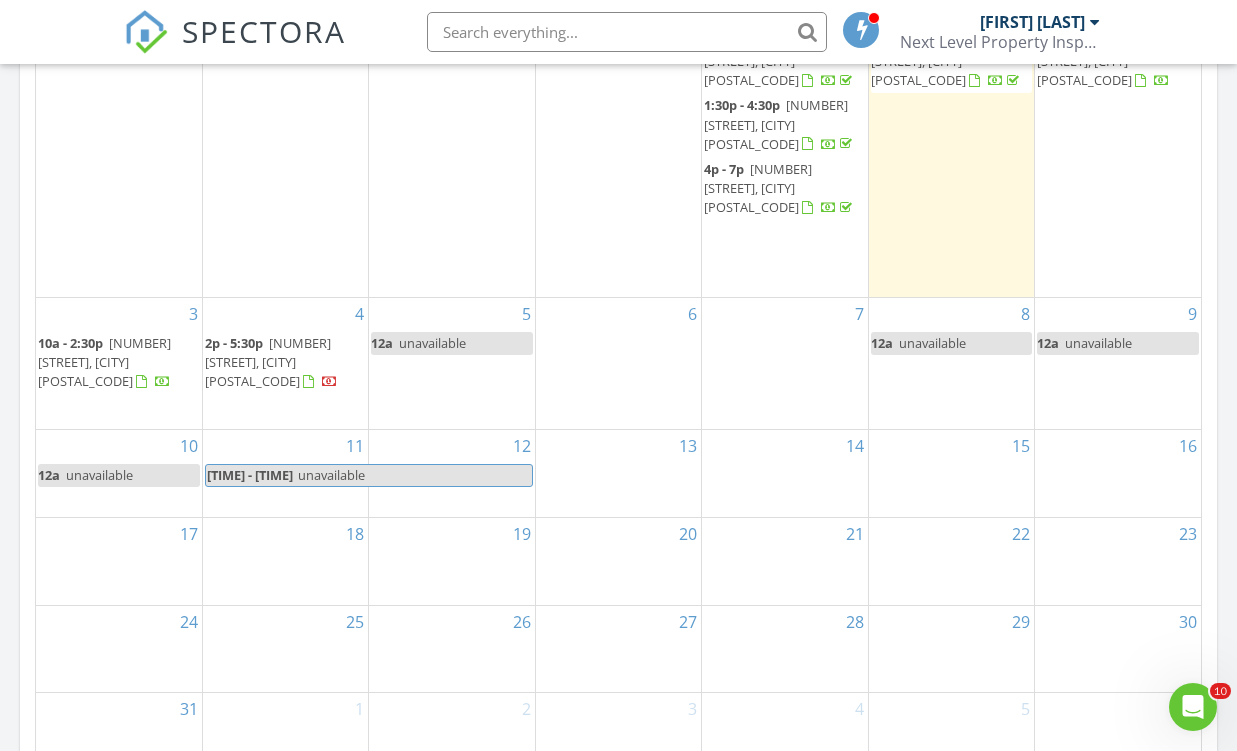 click on "unavailable" at bounding box center [331, 475] 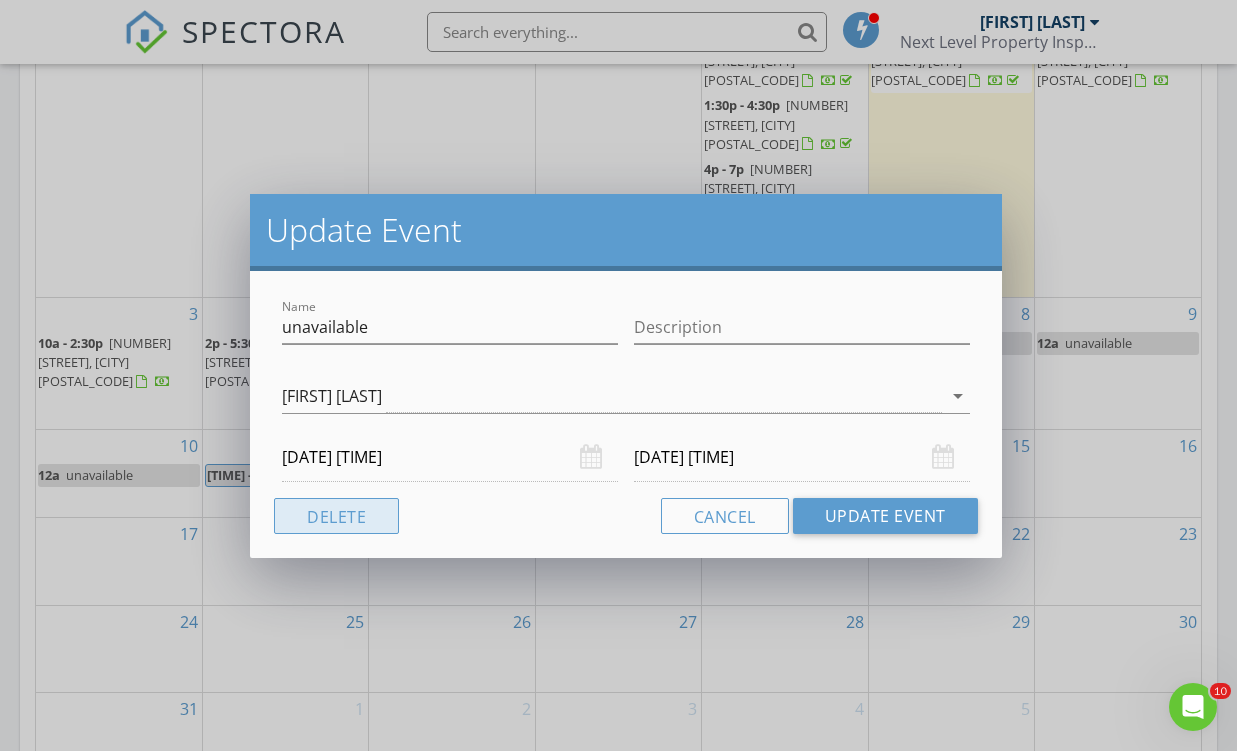 click on "Delete" at bounding box center (336, 516) 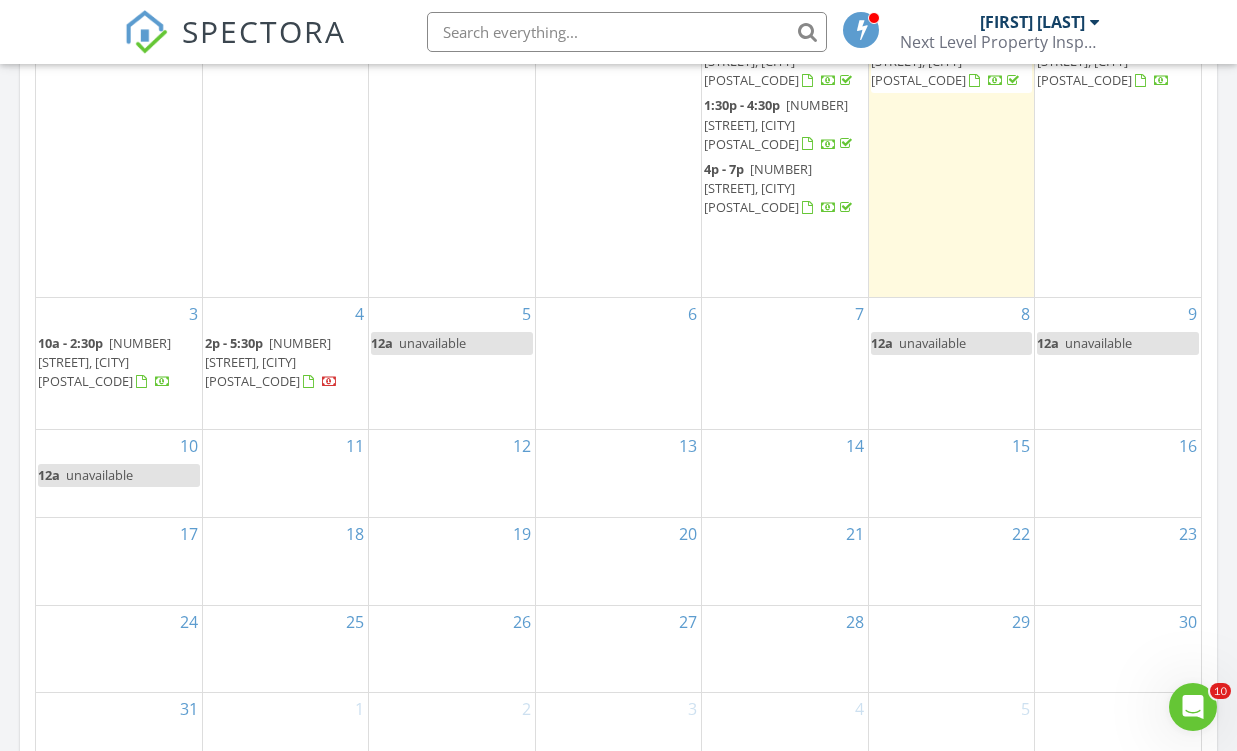 click on "11" at bounding box center [285, 473] 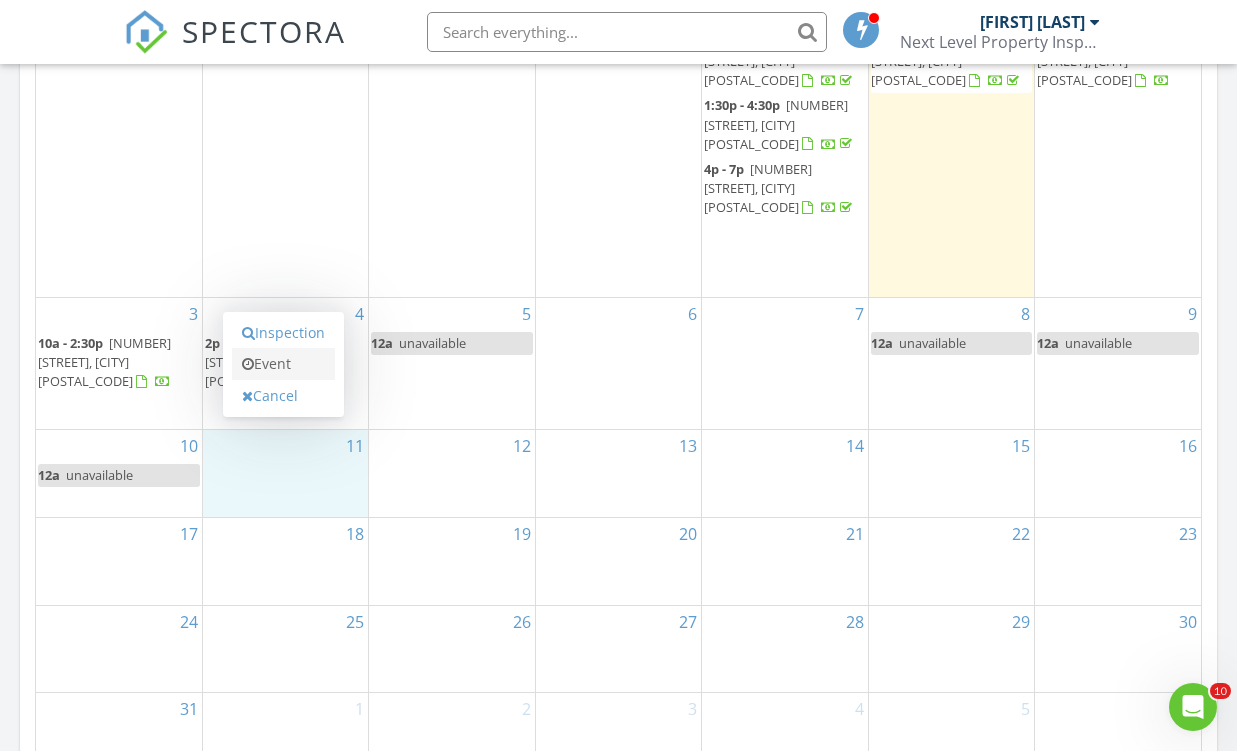 click on "Event" at bounding box center [283, 364] 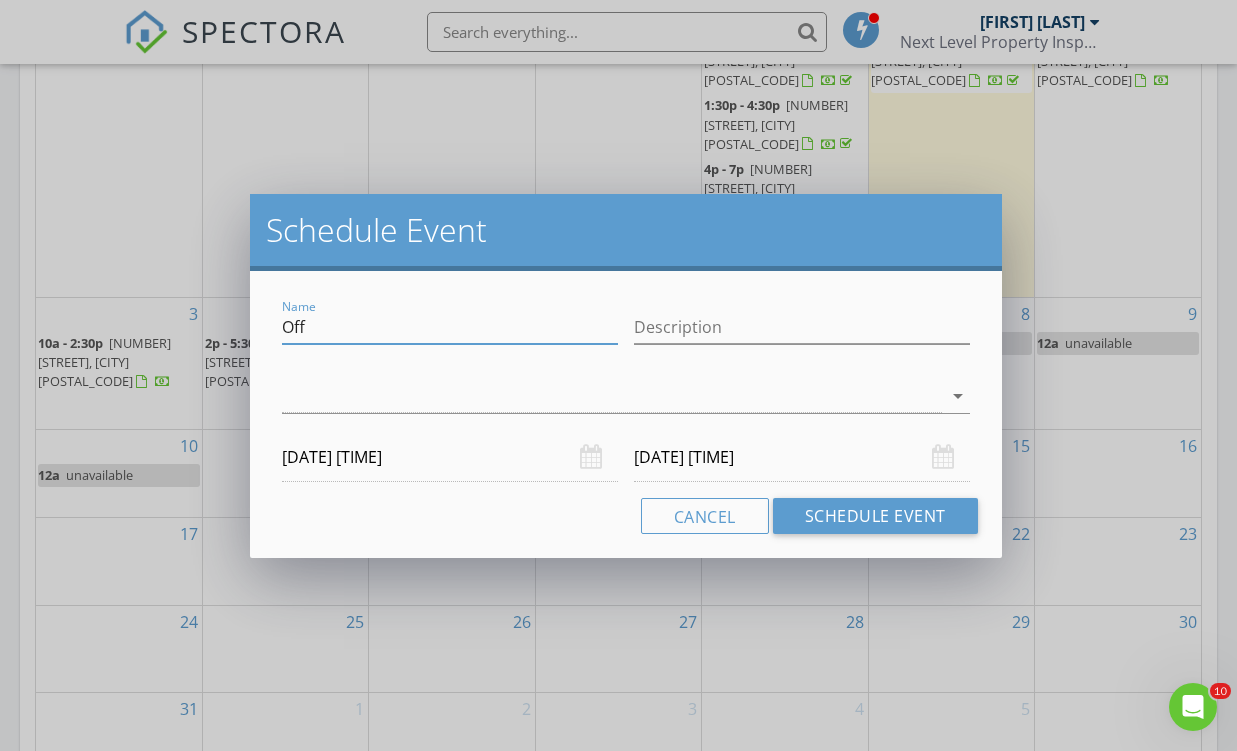 click on "Off" at bounding box center [450, 327] 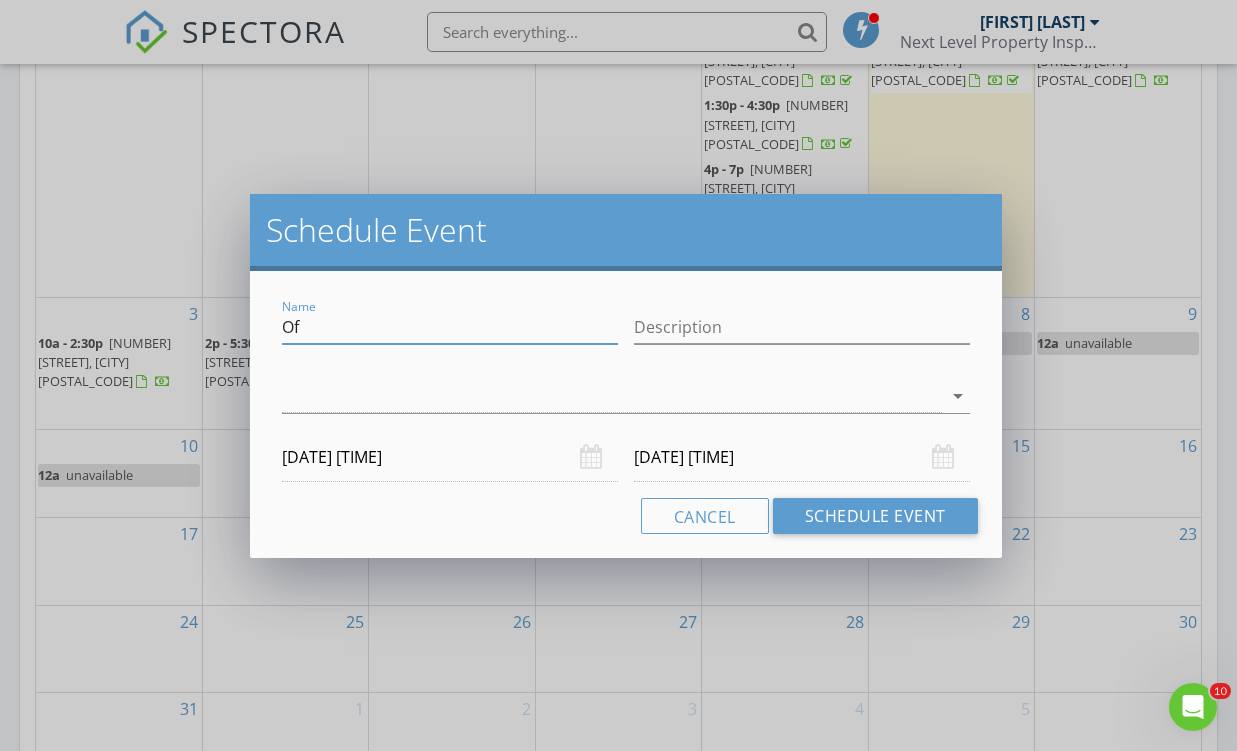 type on "O" 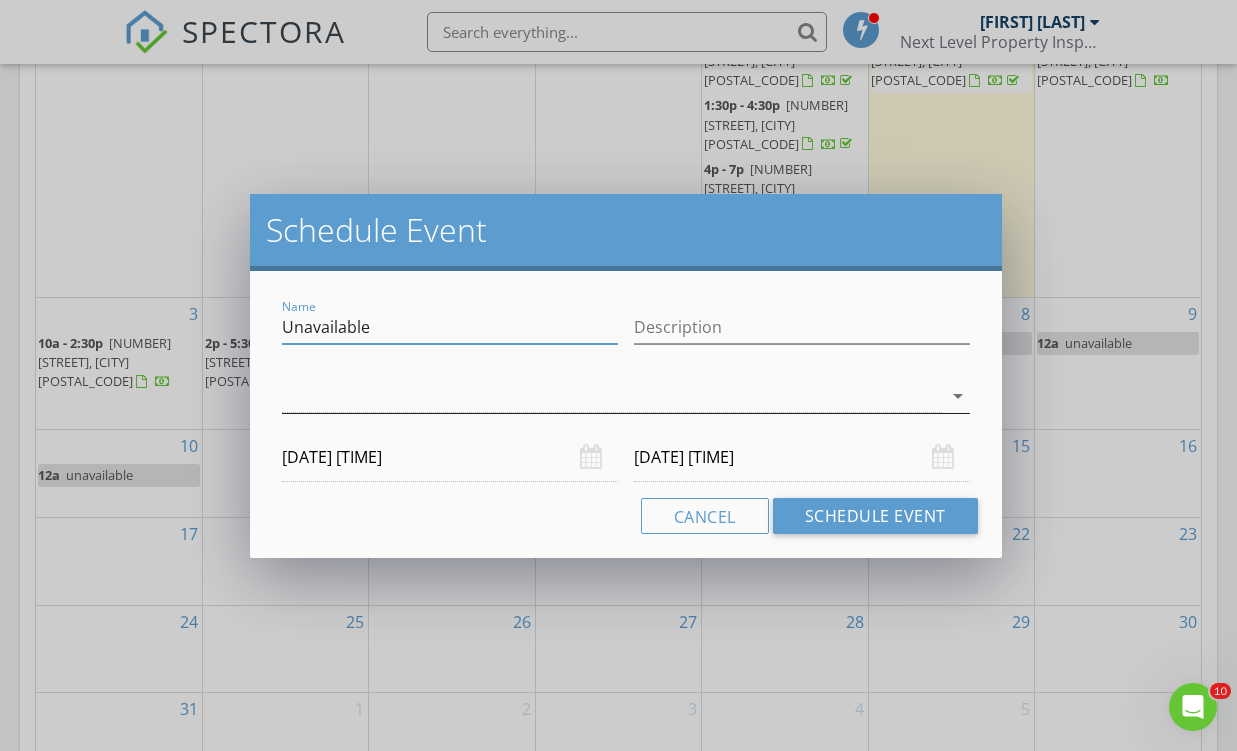 type on "Unavailable" 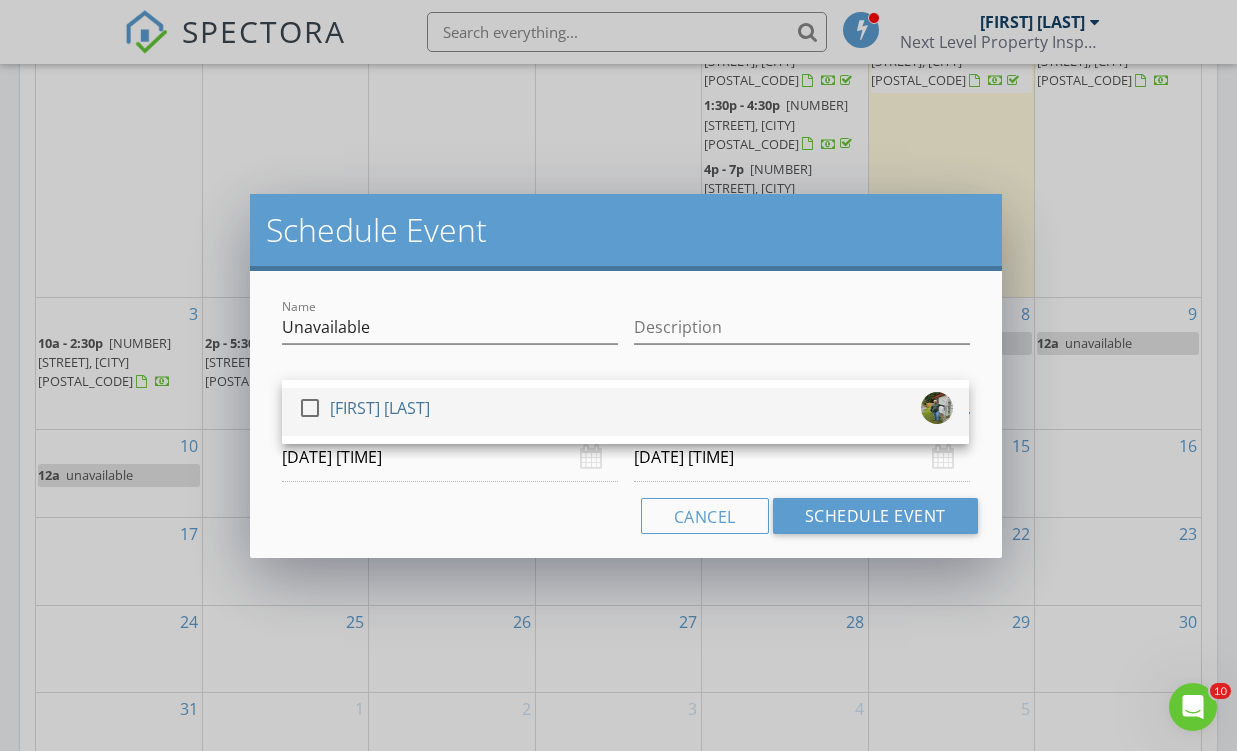 click at bounding box center (310, 408) 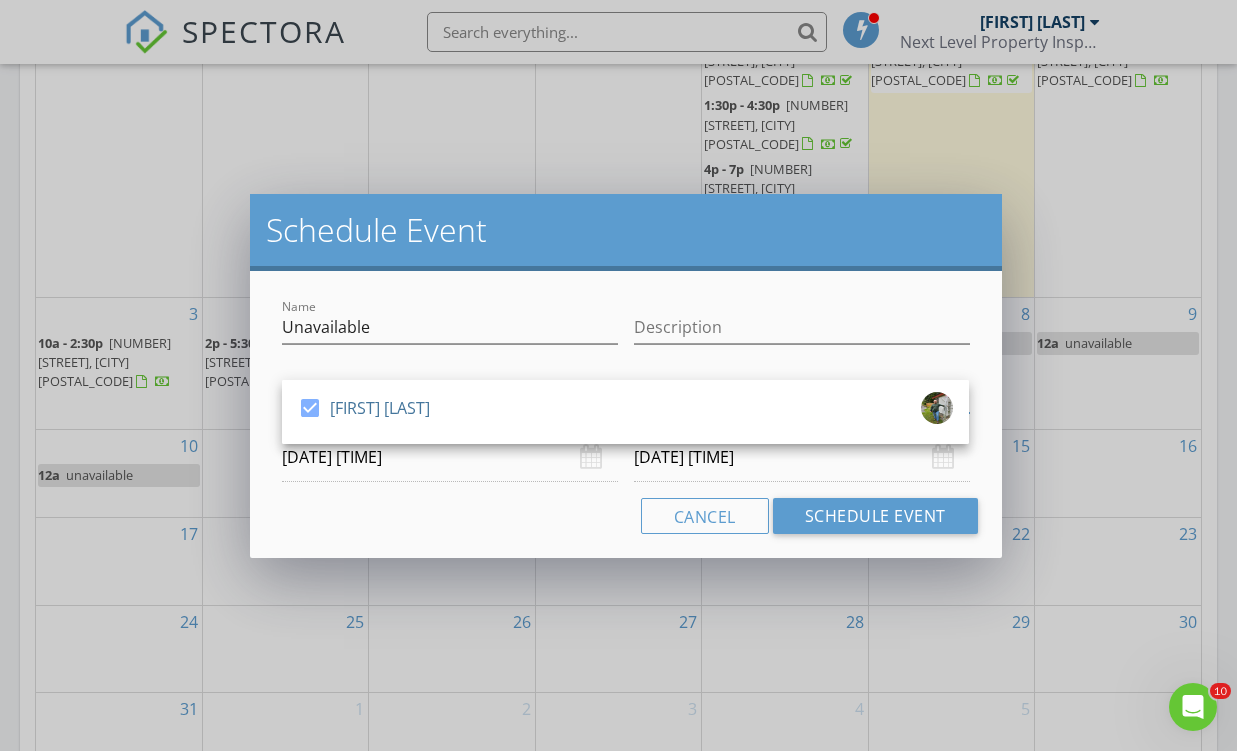 click on "[DATE] [TIME]" at bounding box center (450, 457) 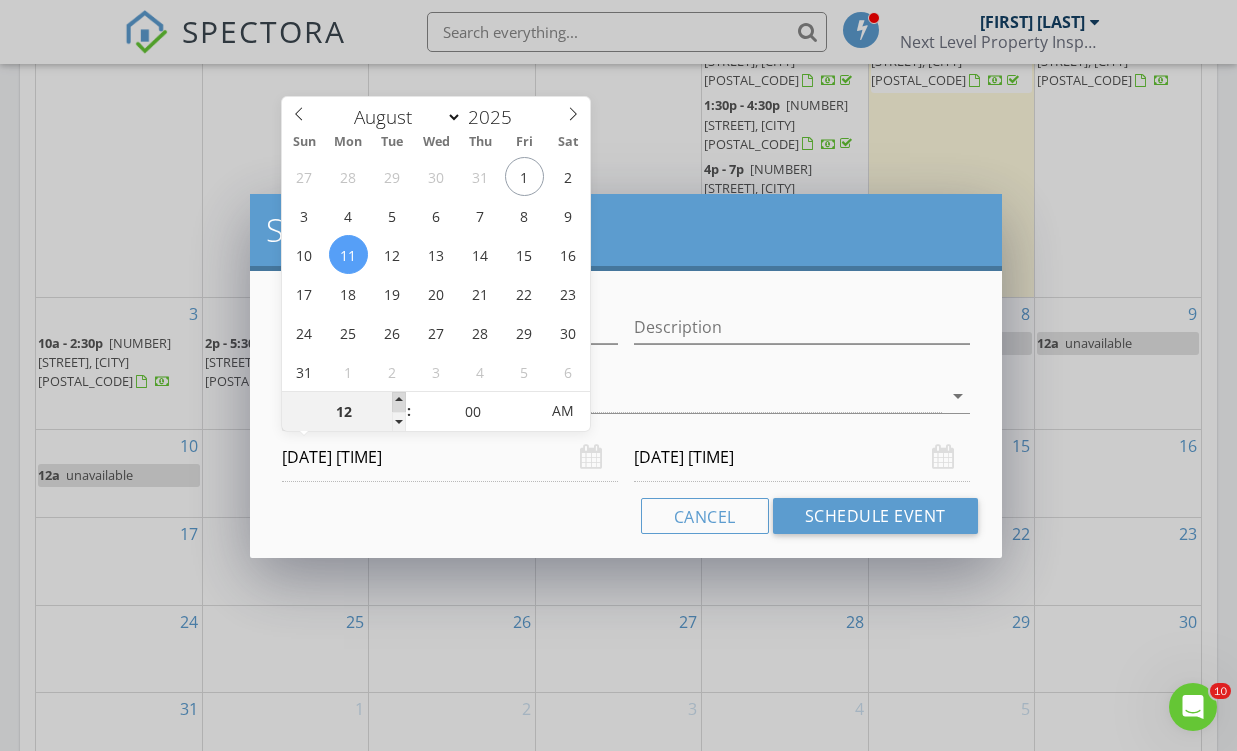 type on "01" 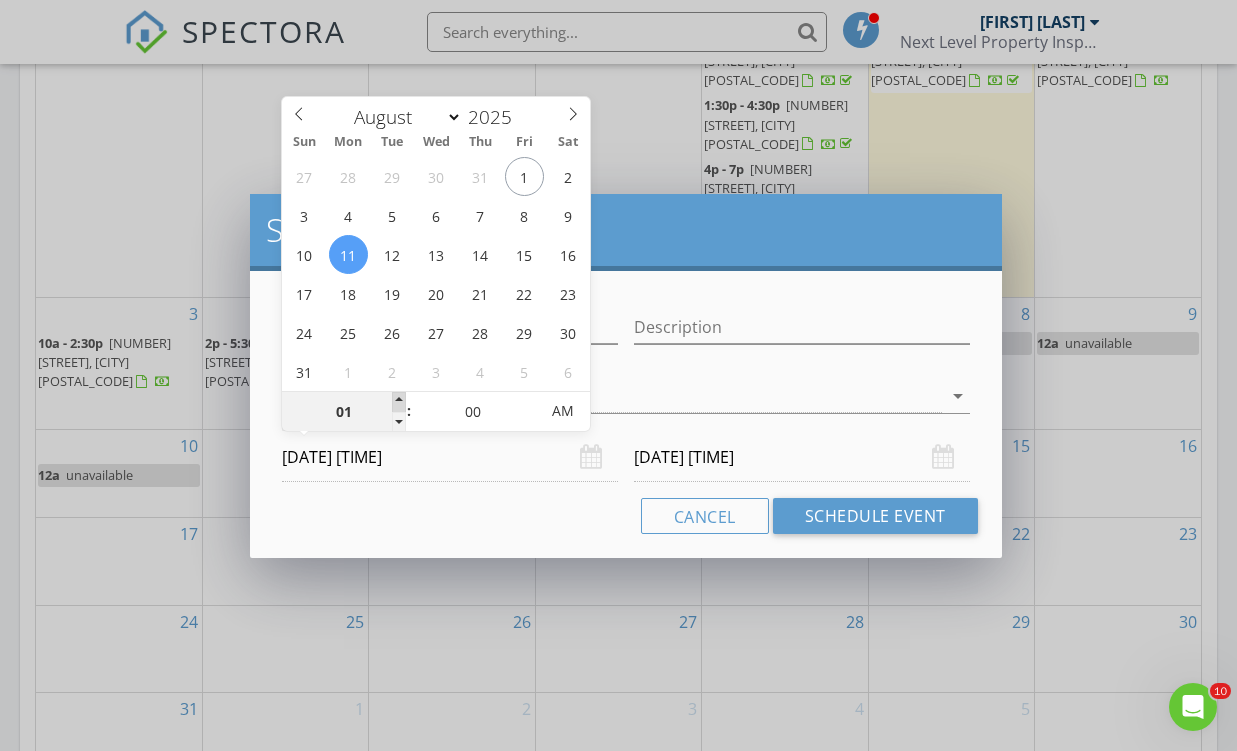 click at bounding box center (399, 402) 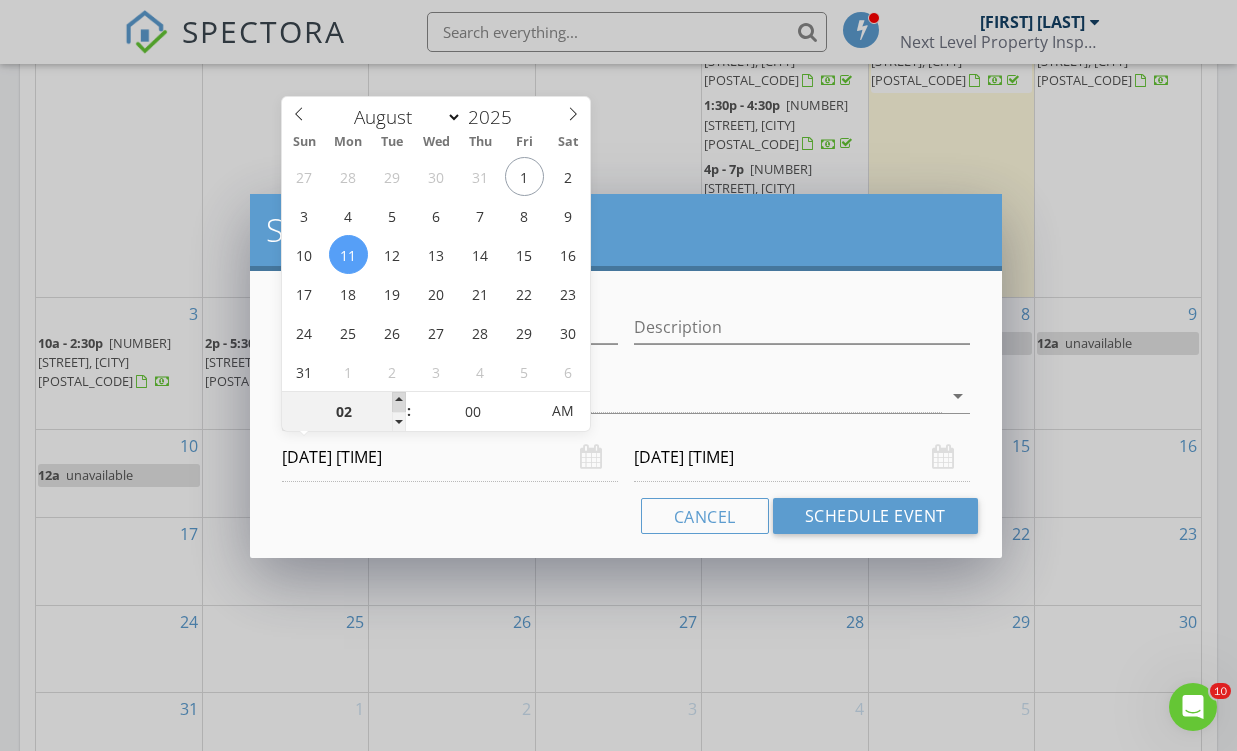 click at bounding box center (399, 402) 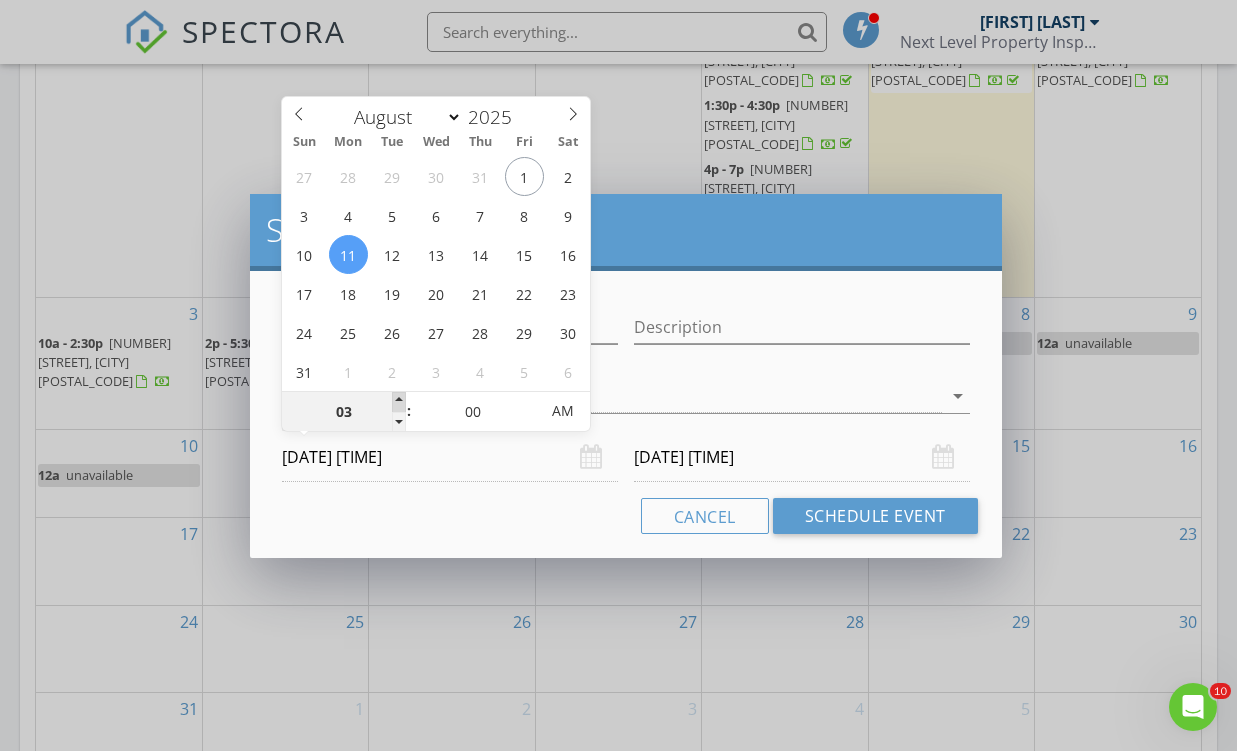 click at bounding box center [399, 402] 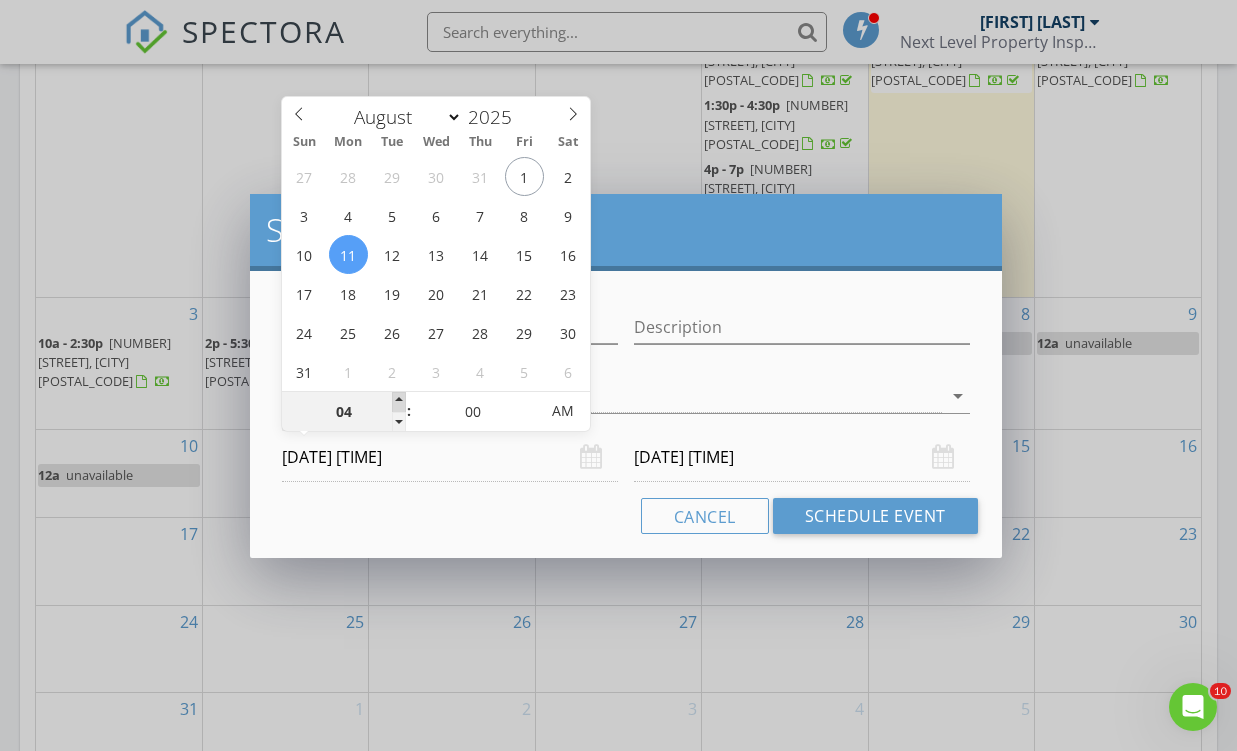 click at bounding box center [399, 402] 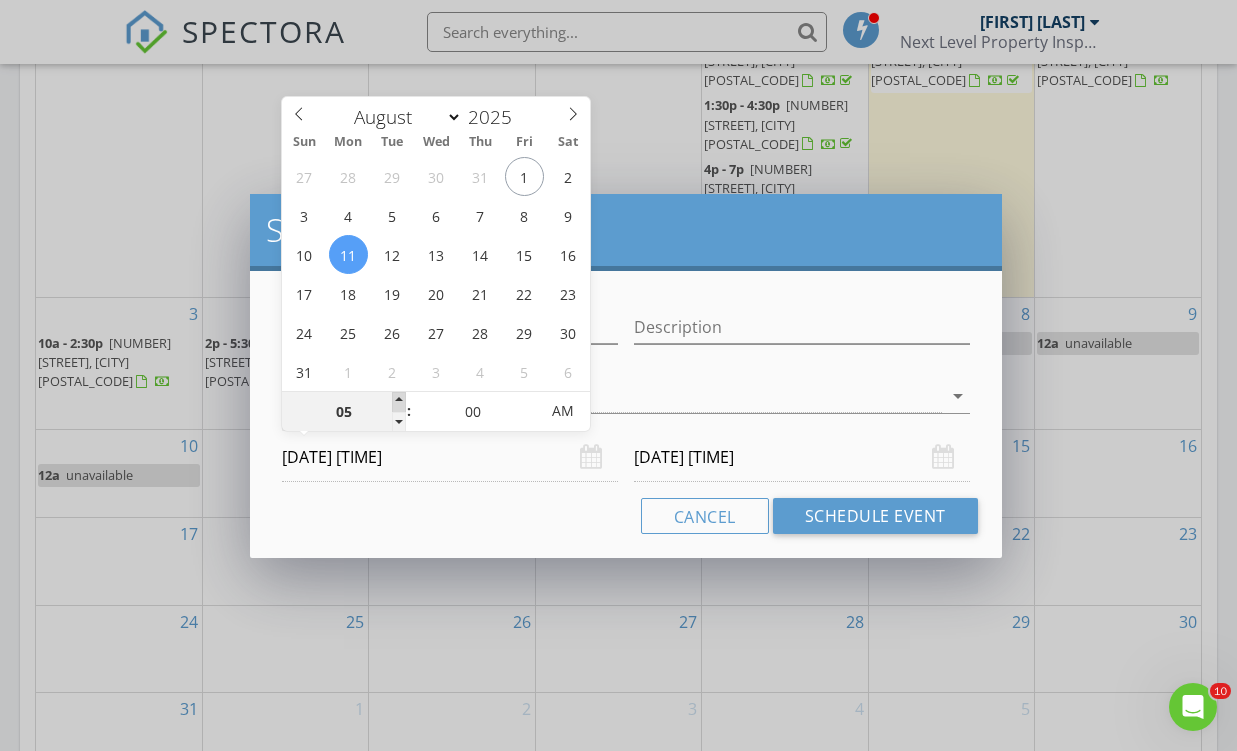 click at bounding box center (399, 402) 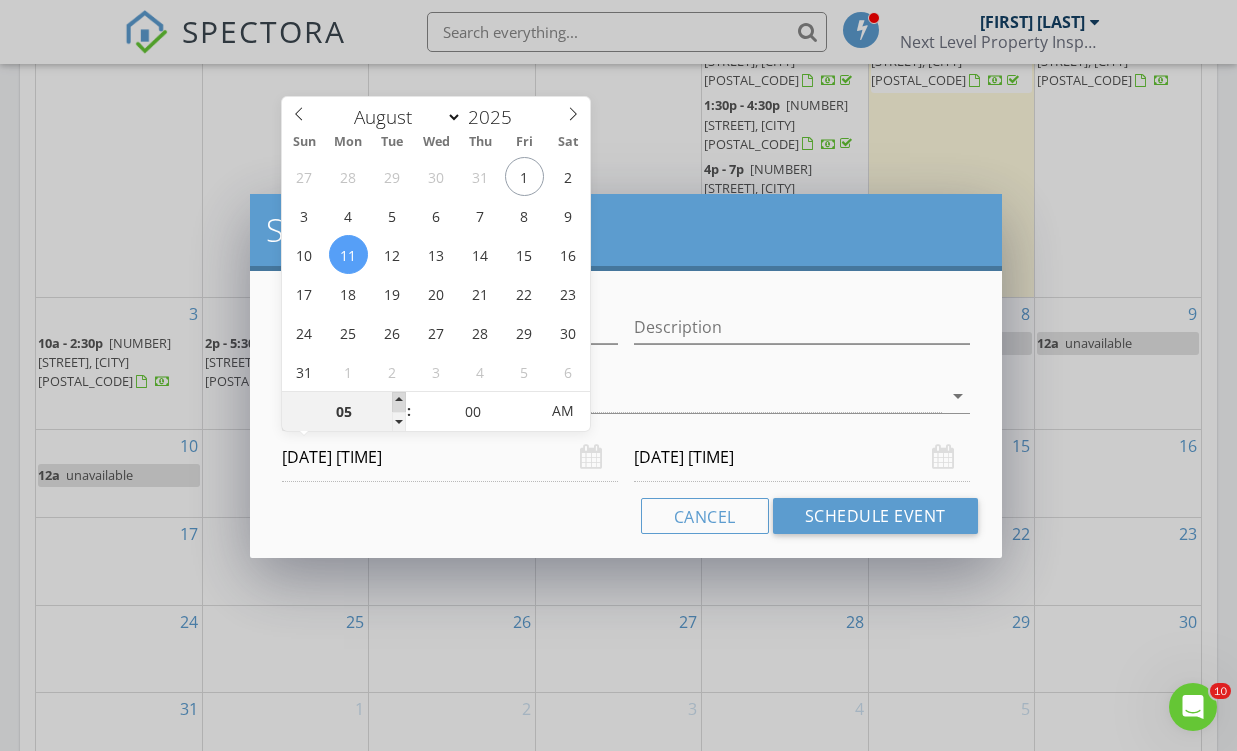 type on "06" 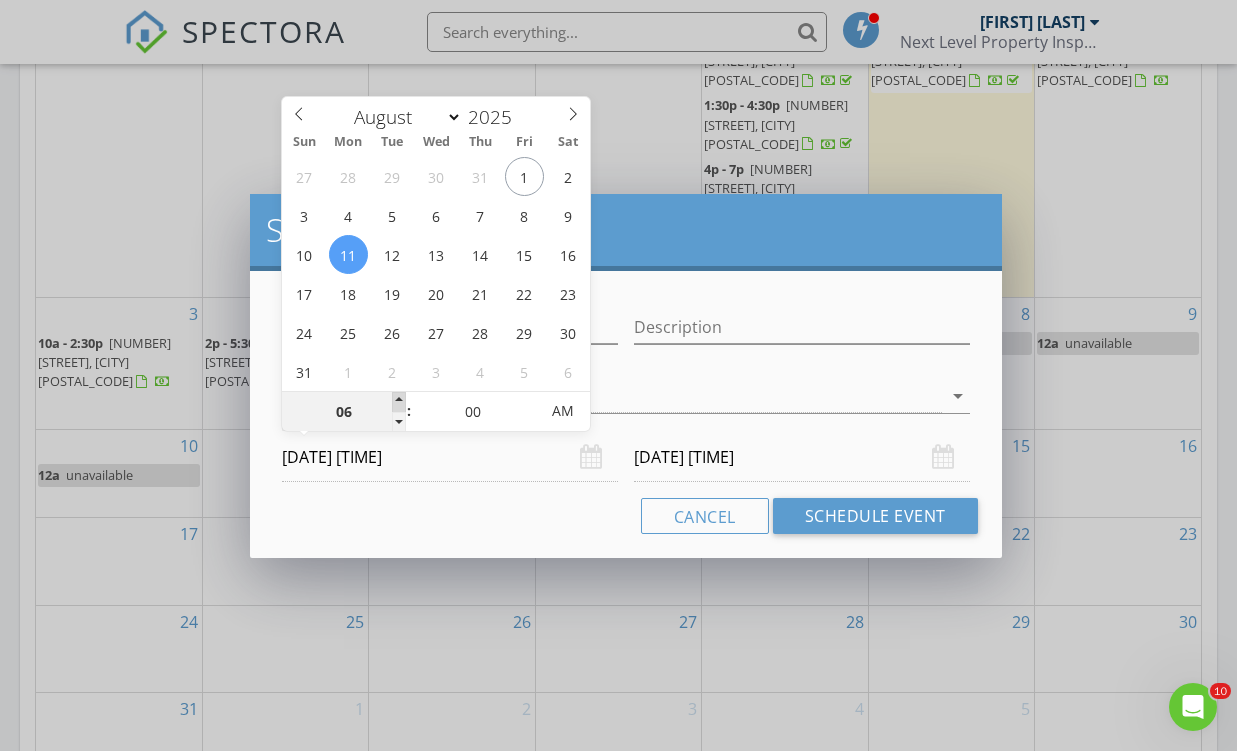 click at bounding box center [399, 402] 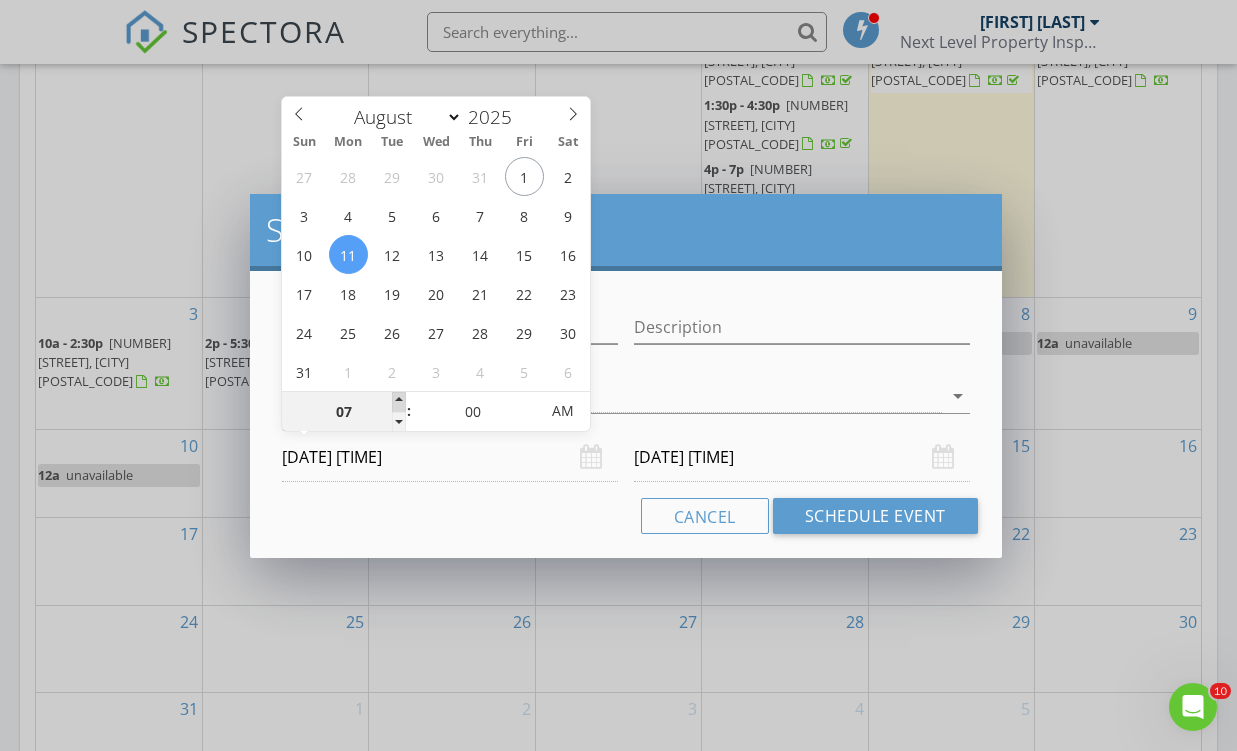click at bounding box center (399, 402) 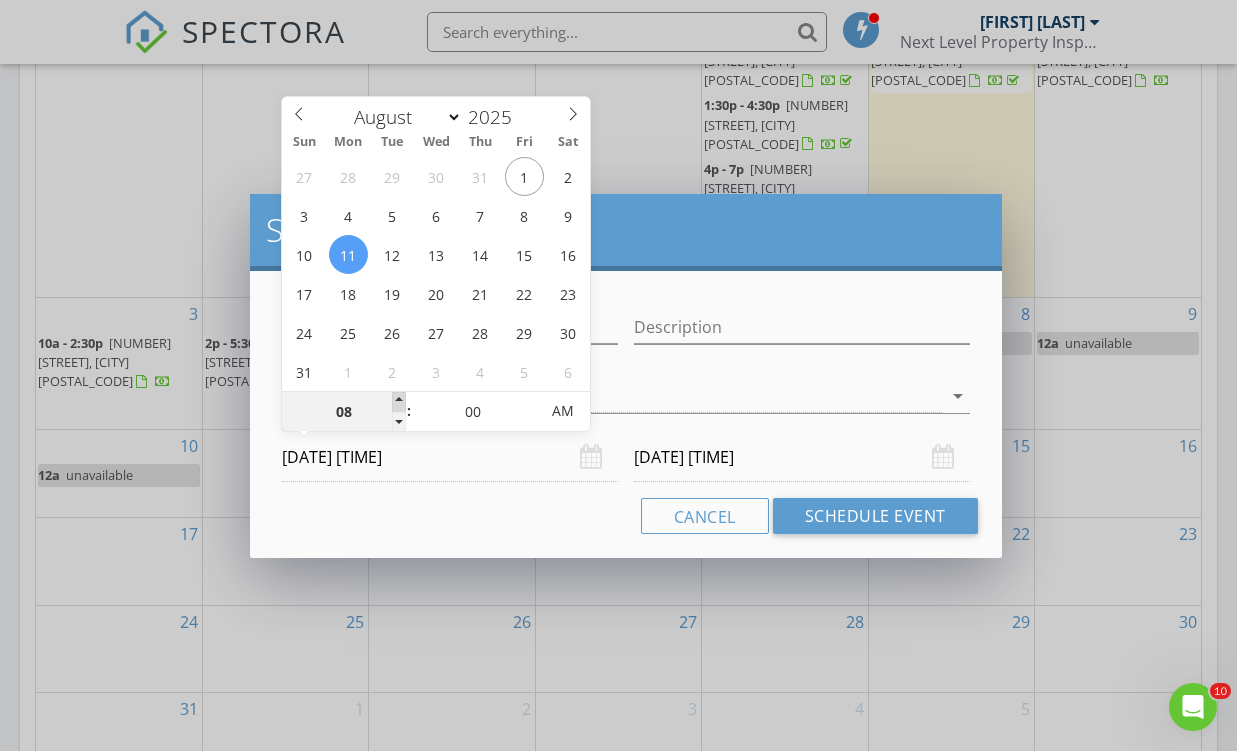 click at bounding box center (399, 402) 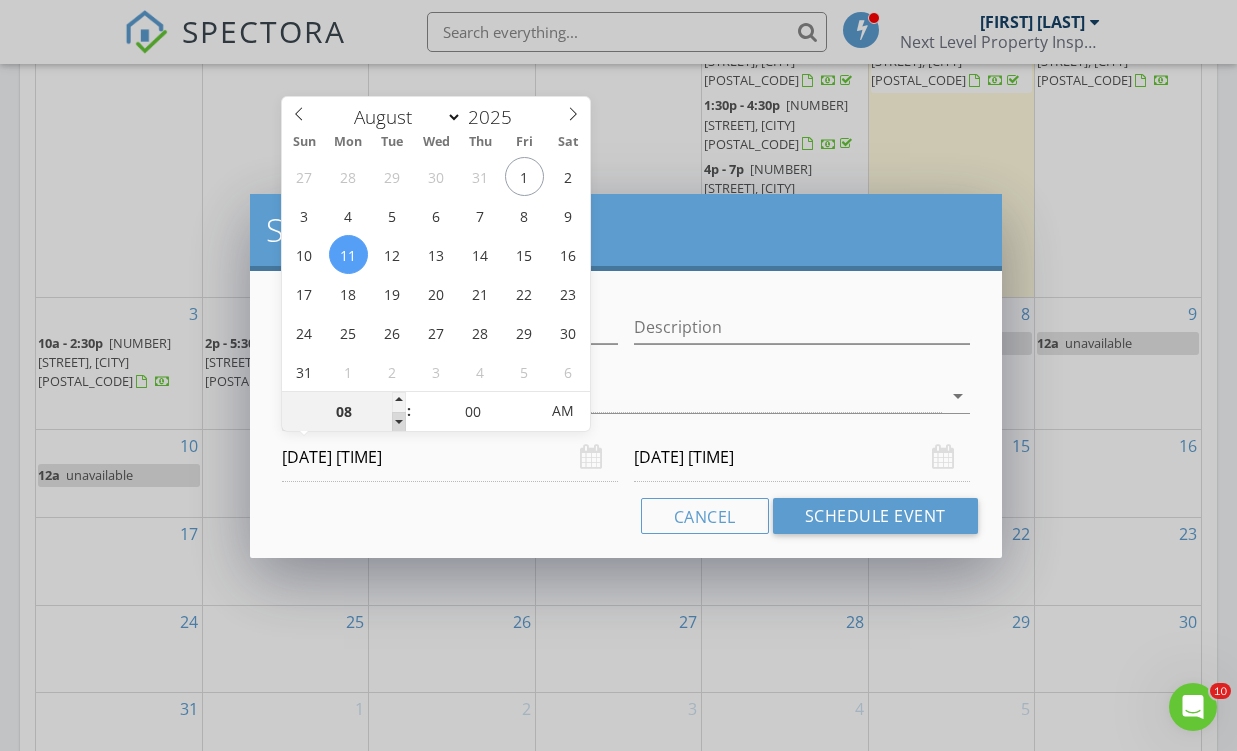 type on "07" 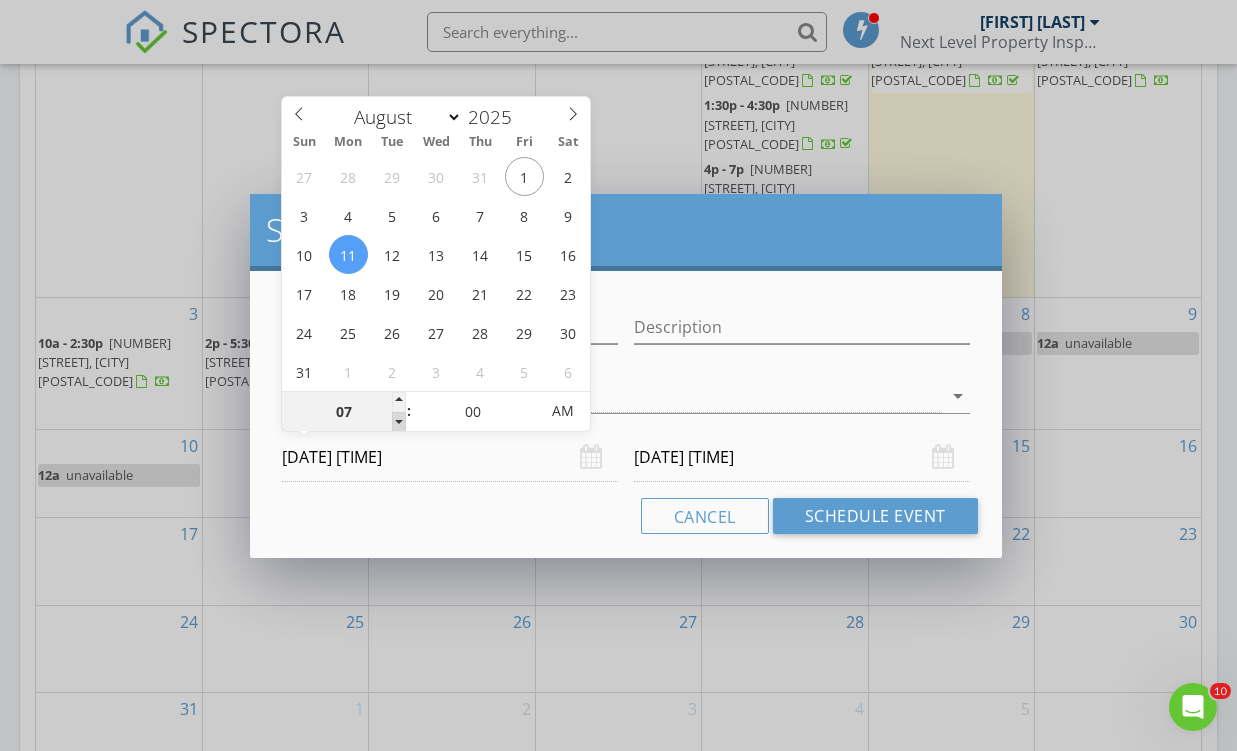 click at bounding box center (399, 422) 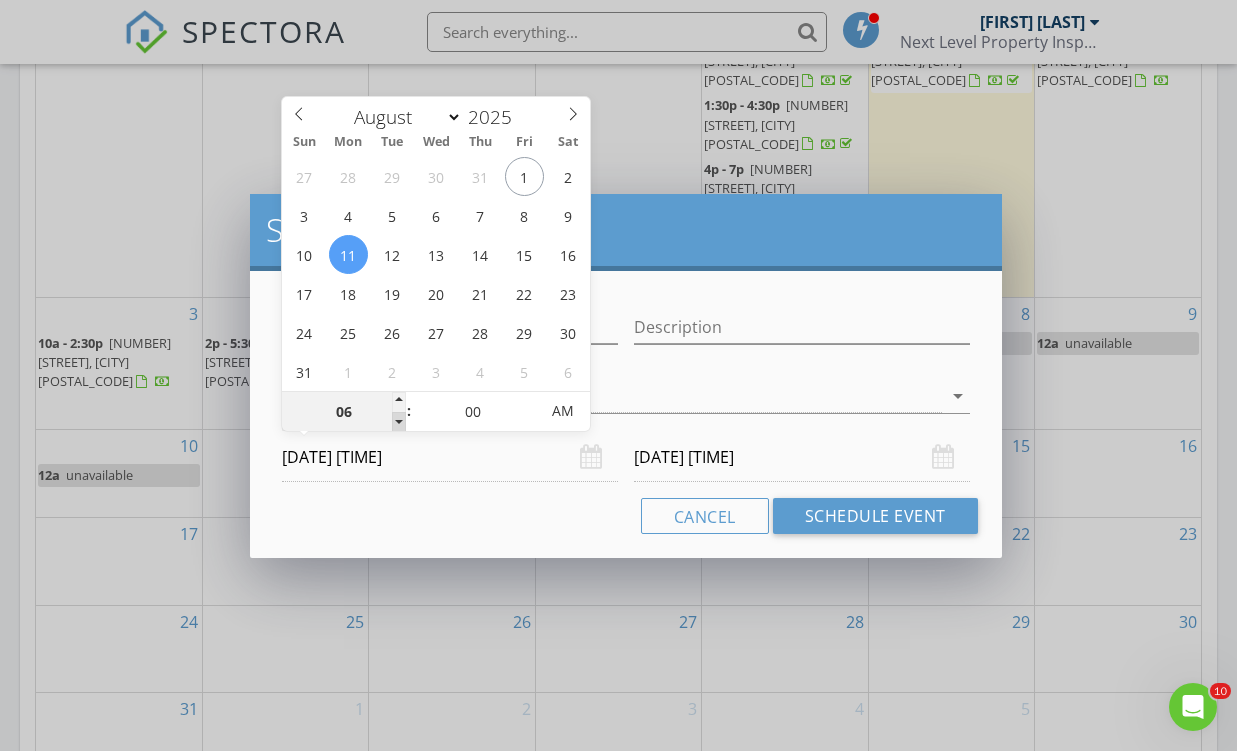 click at bounding box center (399, 422) 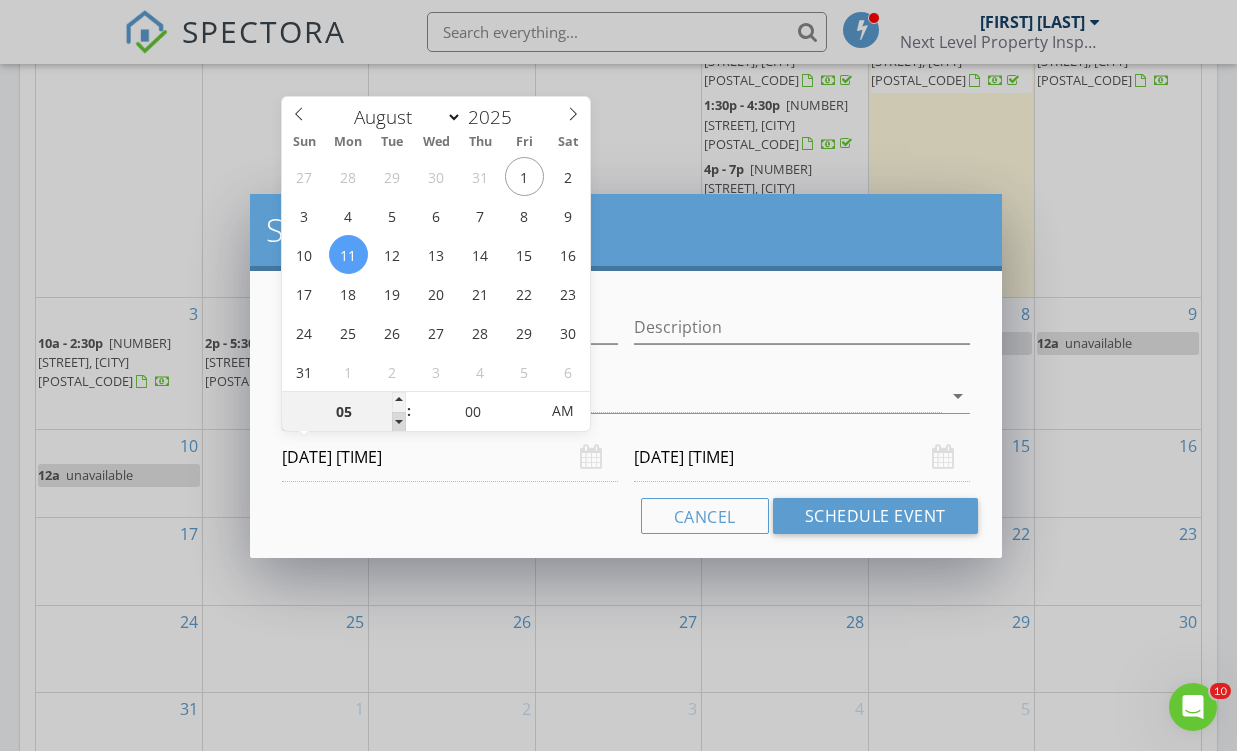 click at bounding box center (399, 422) 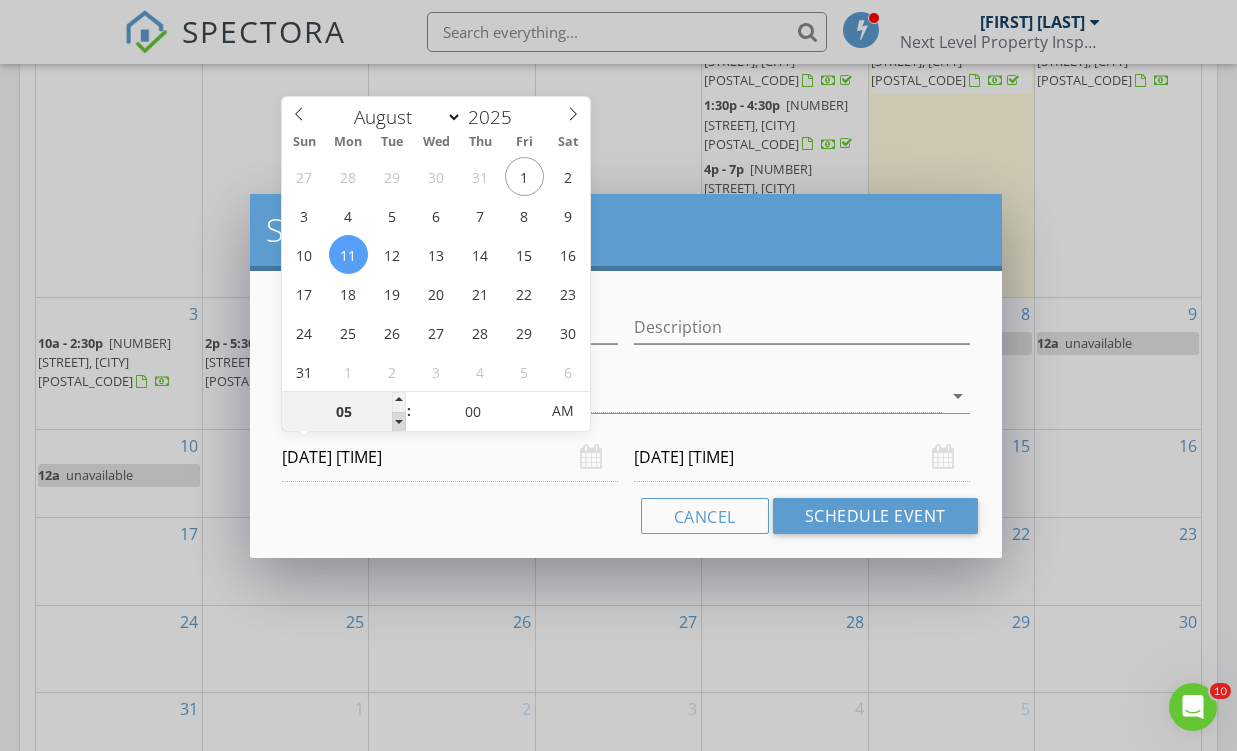 type on "04" 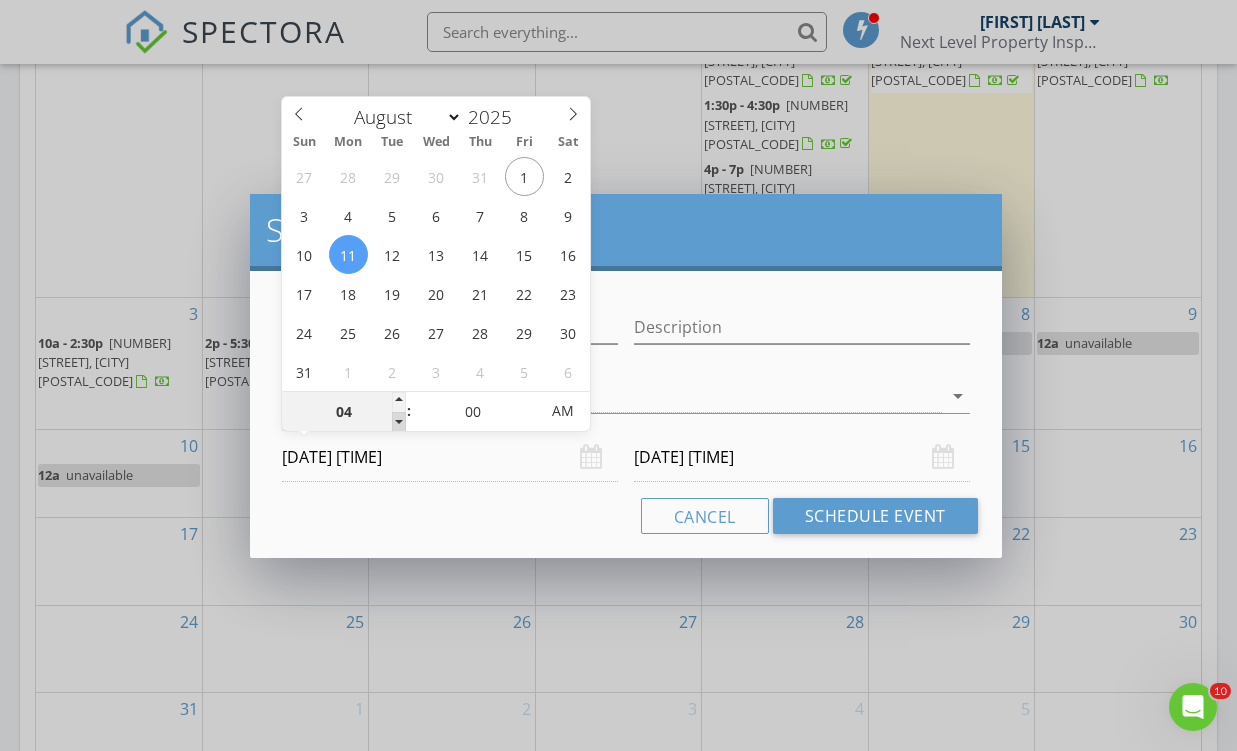 click at bounding box center (399, 422) 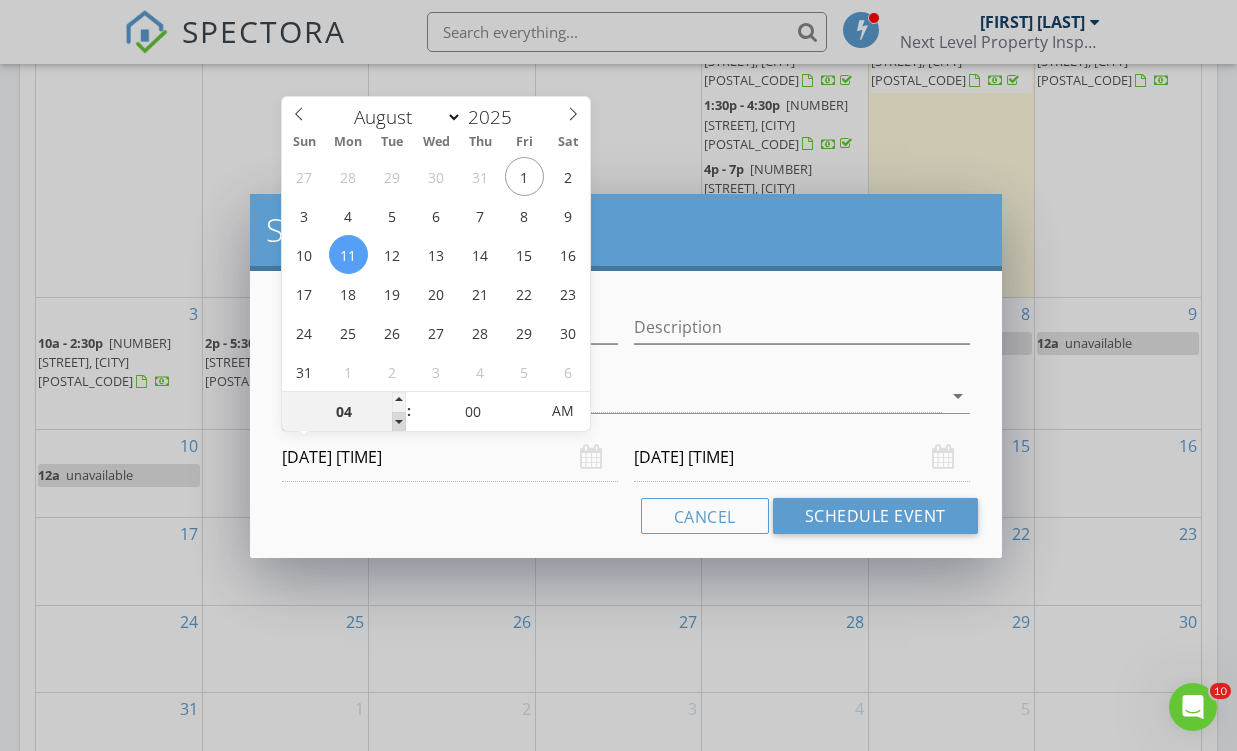 type on "[DATE] [TIME]" 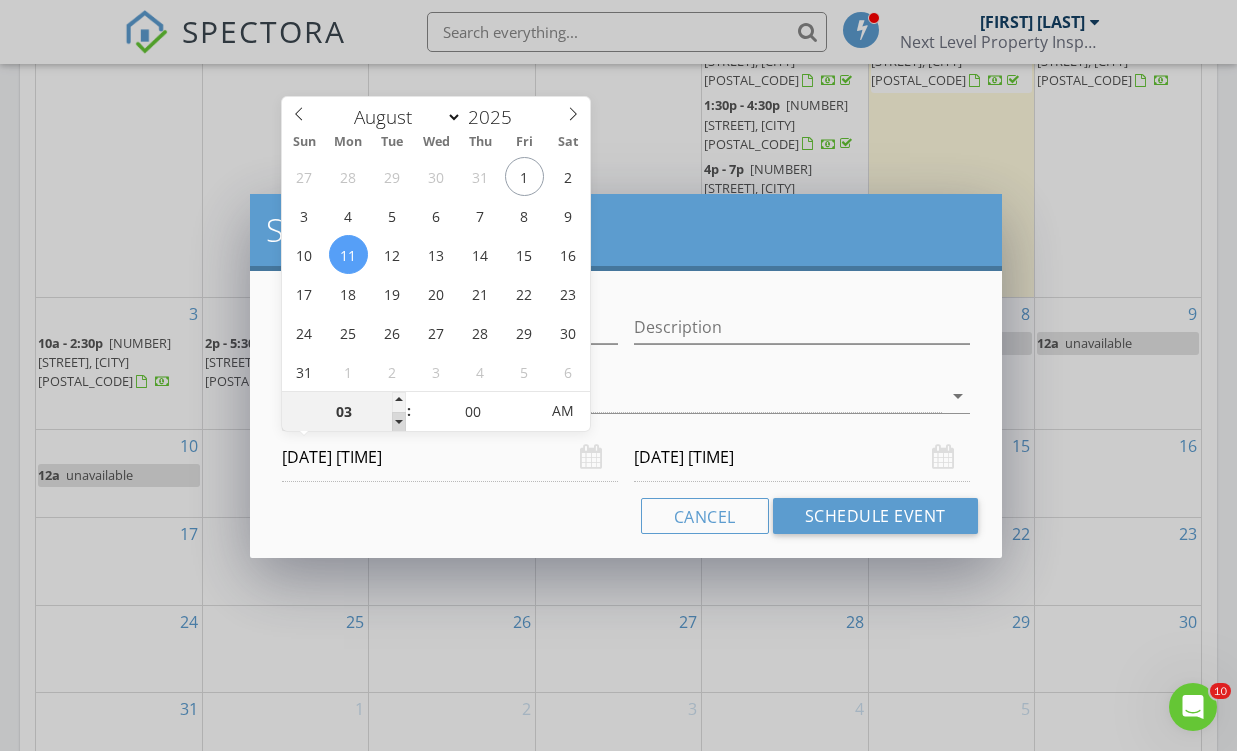 click at bounding box center [399, 422] 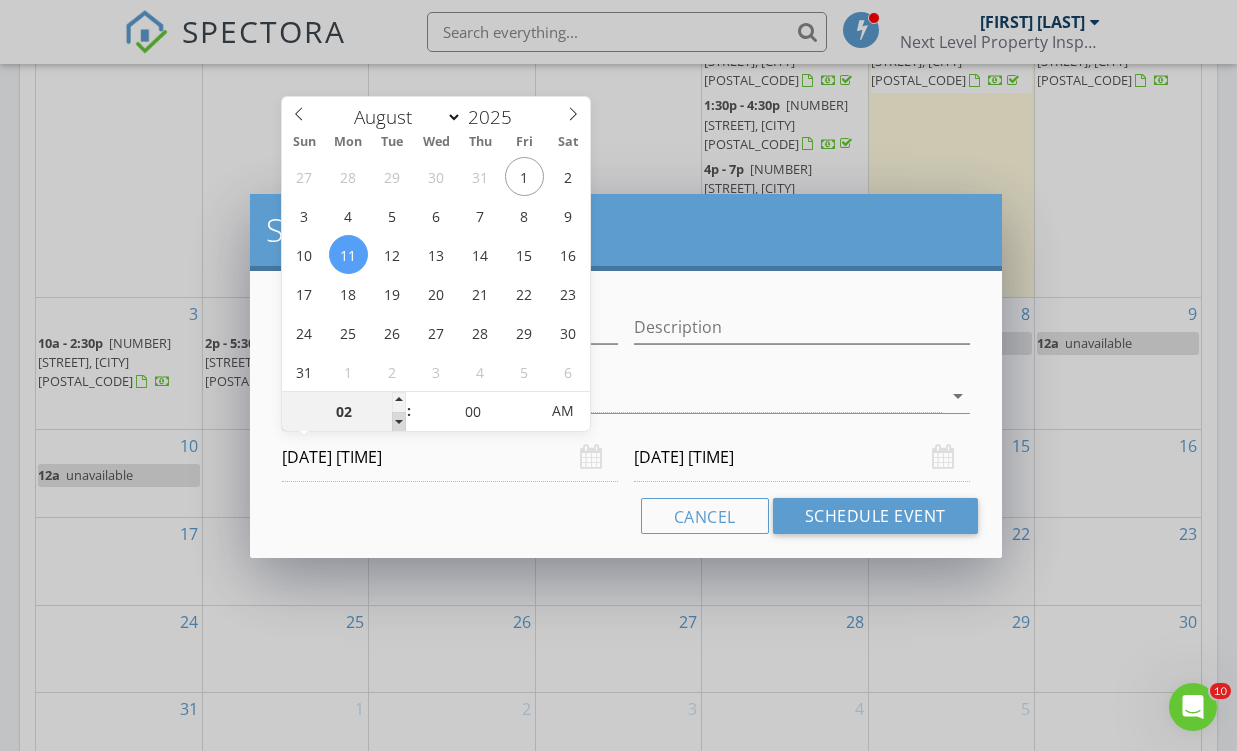 click at bounding box center [399, 422] 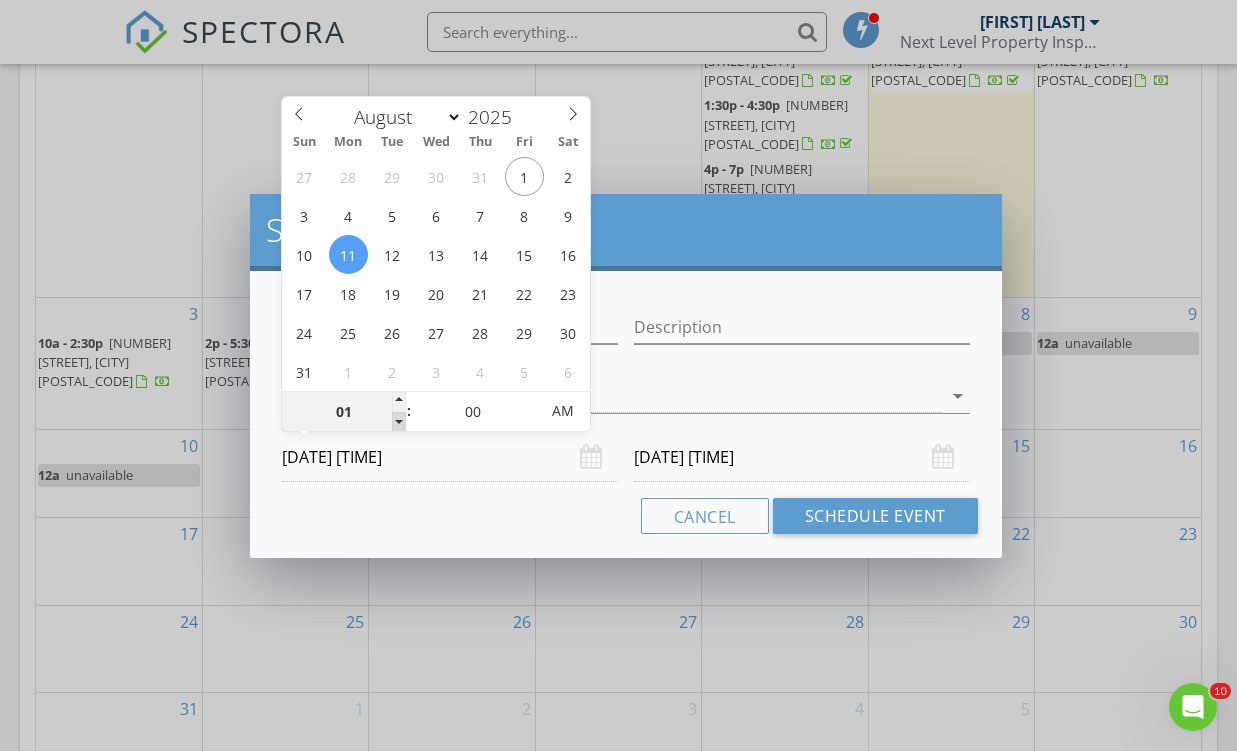 click at bounding box center [399, 422] 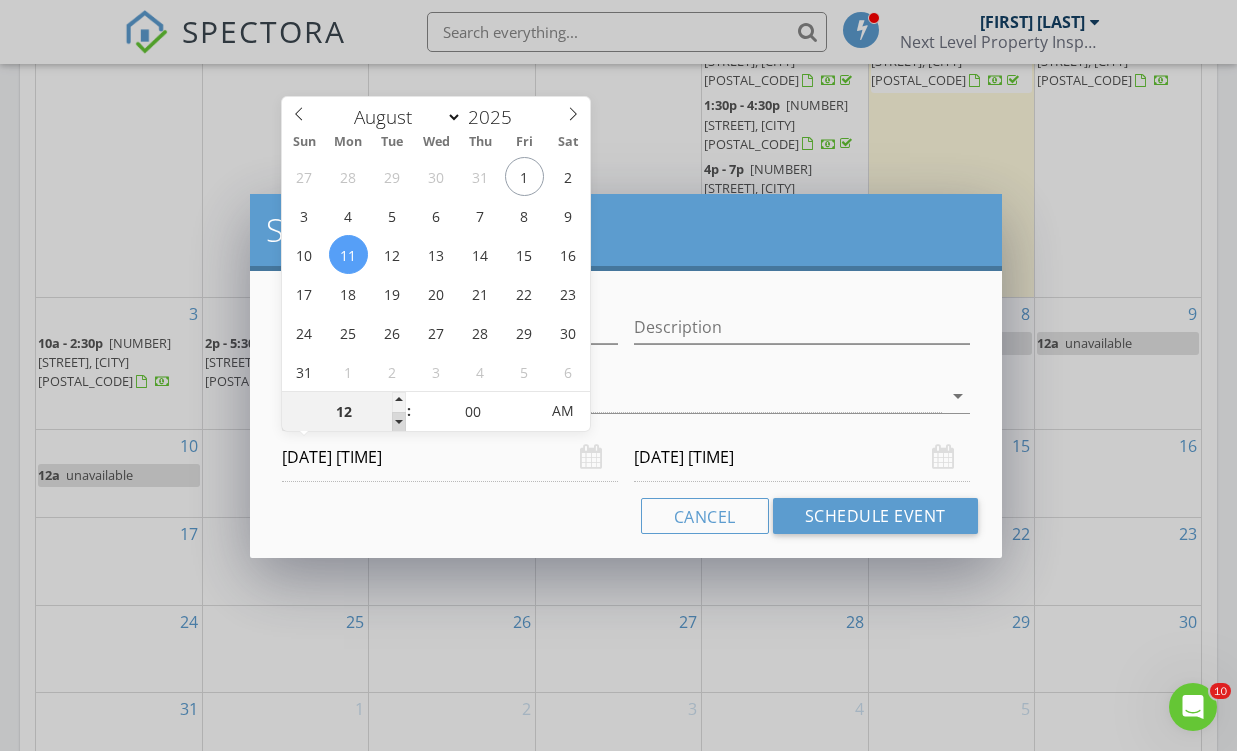 click at bounding box center [399, 422] 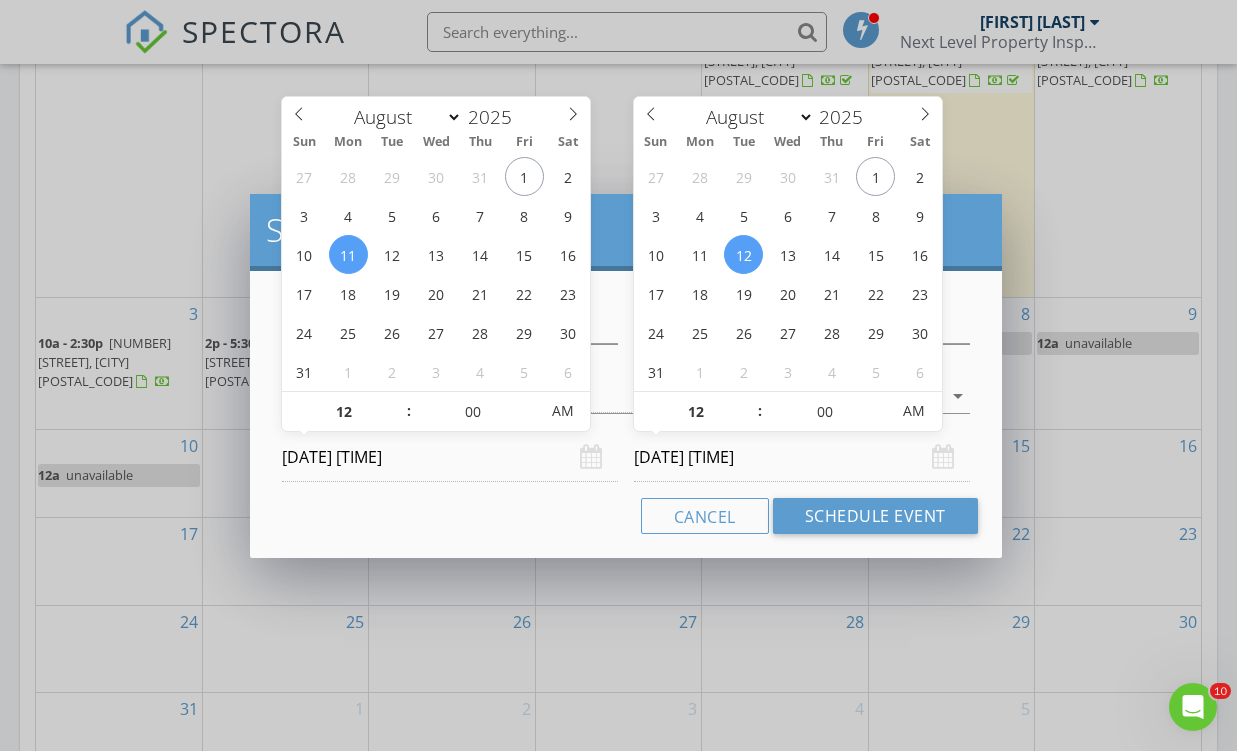 click on "[DATE] [TIME]" at bounding box center [802, 457] 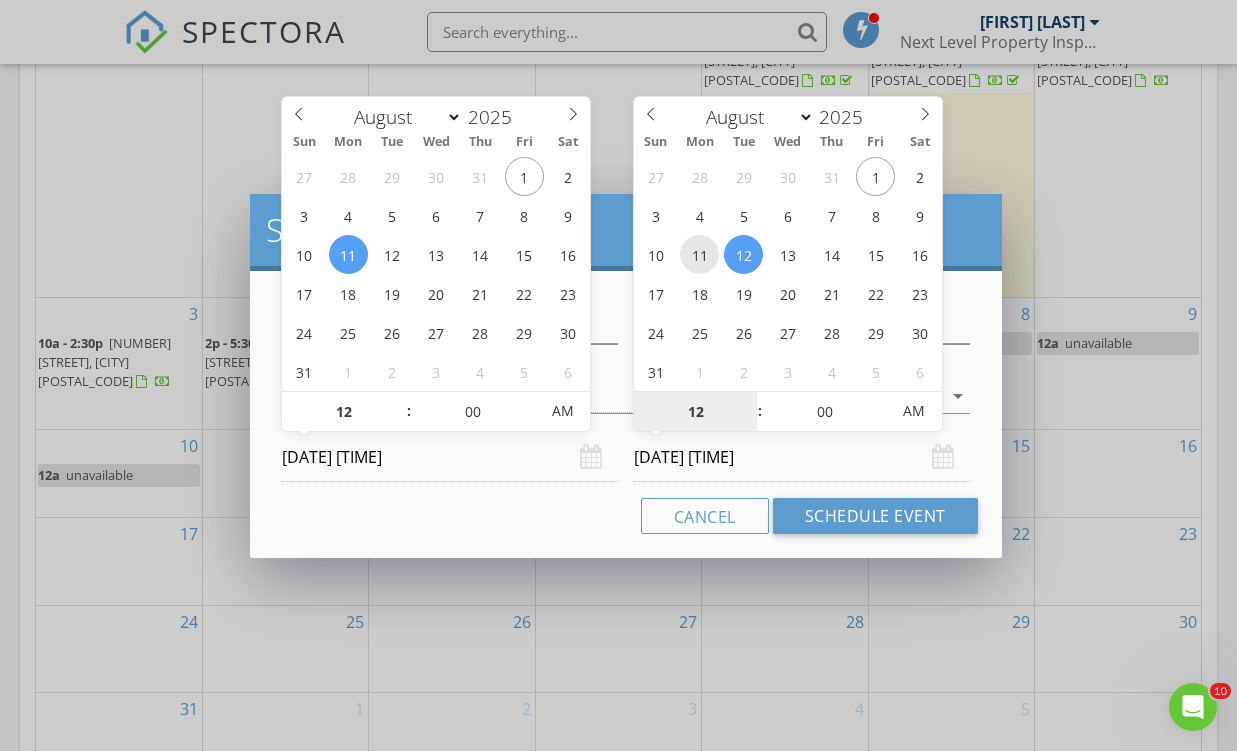 type on "[DATE] [TIME]" 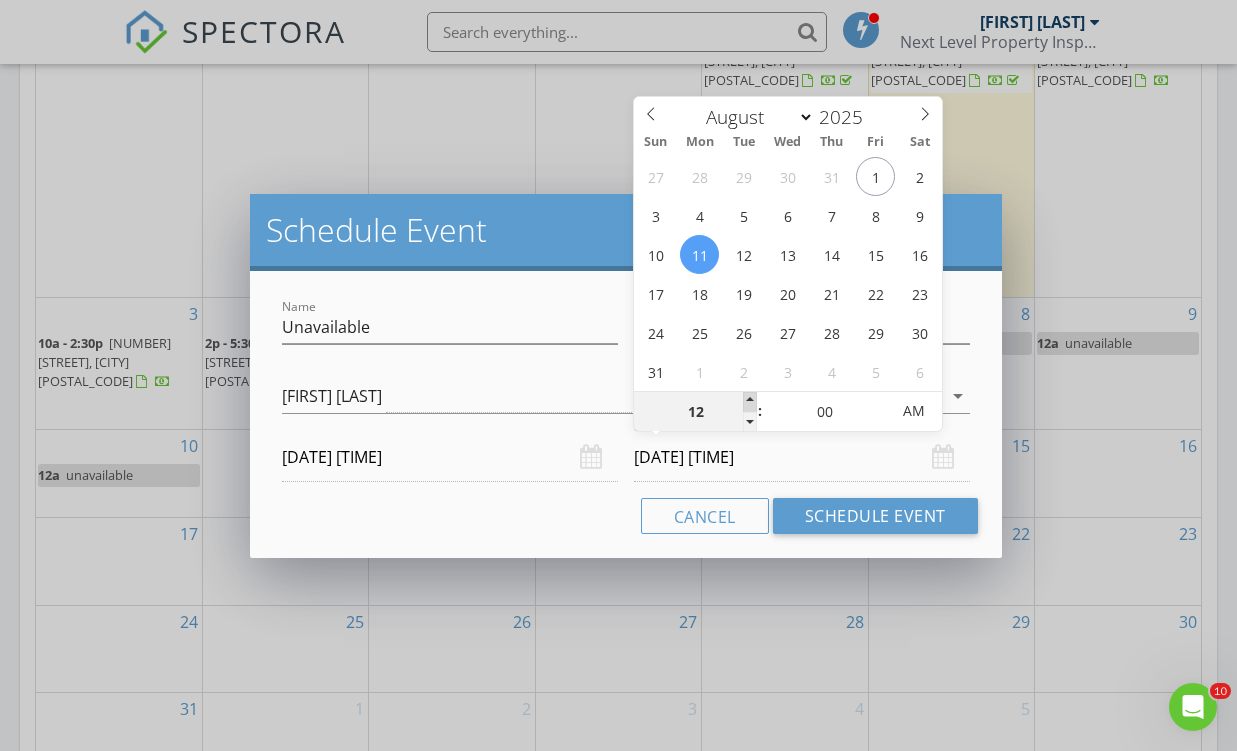 type on "01" 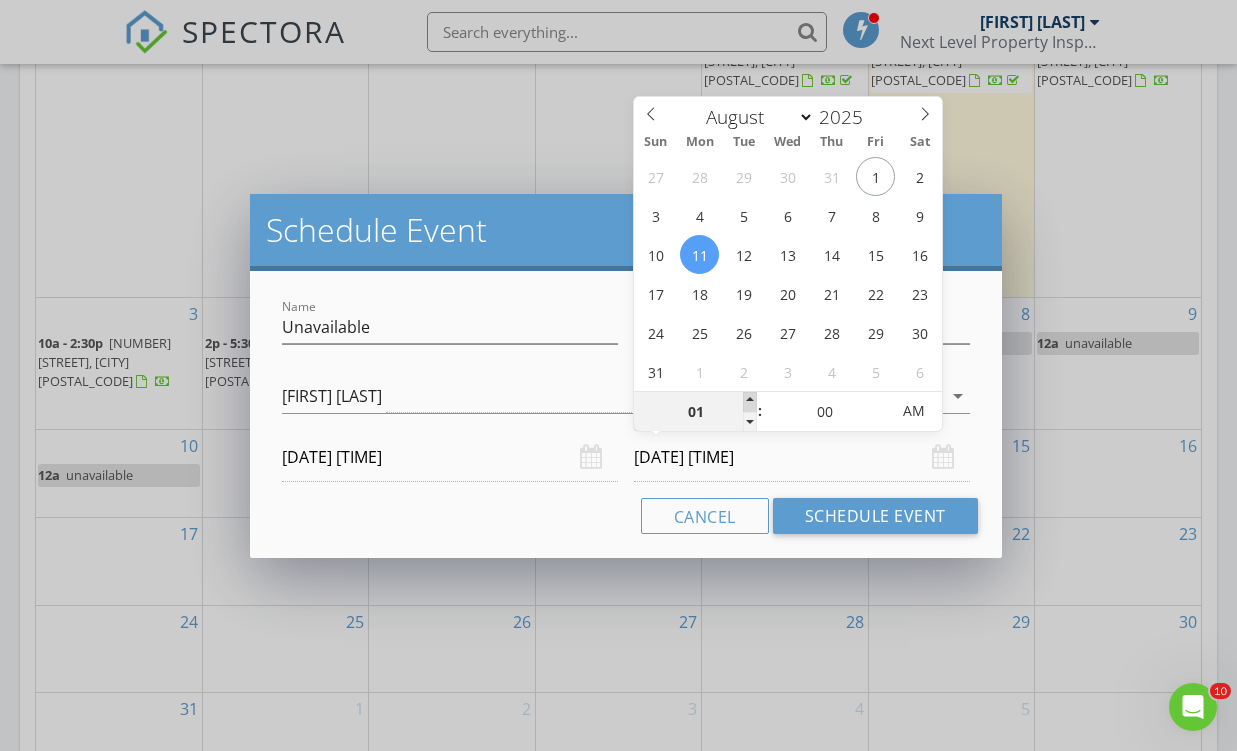 click at bounding box center (750, 402) 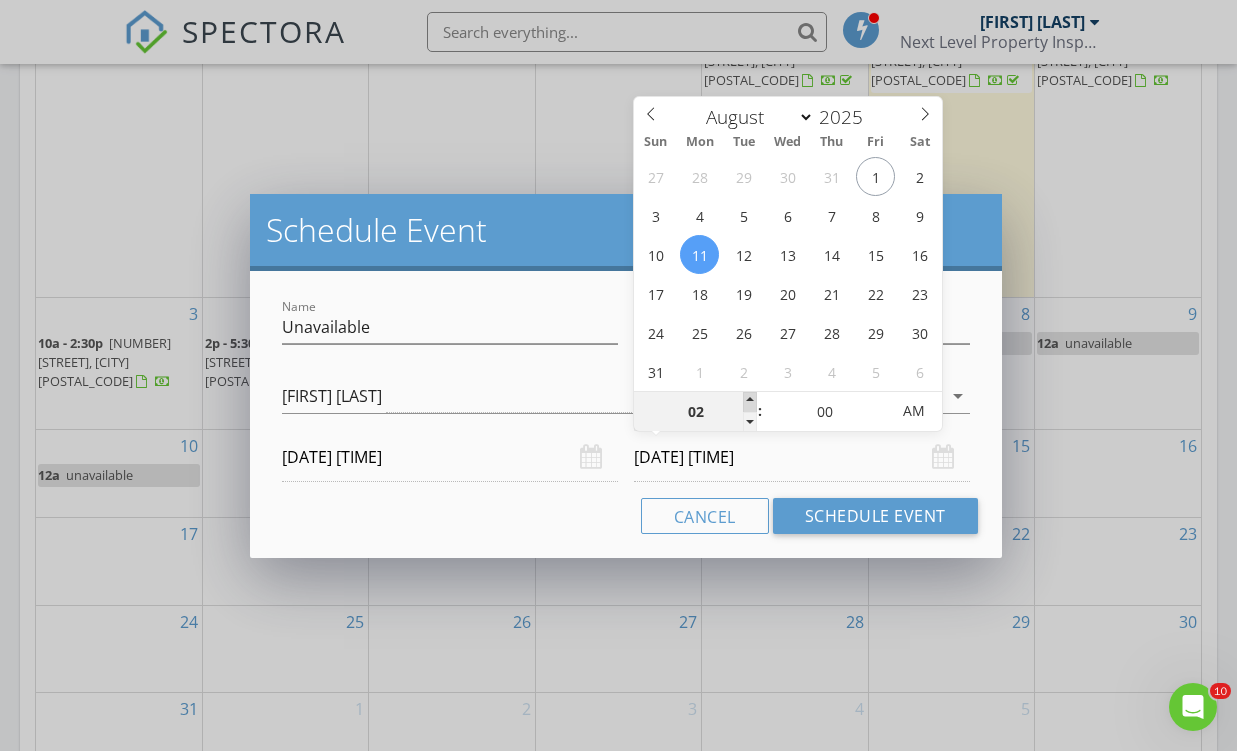 click at bounding box center [750, 402] 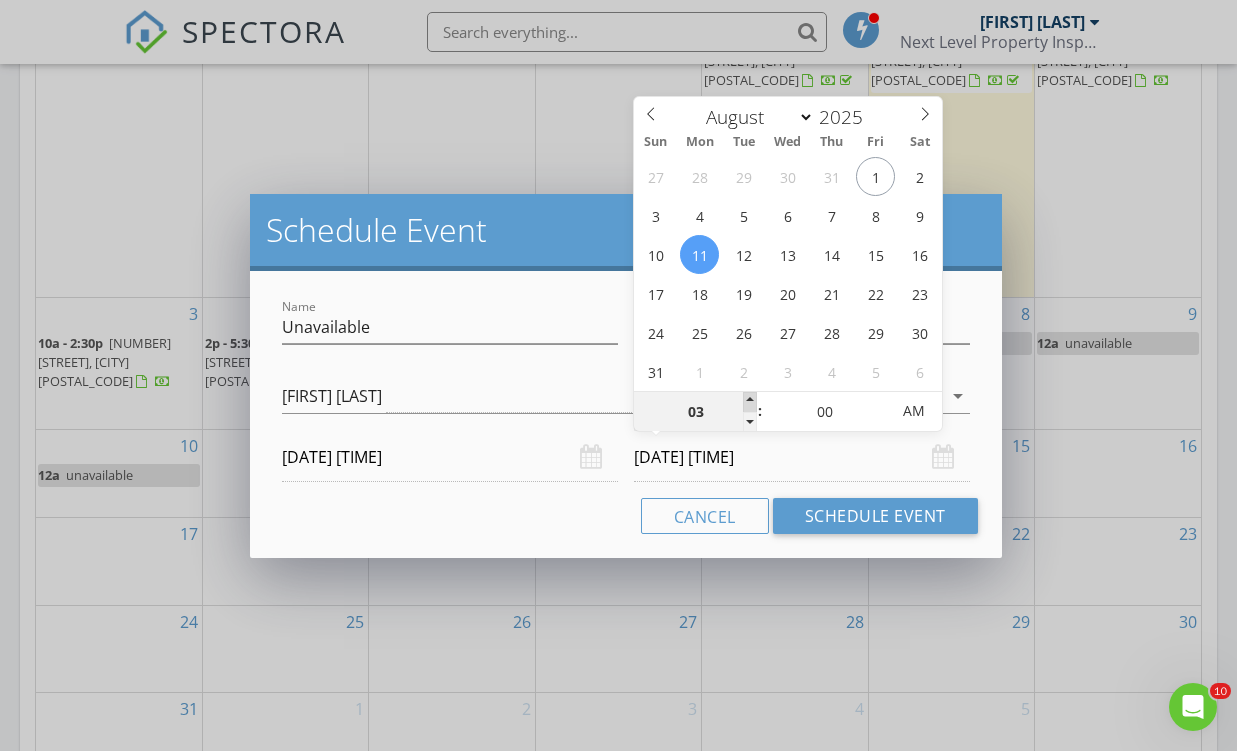 click at bounding box center (750, 402) 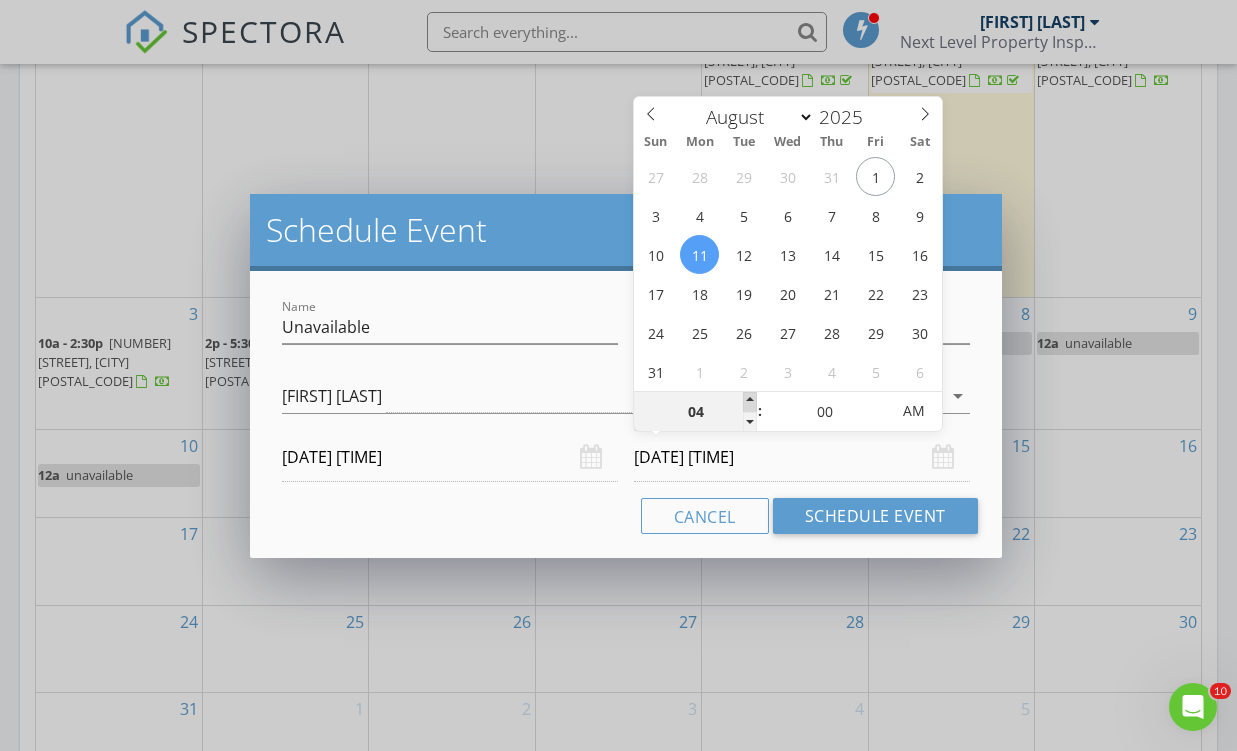 click at bounding box center [750, 402] 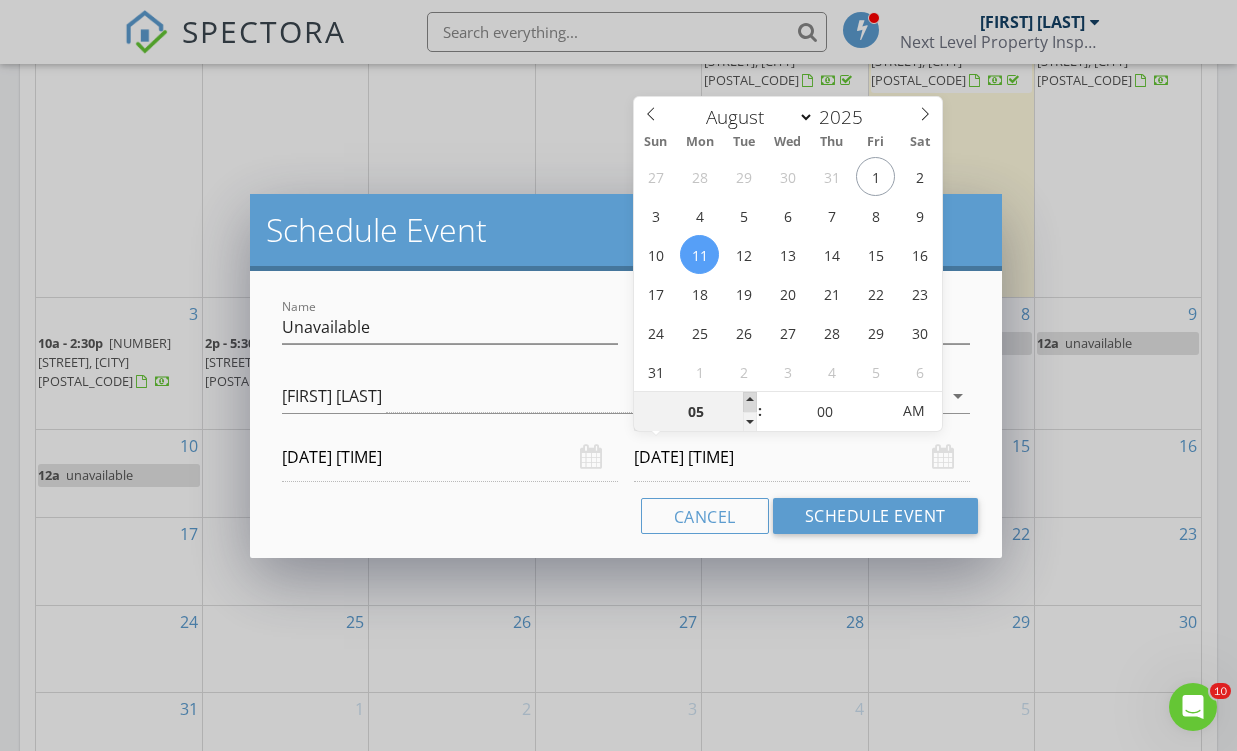 click at bounding box center [750, 402] 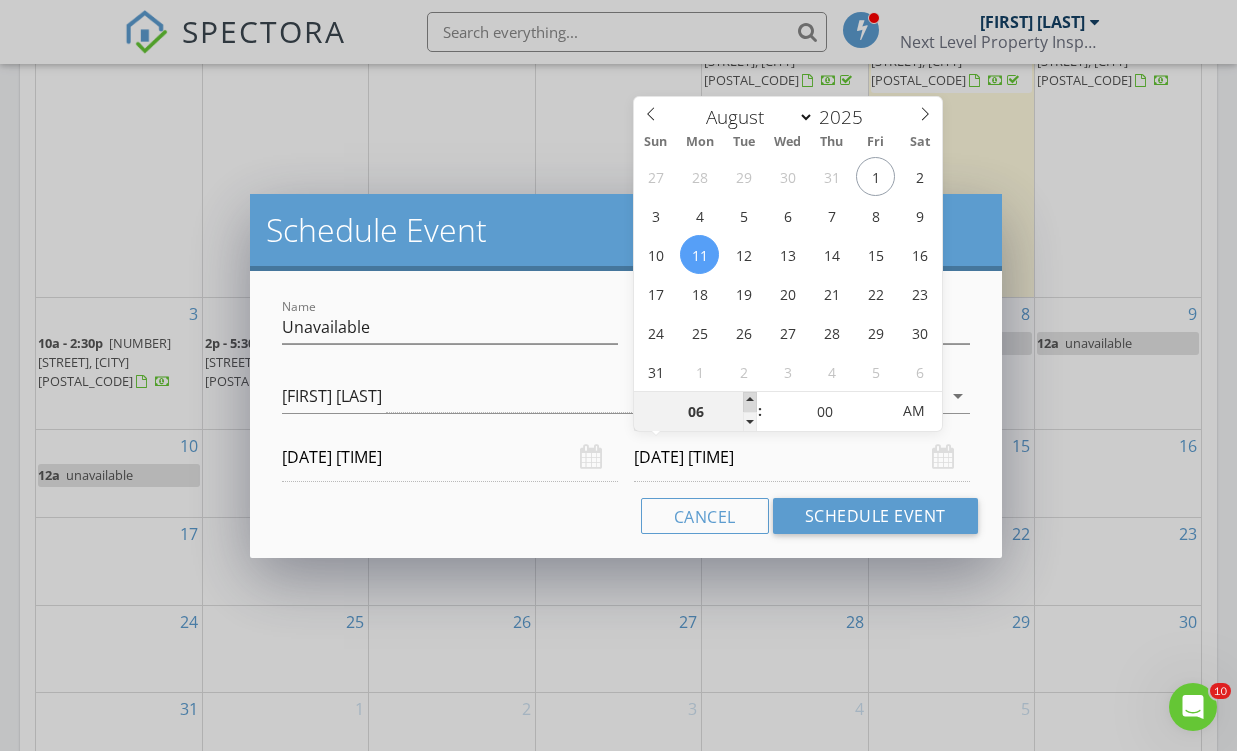 type on "[DATE] [TIME]" 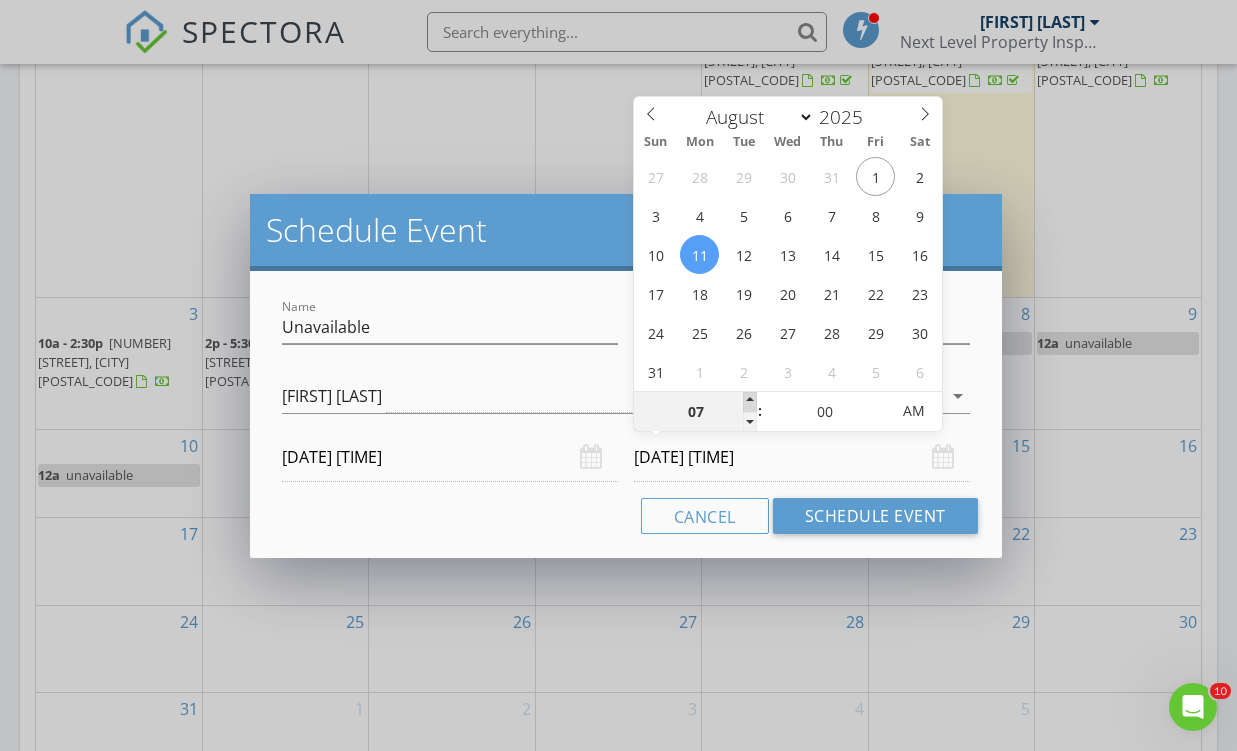 click at bounding box center (750, 402) 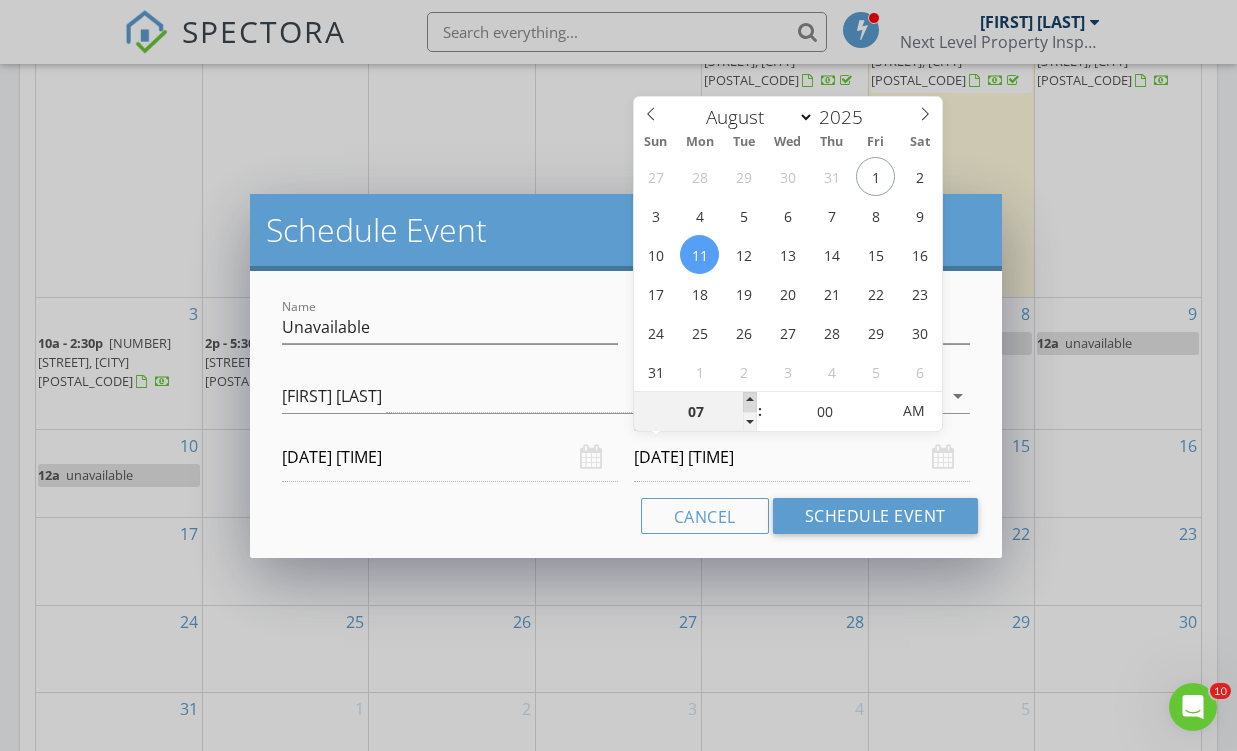 type on "08" 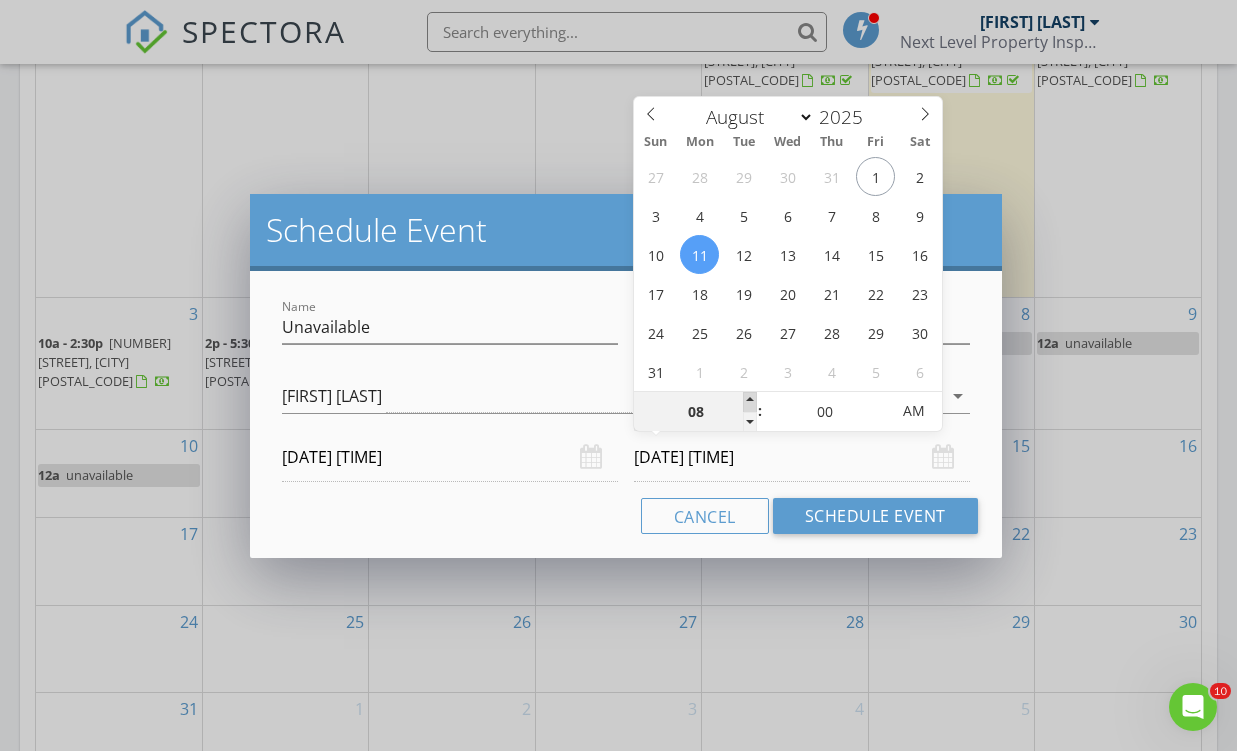 click at bounding box center (750, 402) 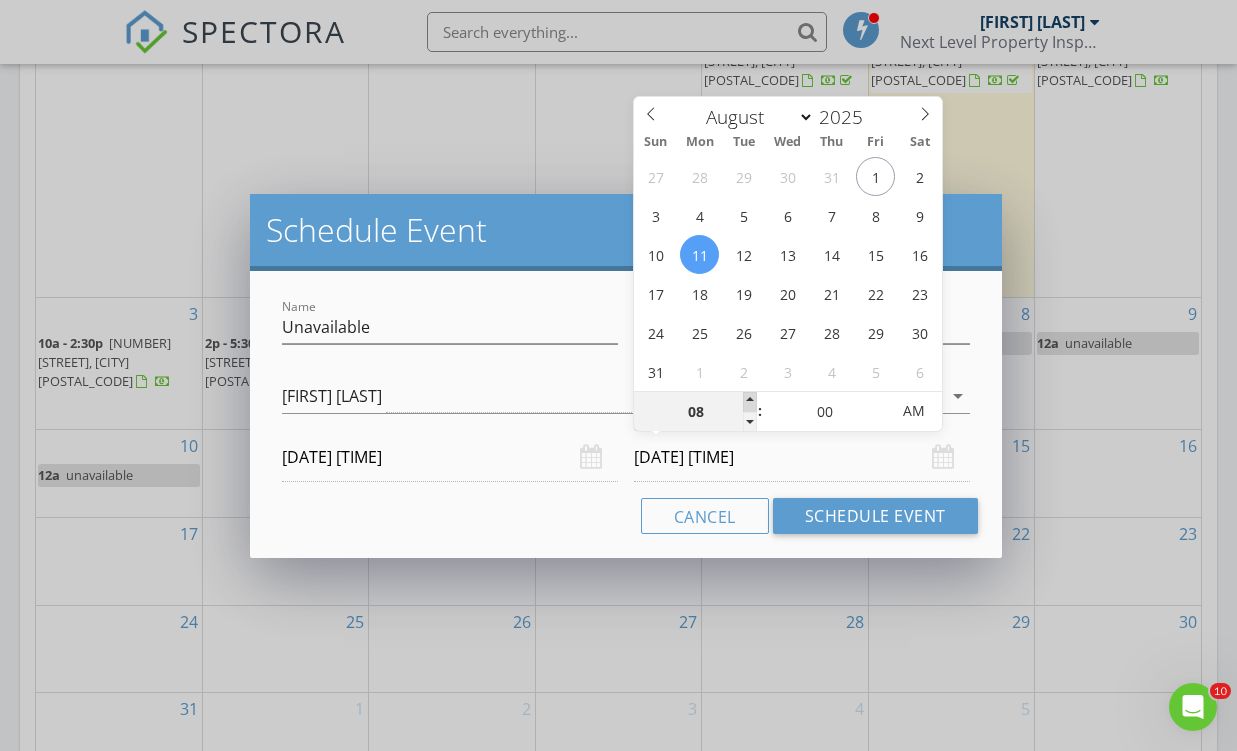 type on "09" 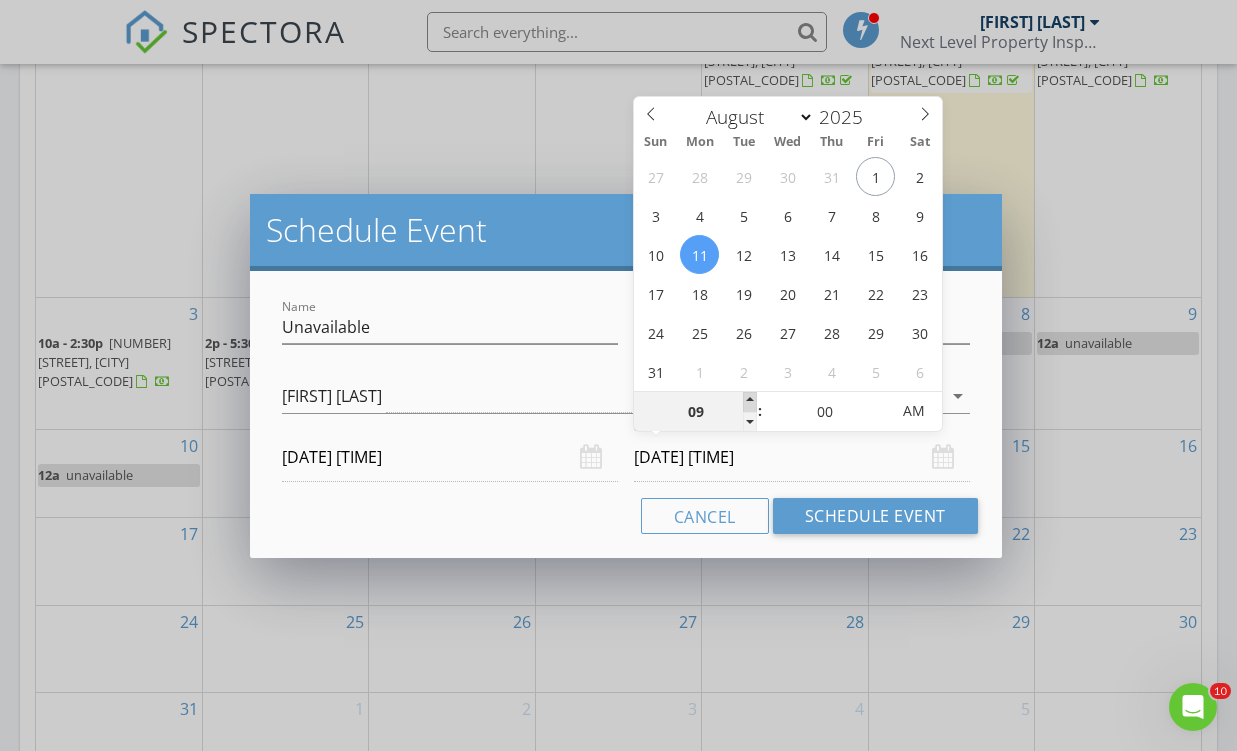 click at bounding box center (750, 402) 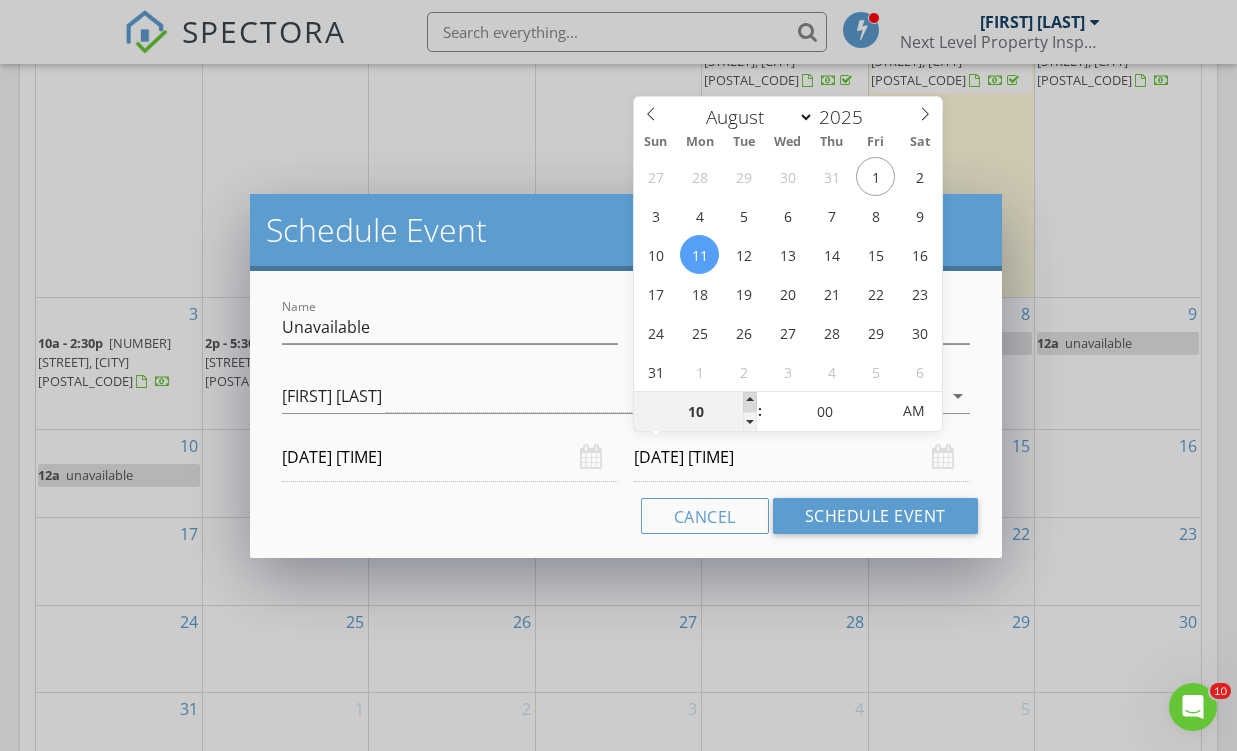 click at bounding box center (750, 402) 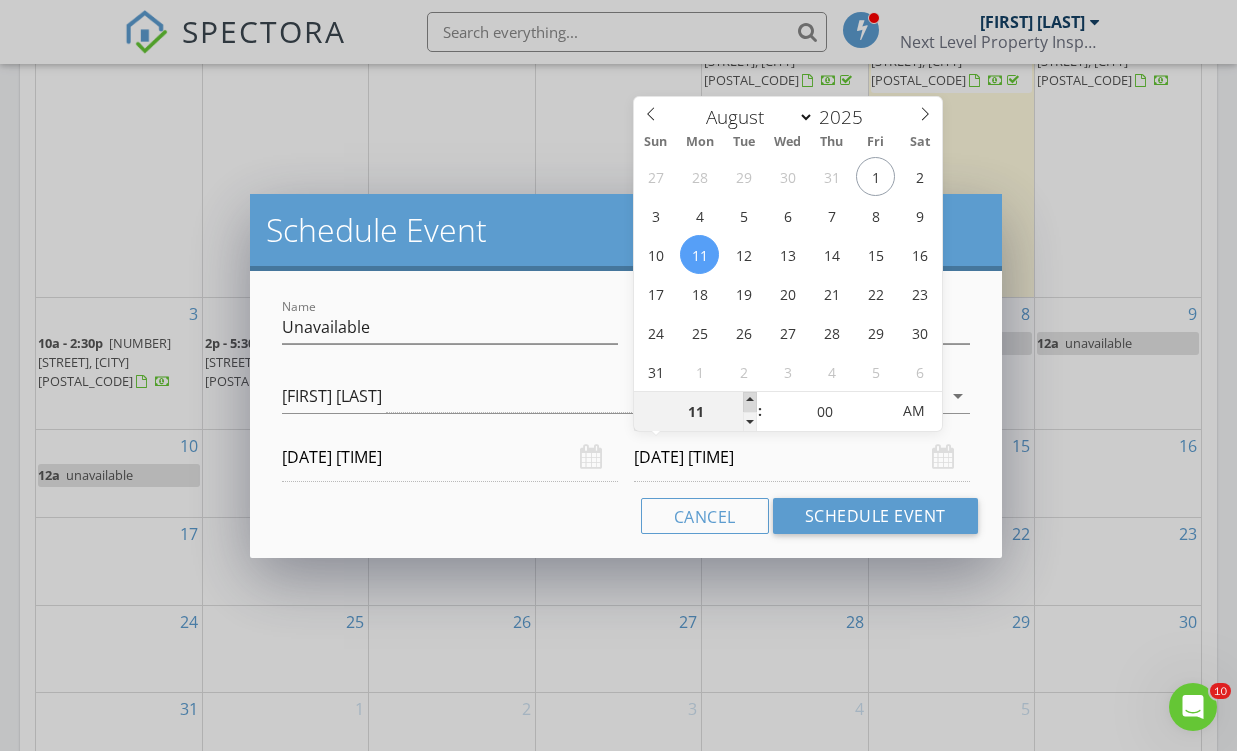 click at bounding box center (750, 402) 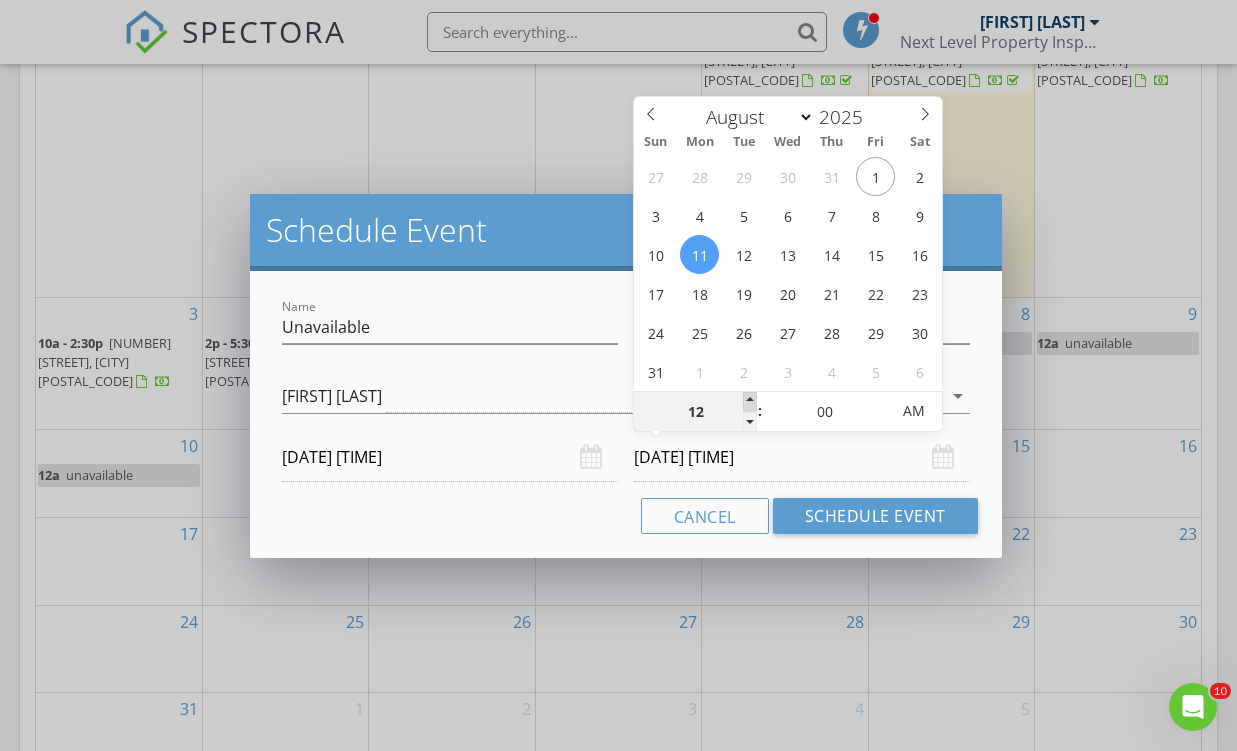 click at bounding box center [750, 402] 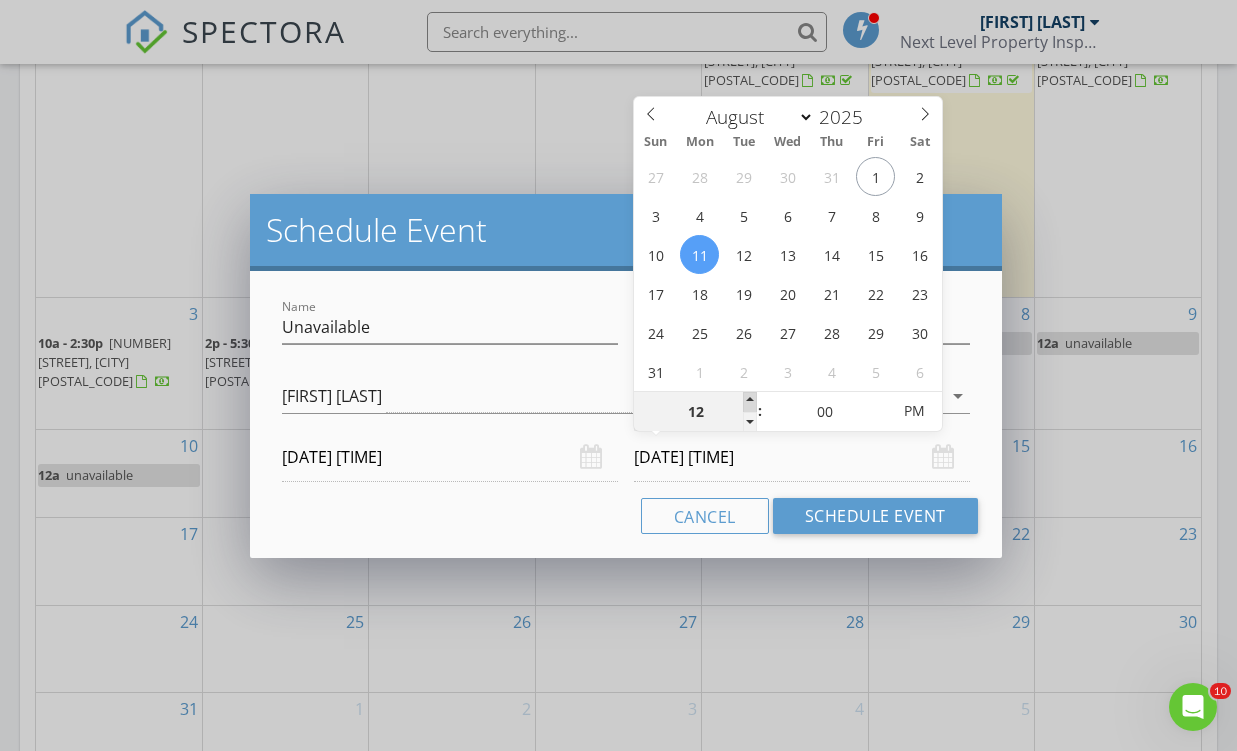 type on "01" 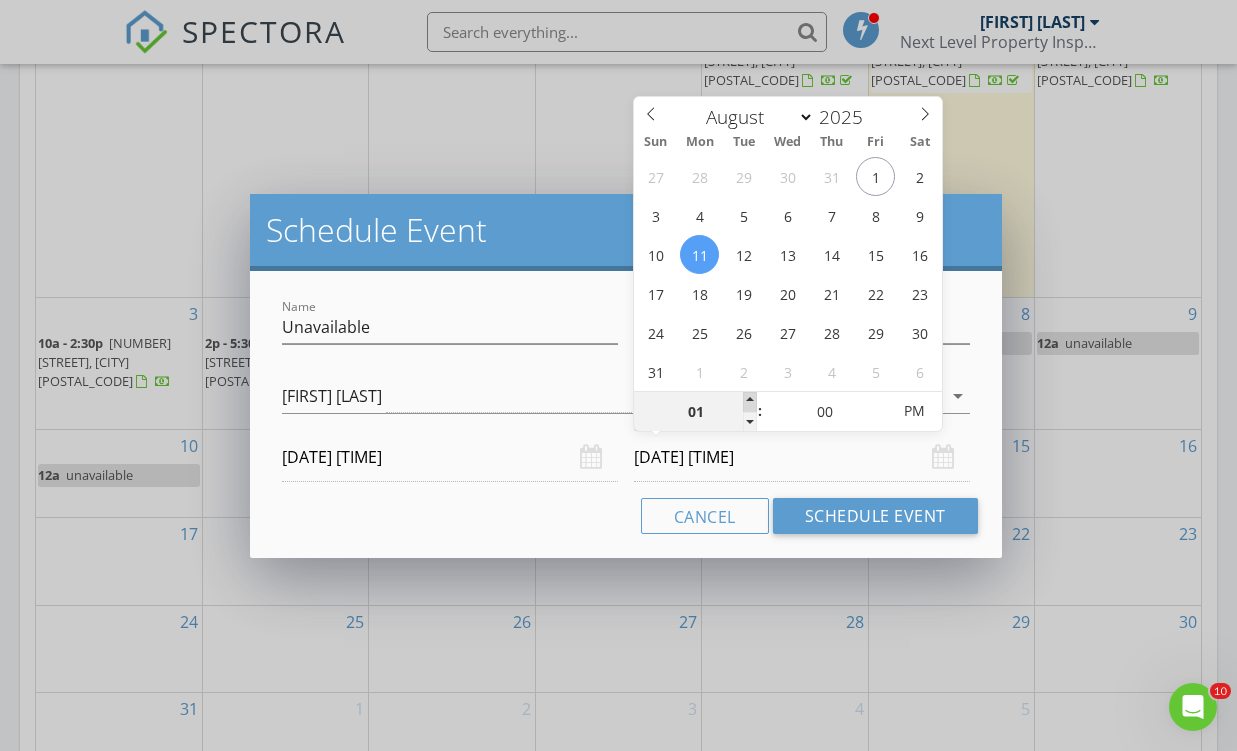 click at bounding box center (750, 402) 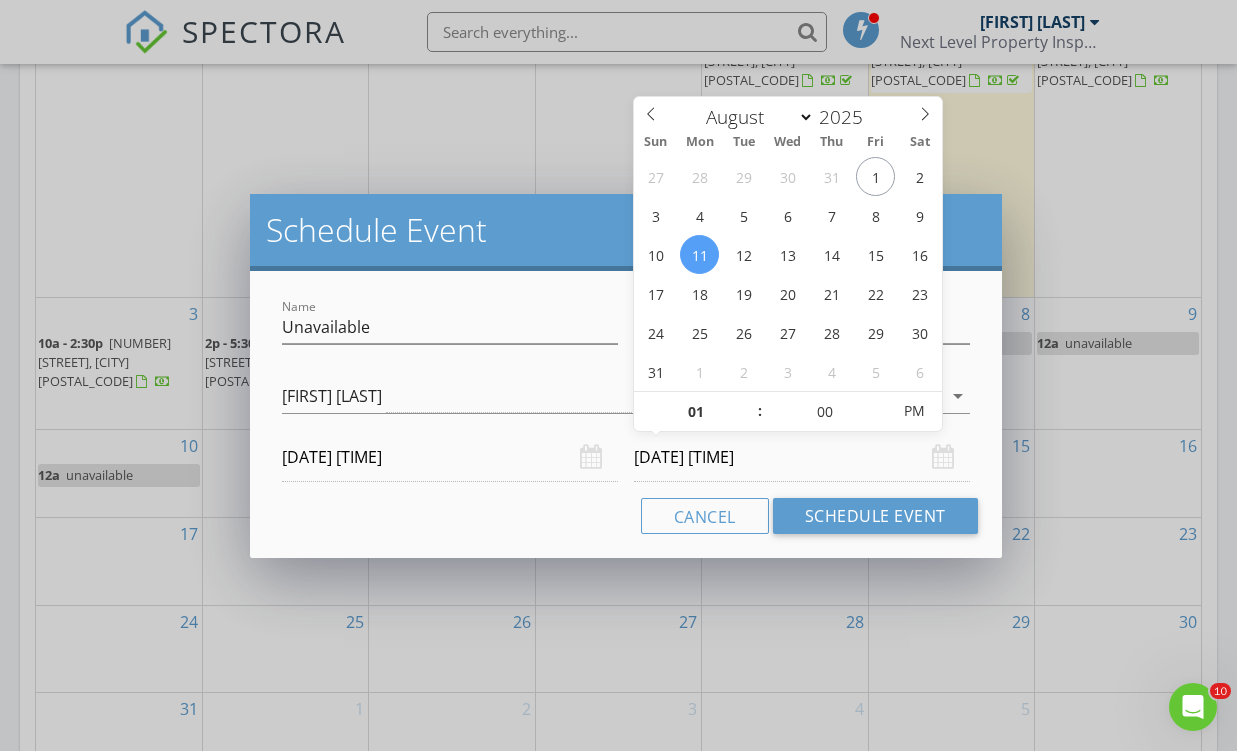 click on "[DATE] [TIME]" at bounding box center [802, 457] 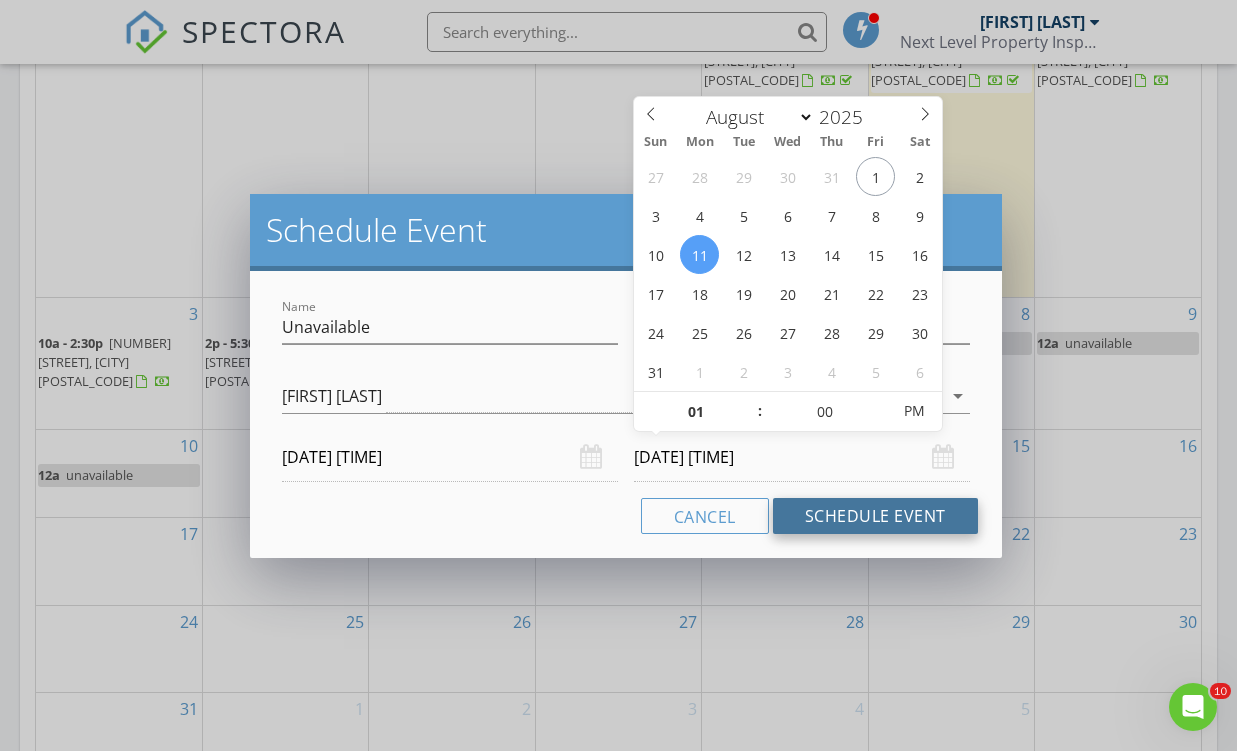 click on "Schedule Event" at bounding box center (875, 516) 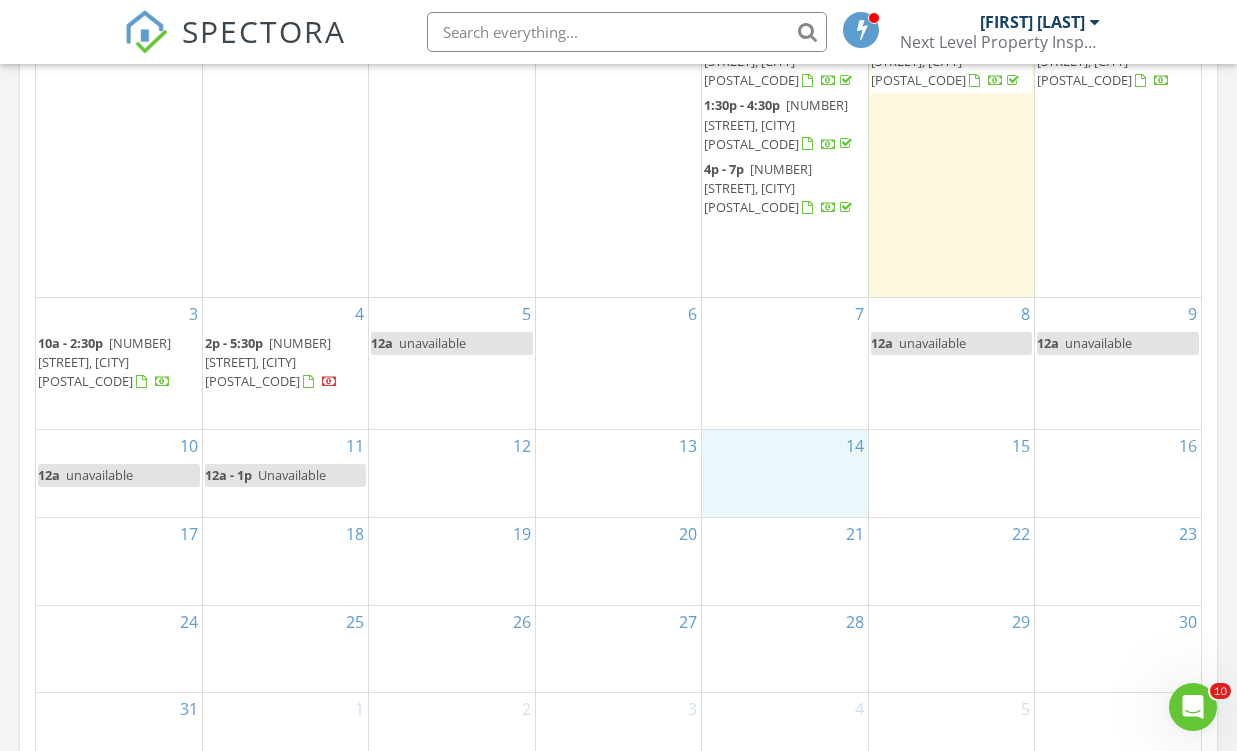 click on "14" at bounding box center (784, 473) 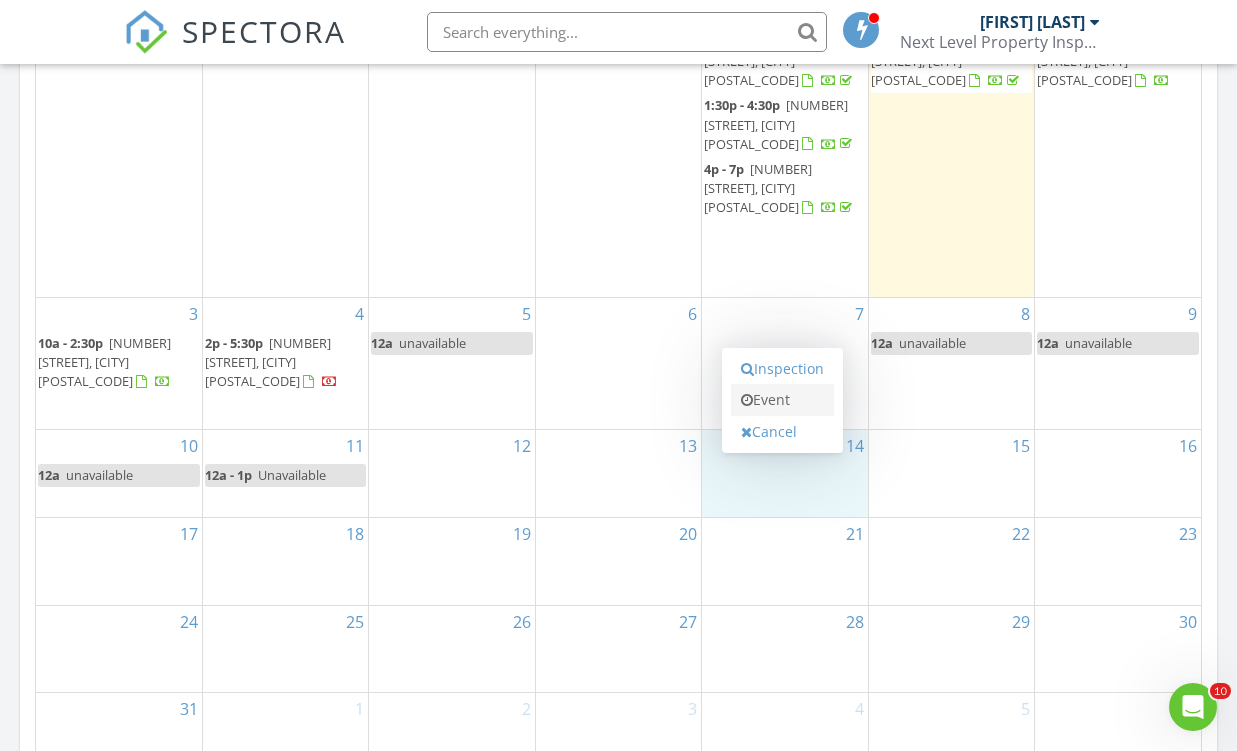 click on "Event" at bounding box center (782, 400) 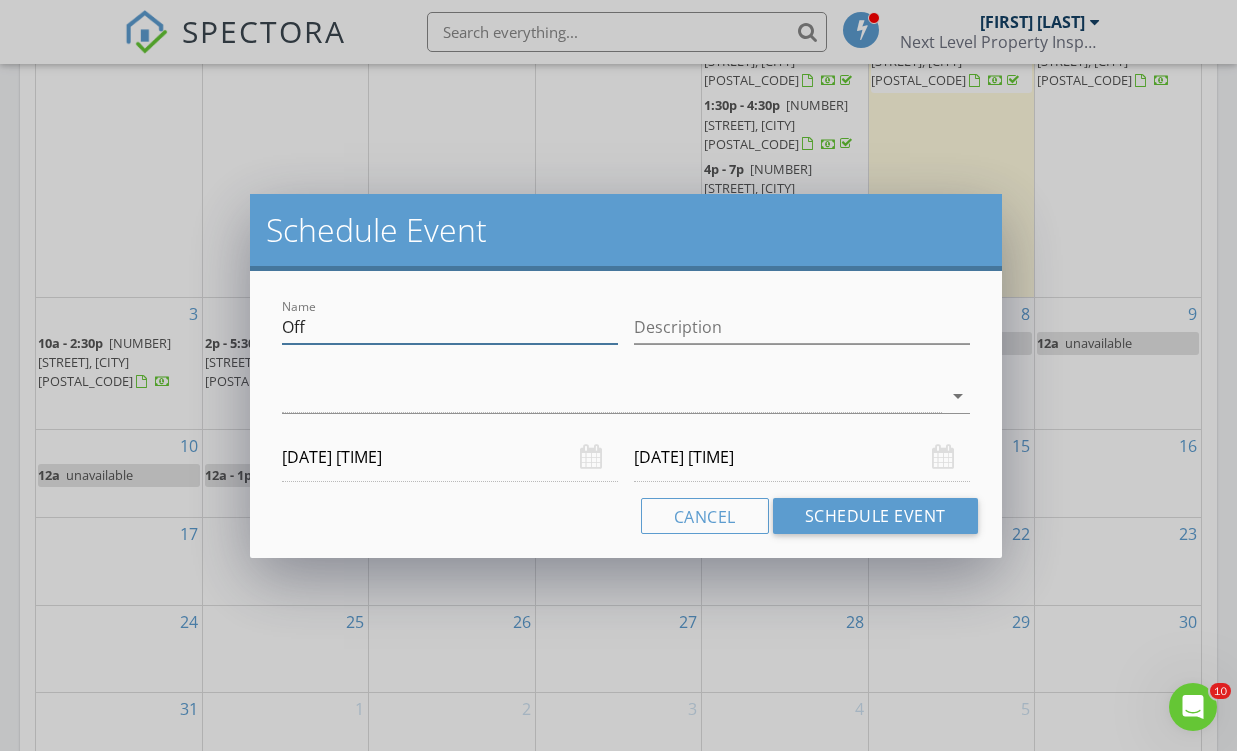 click on "Off" at bounding box center [450, 327] 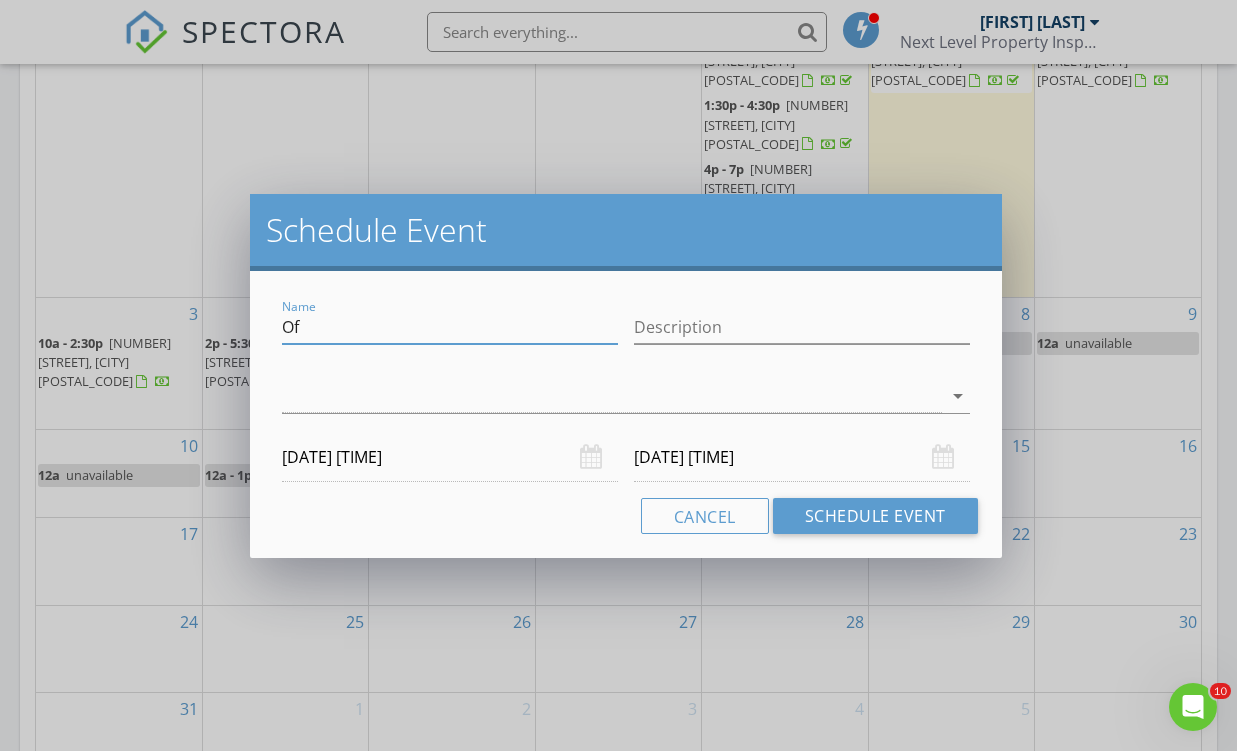 type on "O" 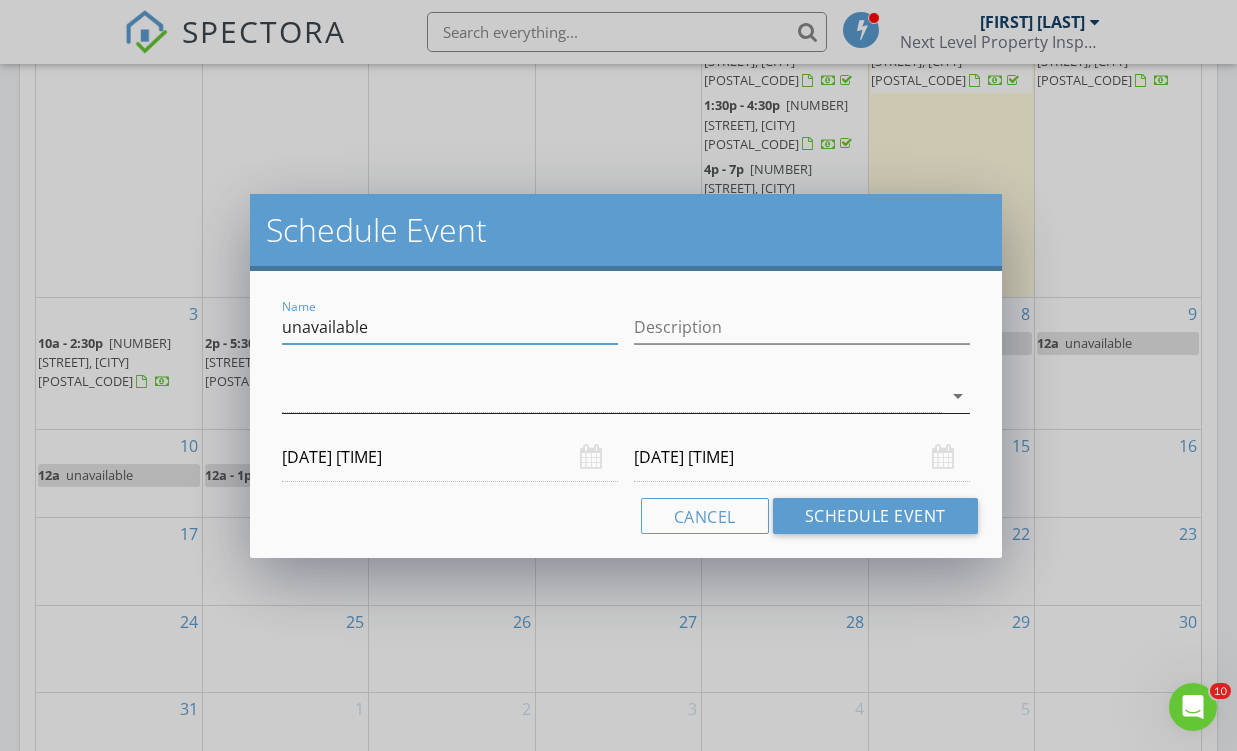 type on "unavailable" 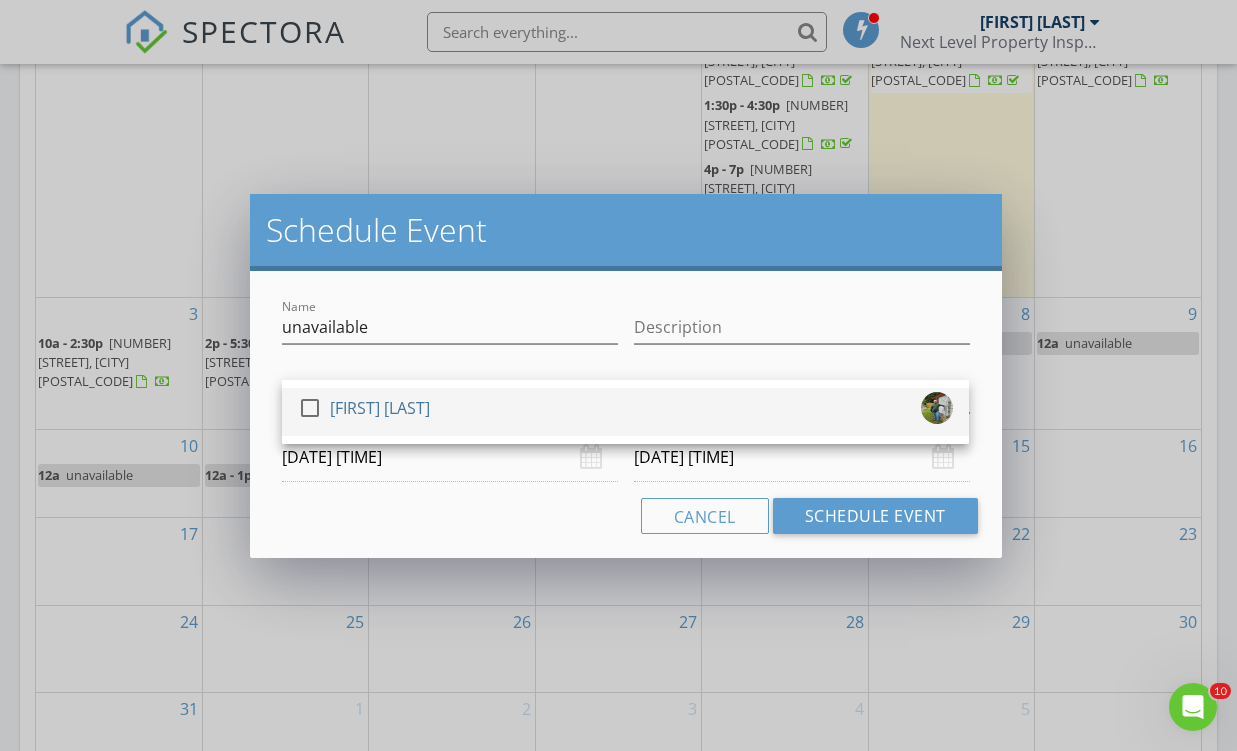 click at bounding box center [310, 408] 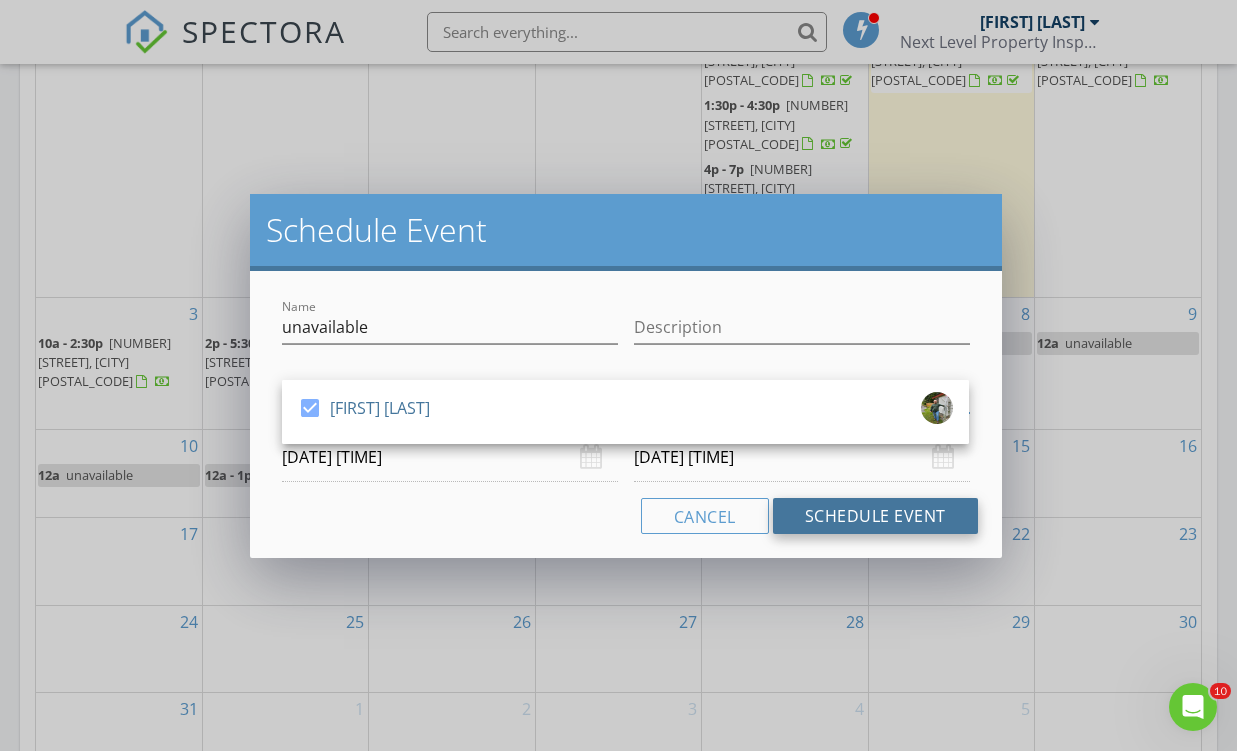 click on "Schedule Event" at bounding box center (875, 516) 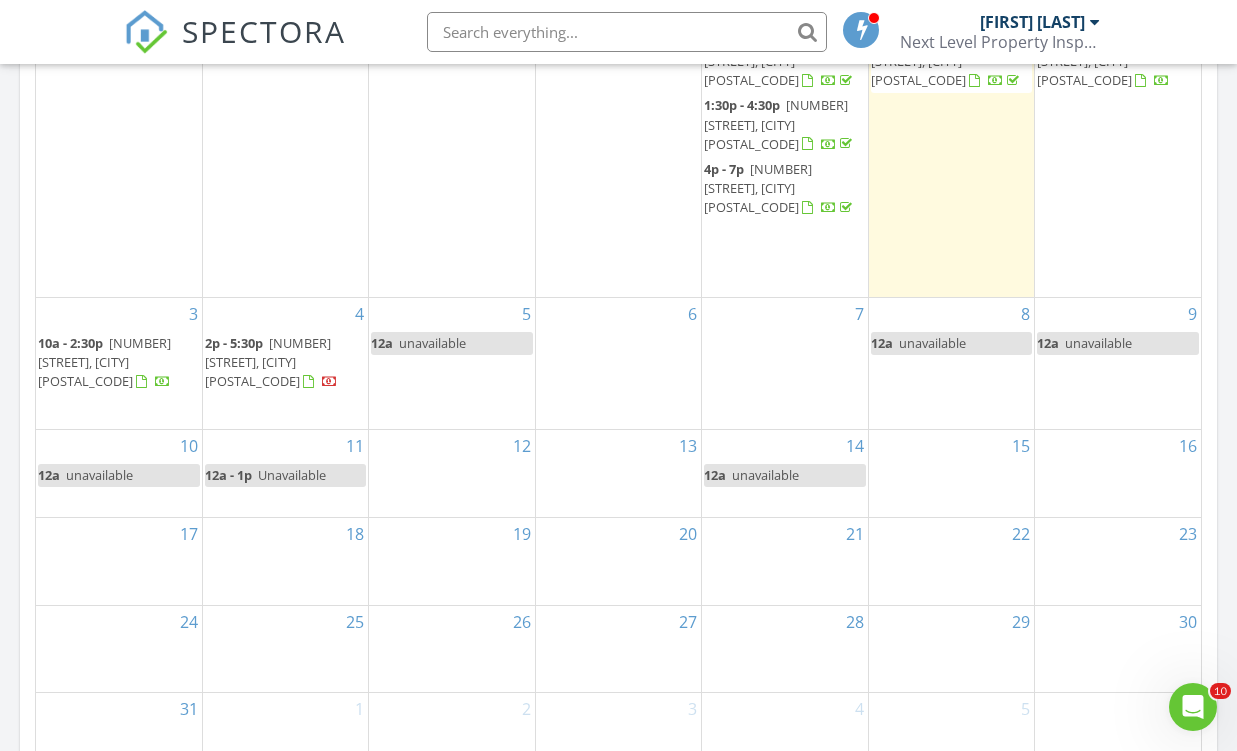 click on "15" at bounding box center (951, 473) 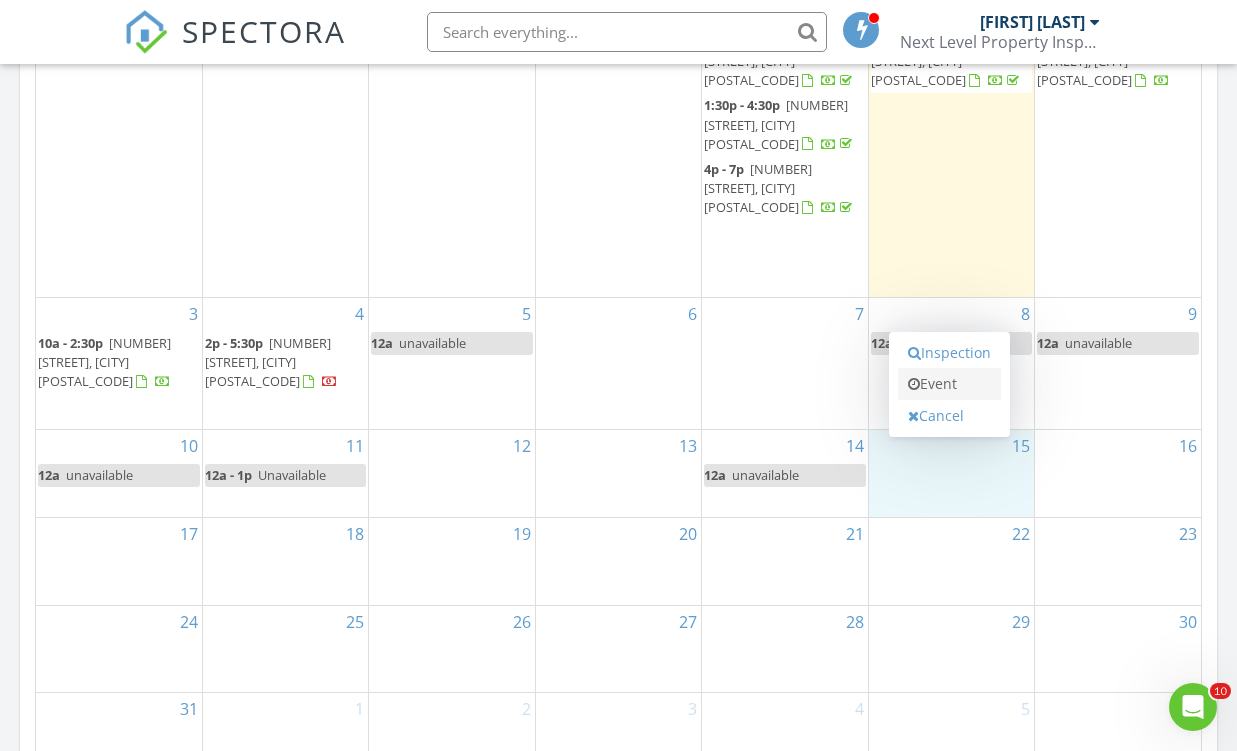 click on "Event" at bounding box center (949, 384) 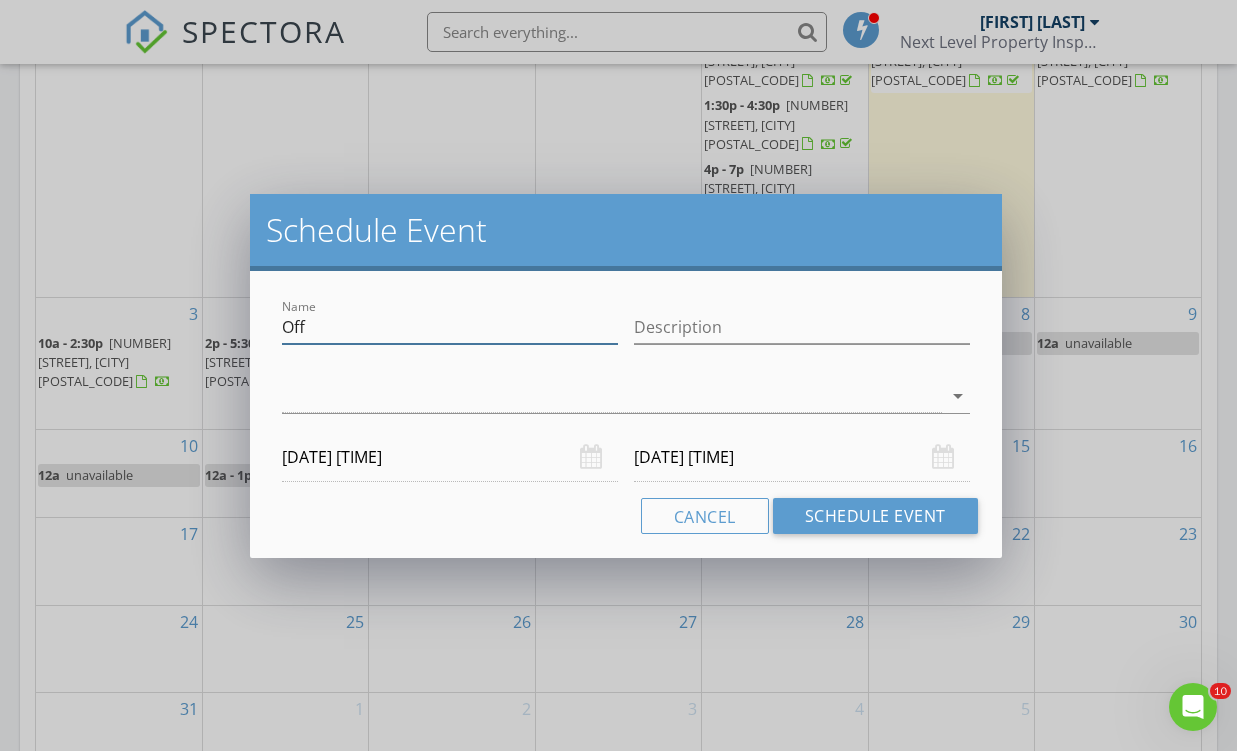 click on "Off" at bounding box center (450, 327) 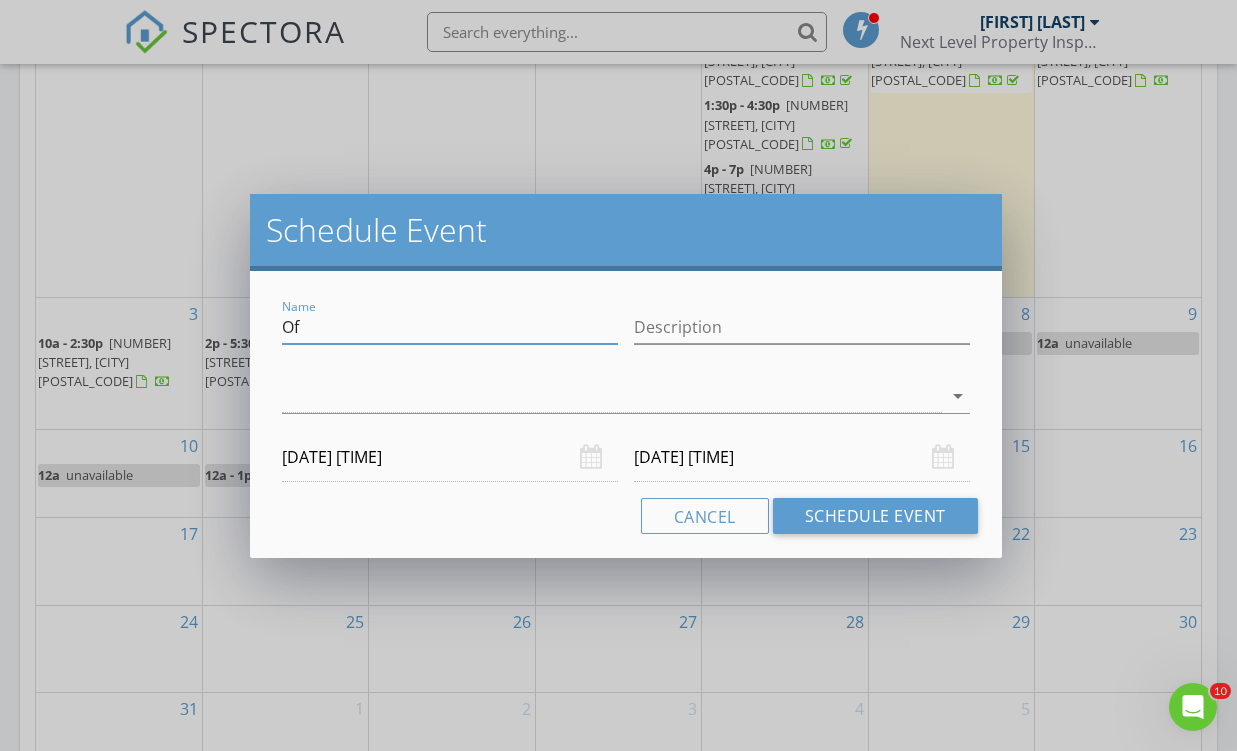 type on "O" 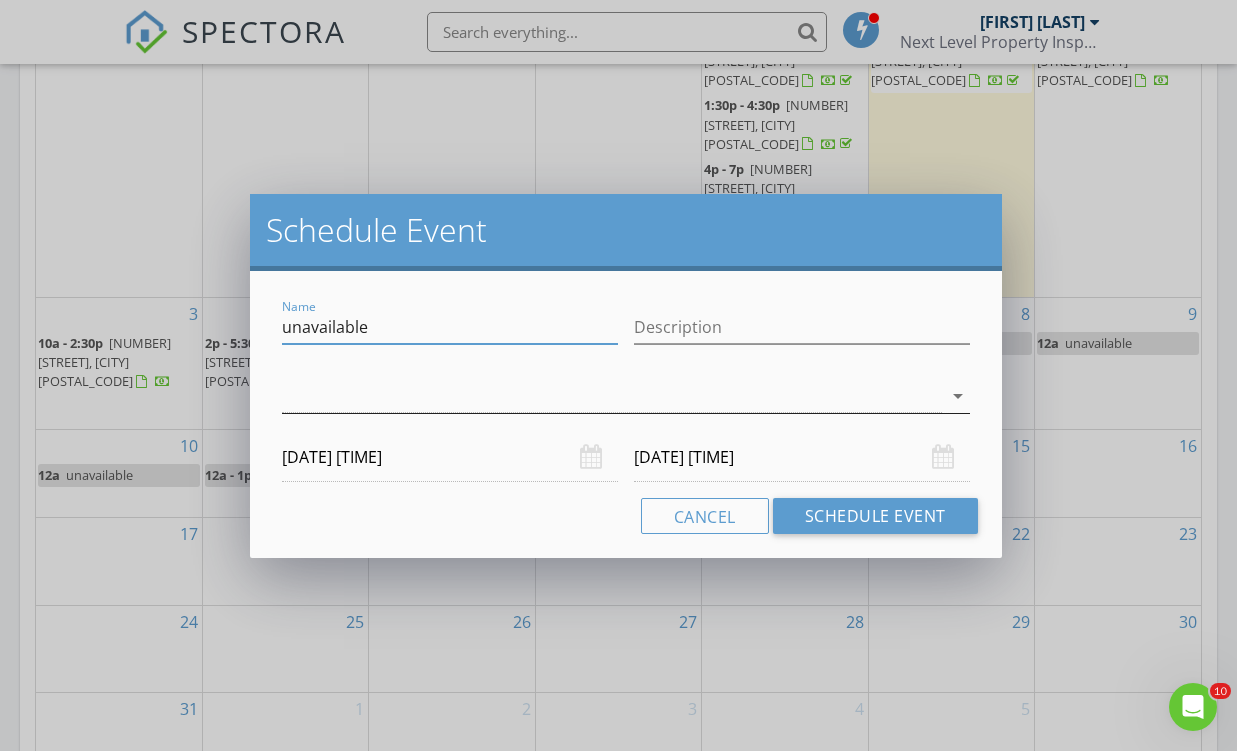 type on "unavailable" 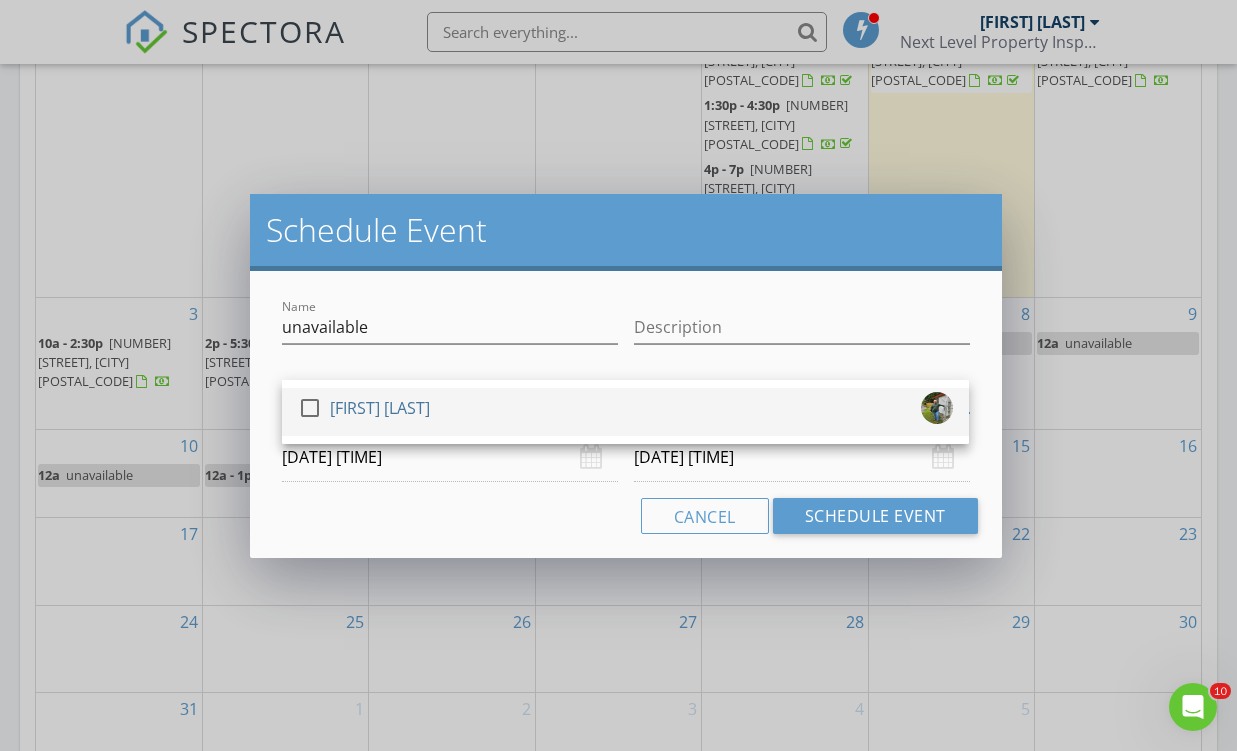 click at bounding box center [310, 408] 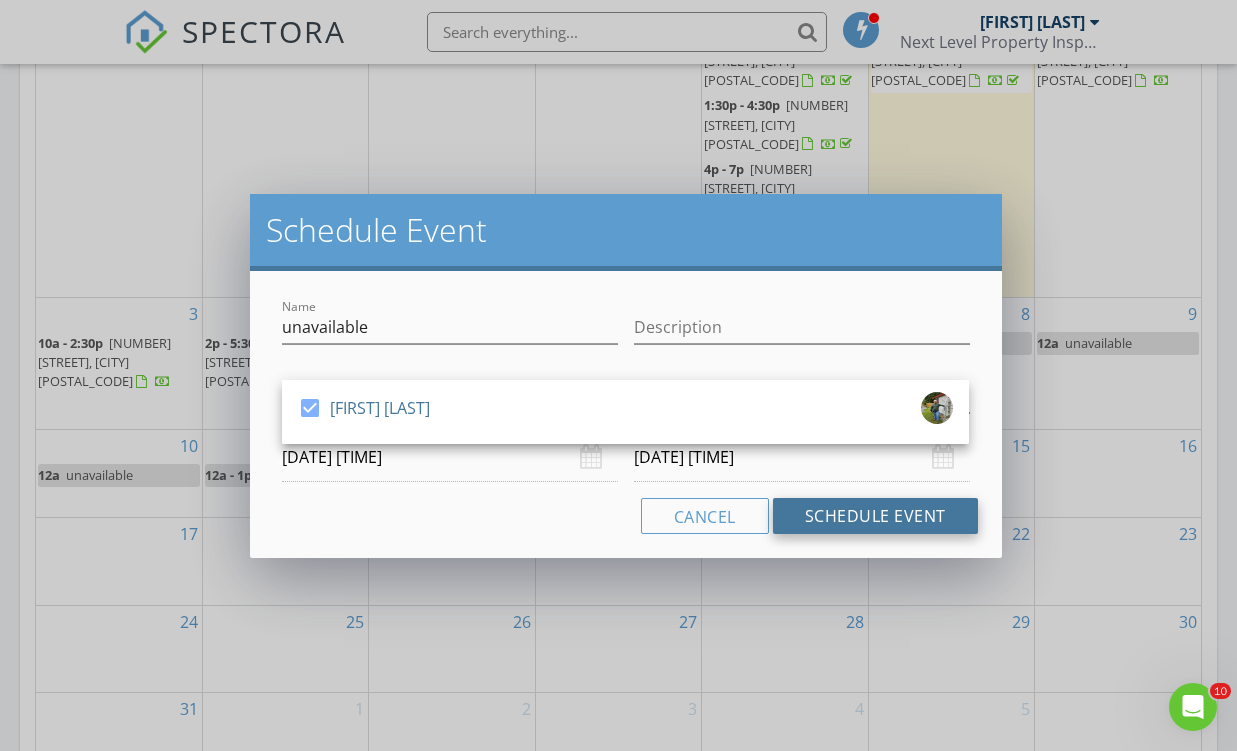 click on "Schedule Event" at bounding box center [875, 516] 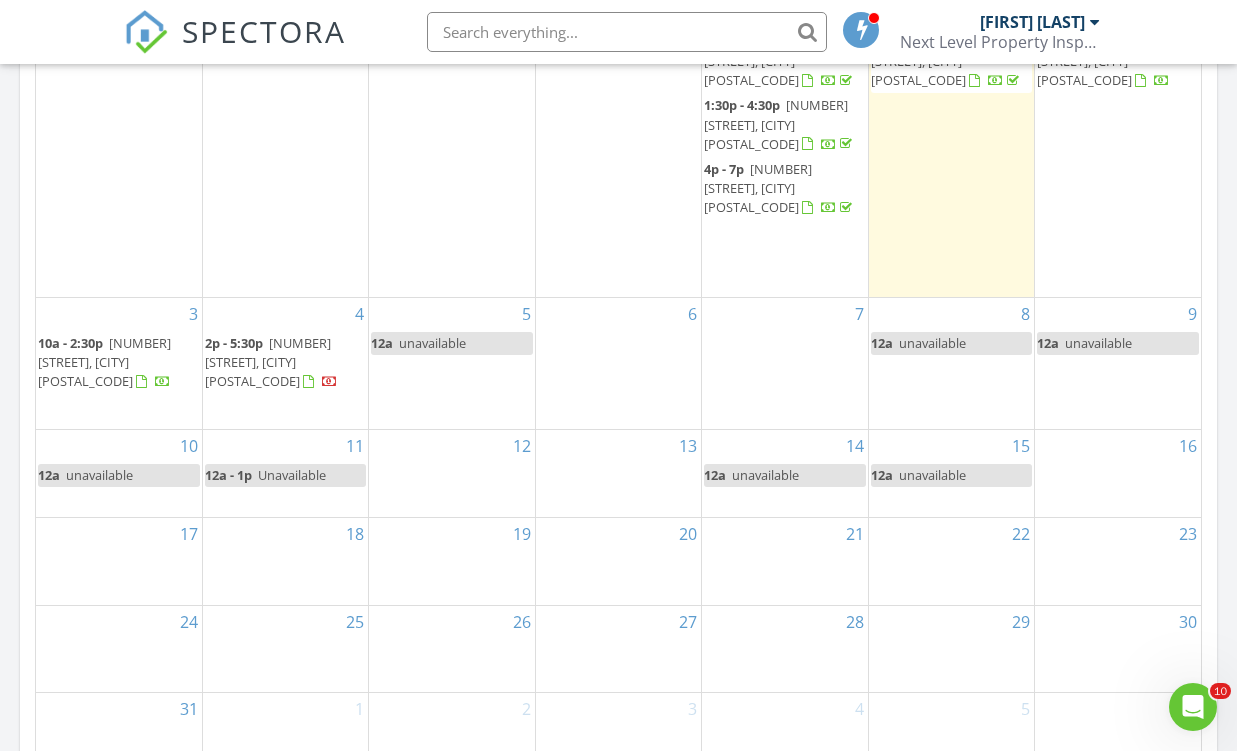 click on "16" at bounding box center [1118, 473] 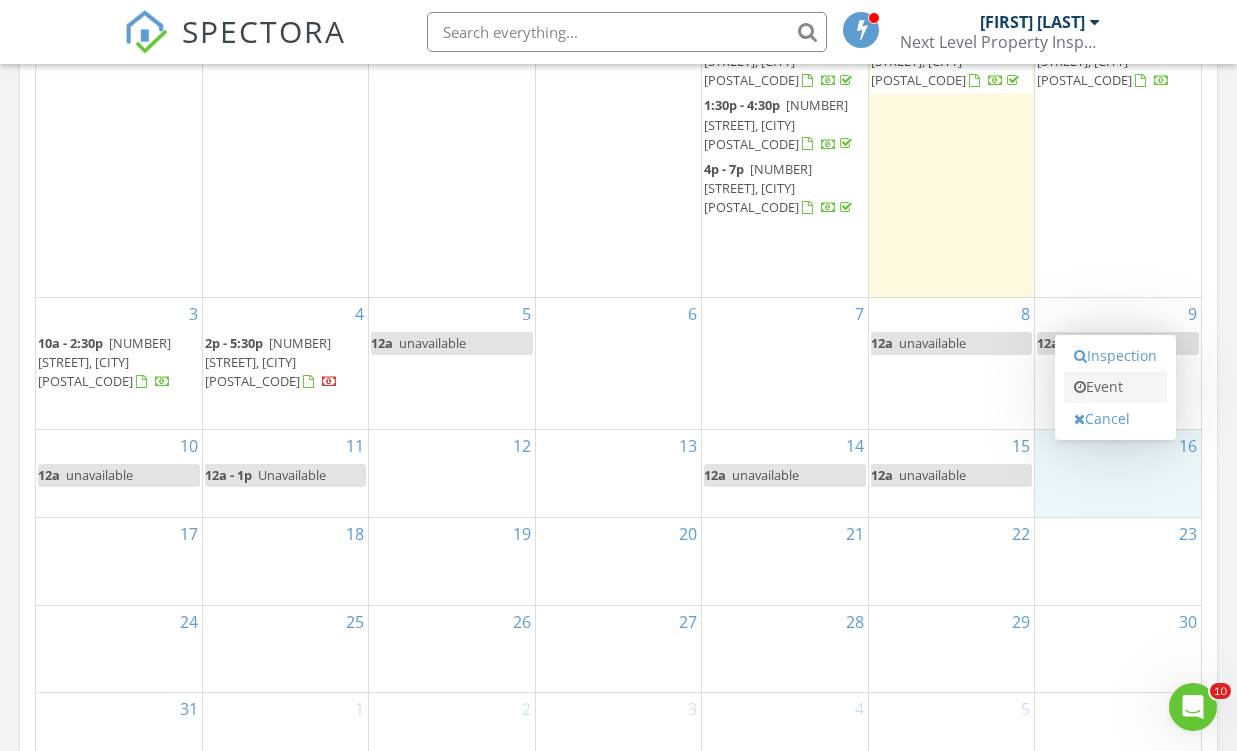 click on "Event" at bounding box center (1115, 387) 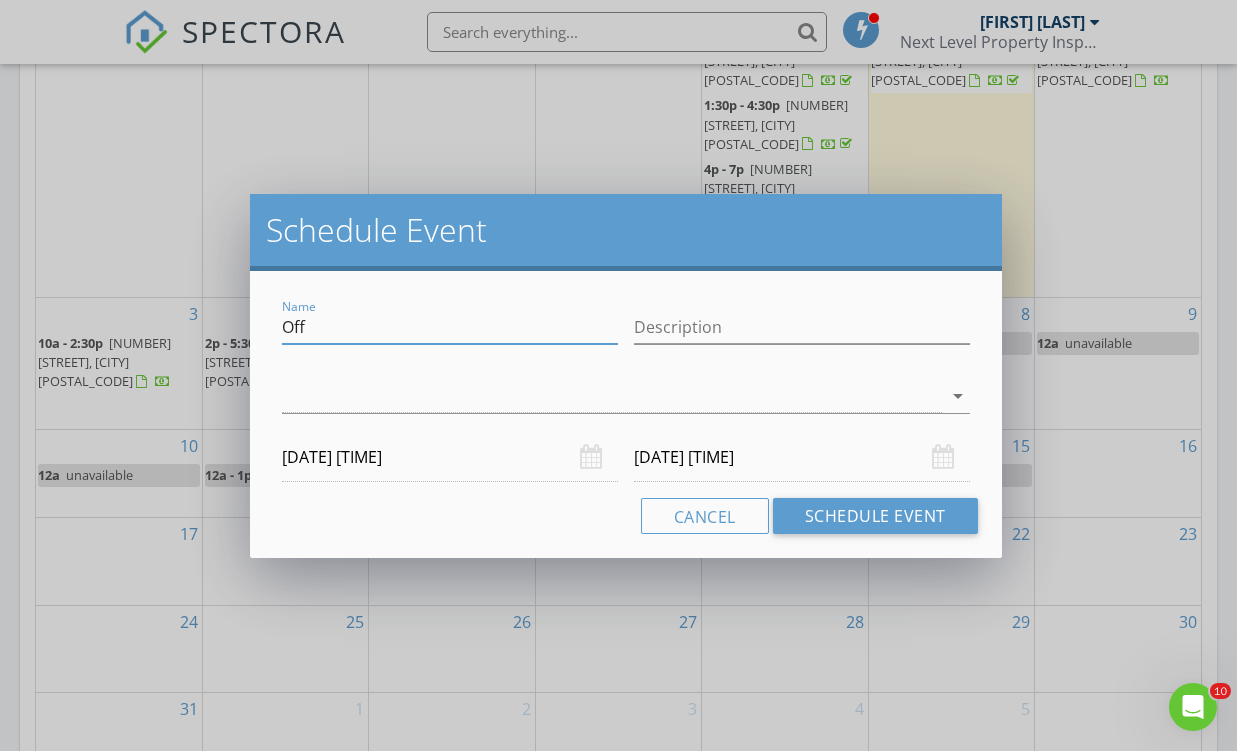 click on "Off" at bounding box center (450, 327) 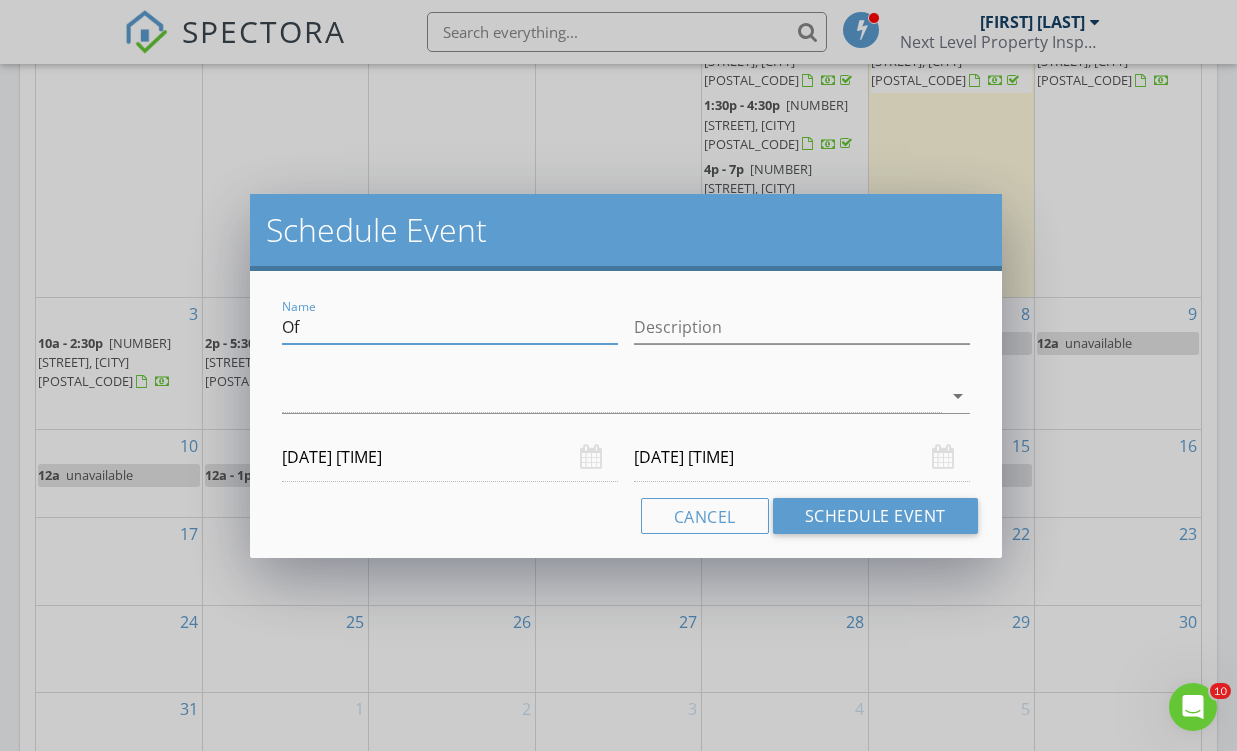 type on "O" 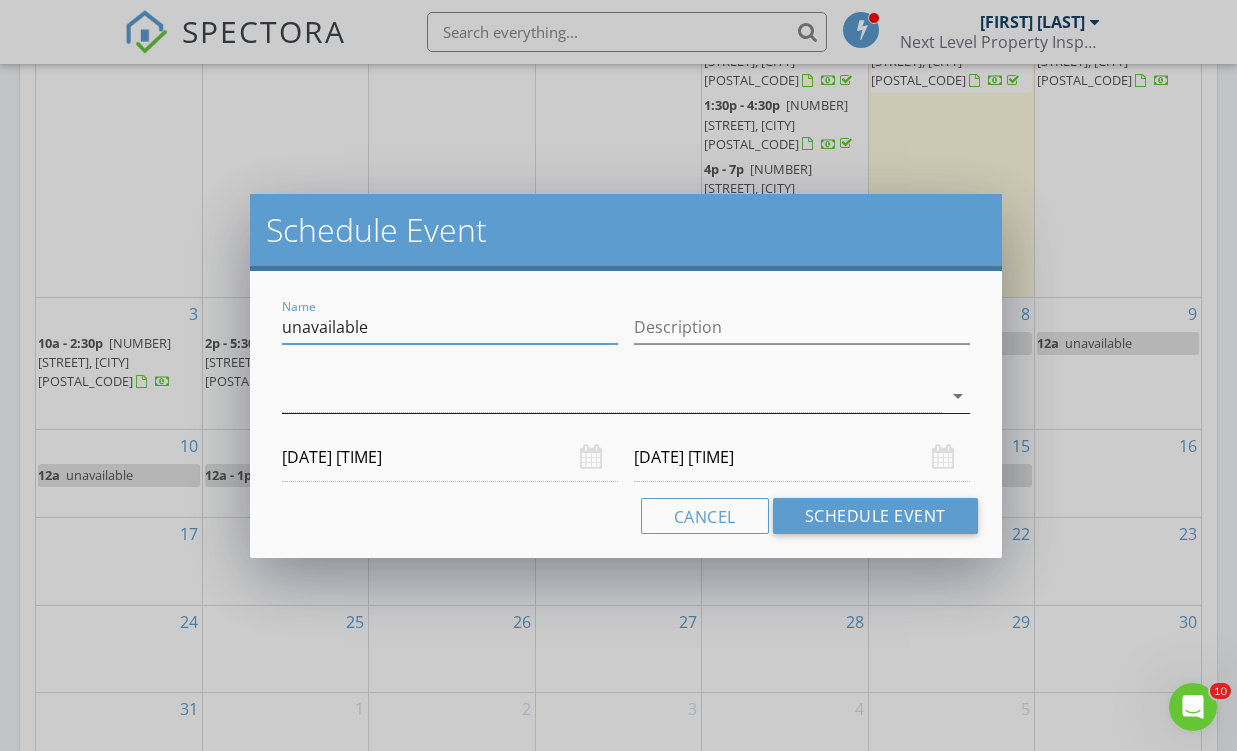 type on "unavailable" 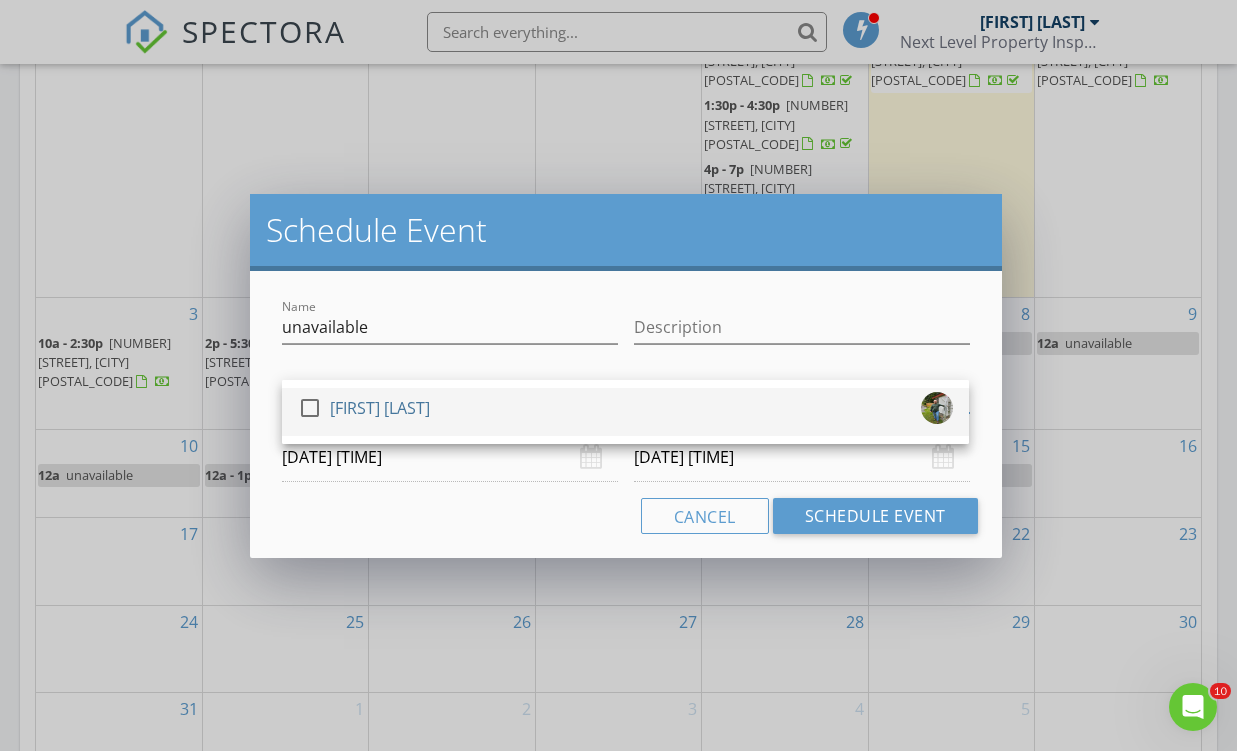 click at bounding box center (310, 408) 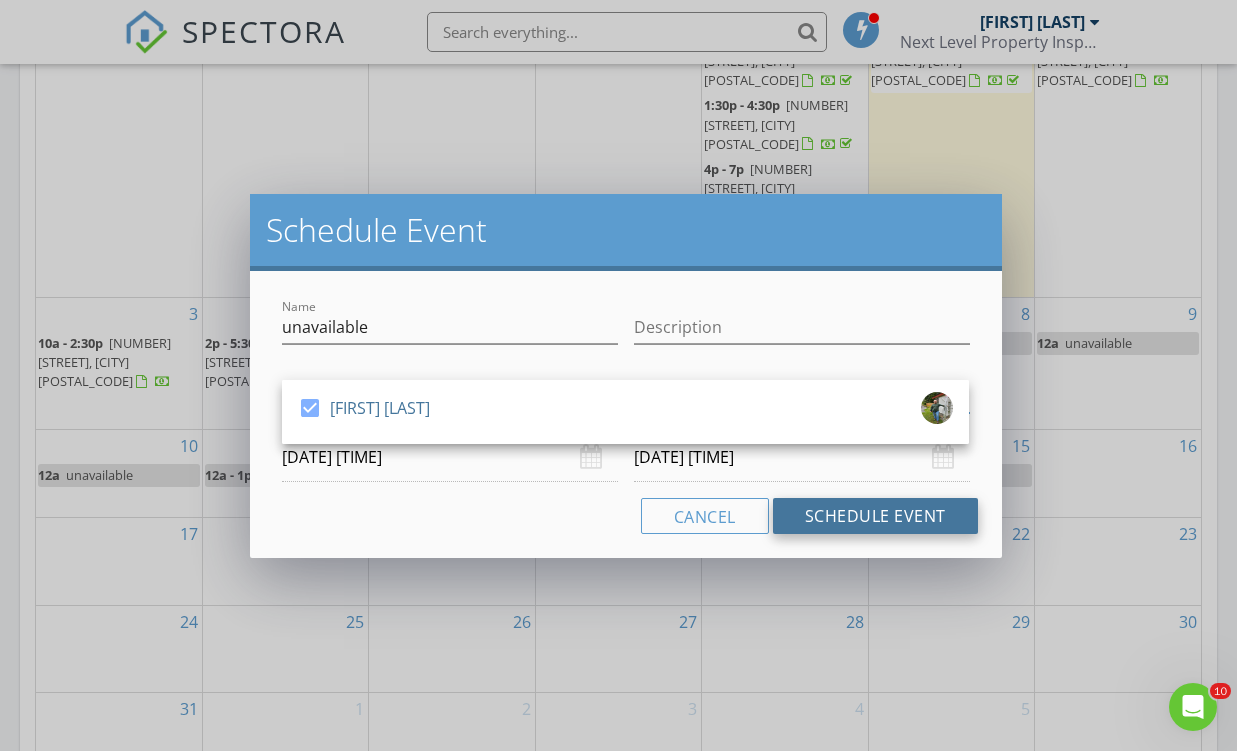 click on "Schedule Event" at bounding box center [875, 516] 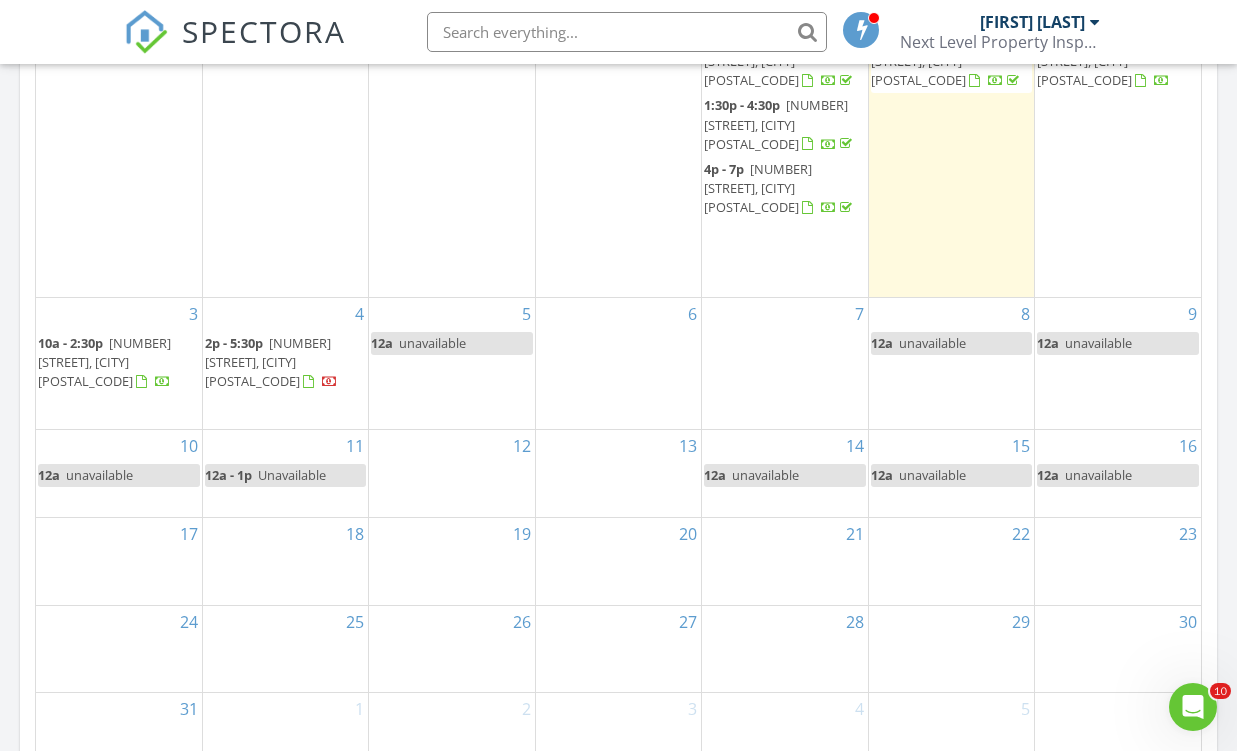 click on "17" at bounding box center [119, 561] 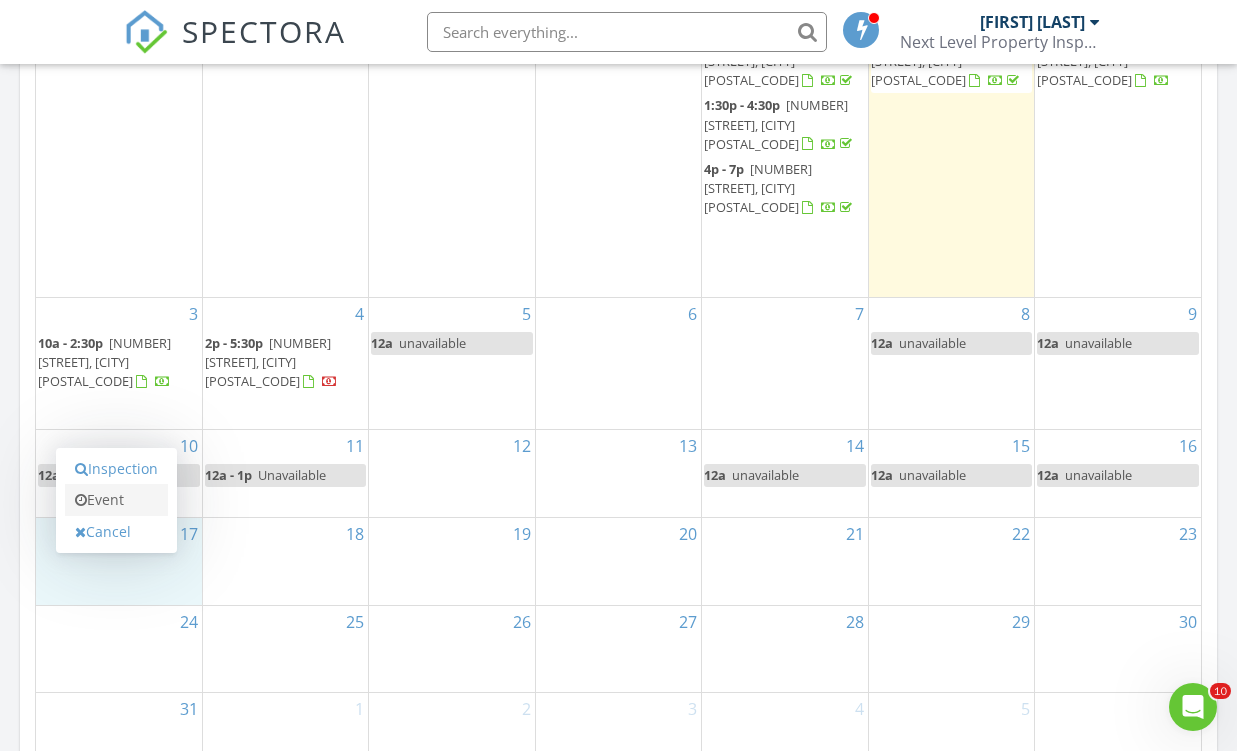 click on "Event" at bounding box center (116, 500) 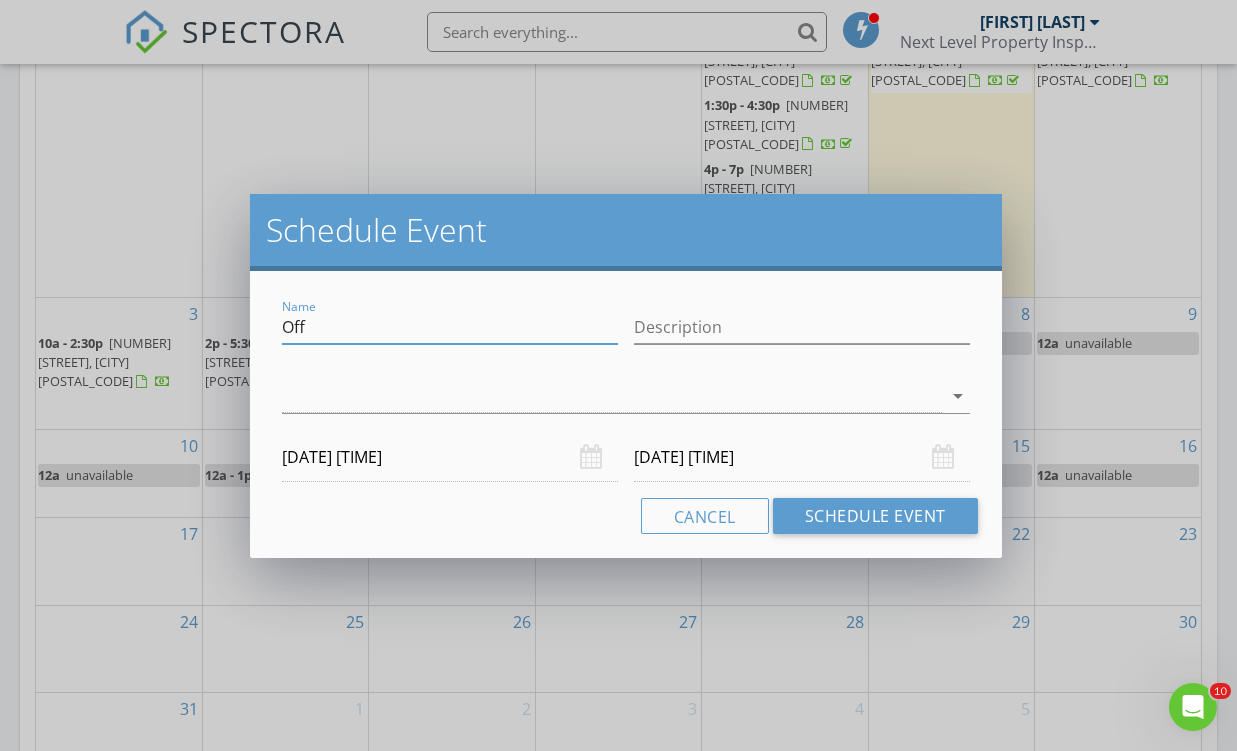 click on "Off" at bounding box center (450, 327) 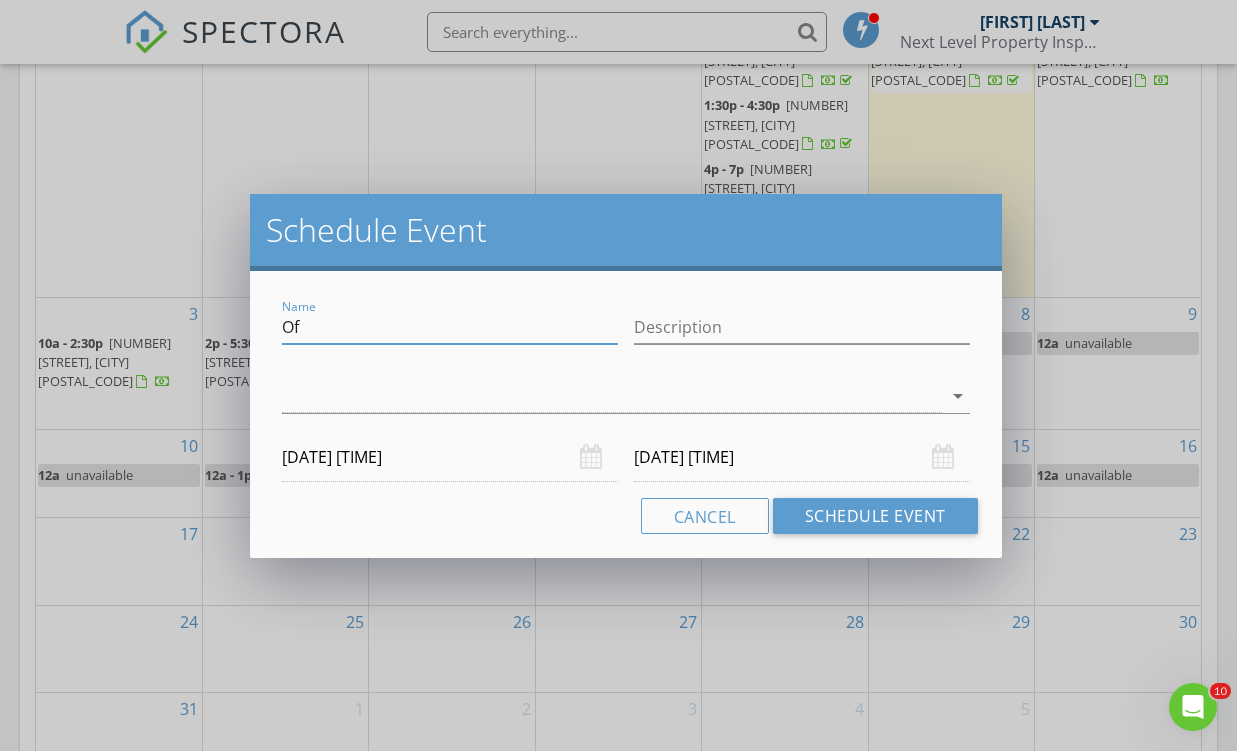 type on "O" 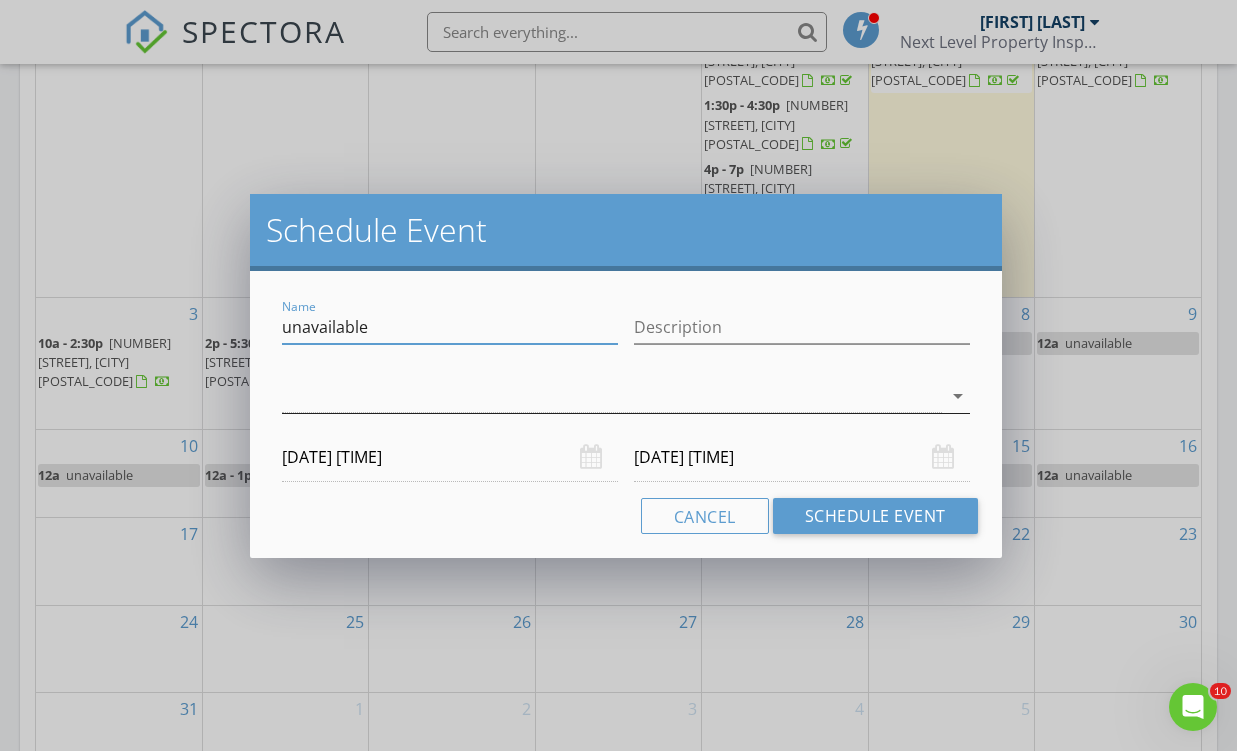 type on "unavailable" 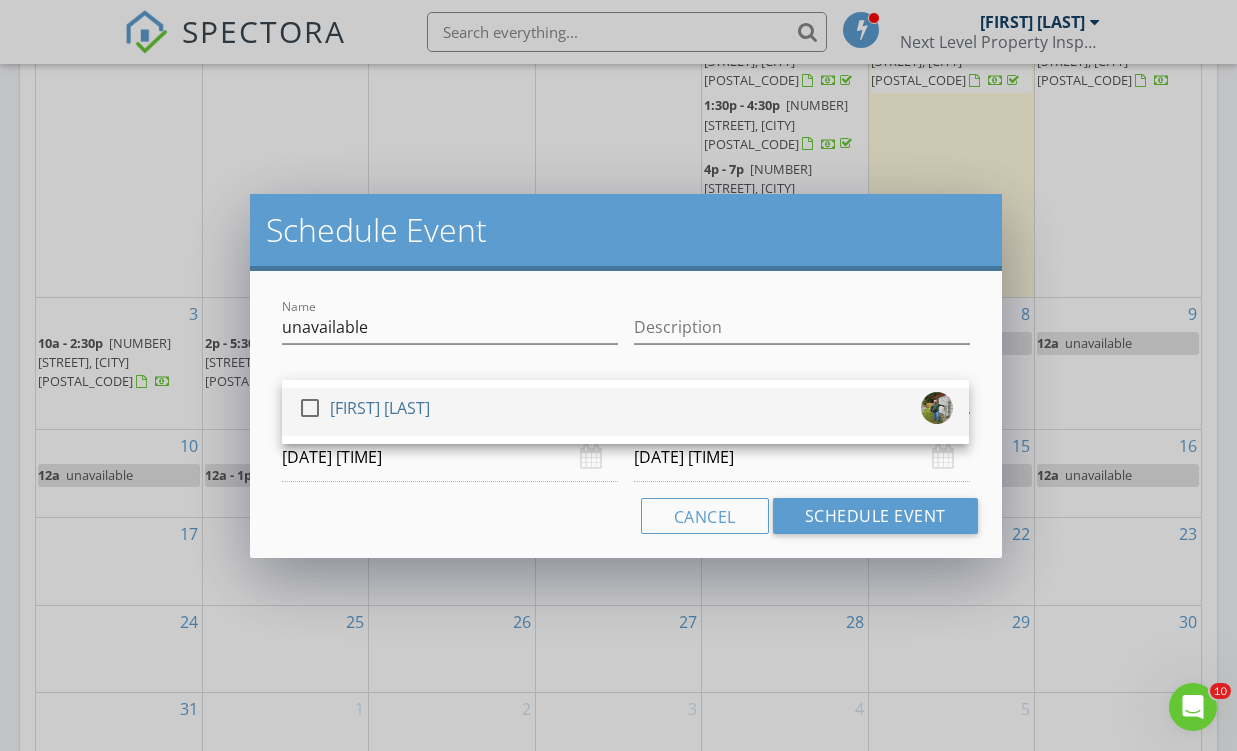 click at bounding box center [310, 408] 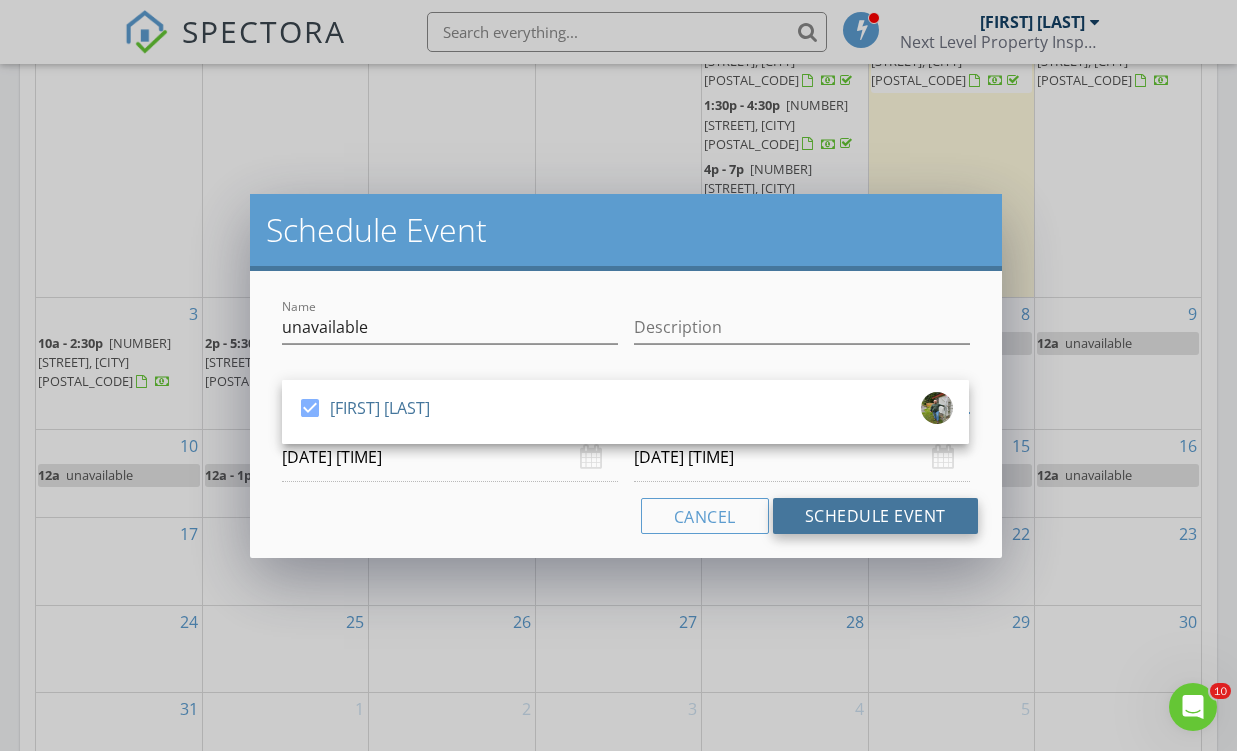 click on "Schedule Event" at bounding box center [875, 516] 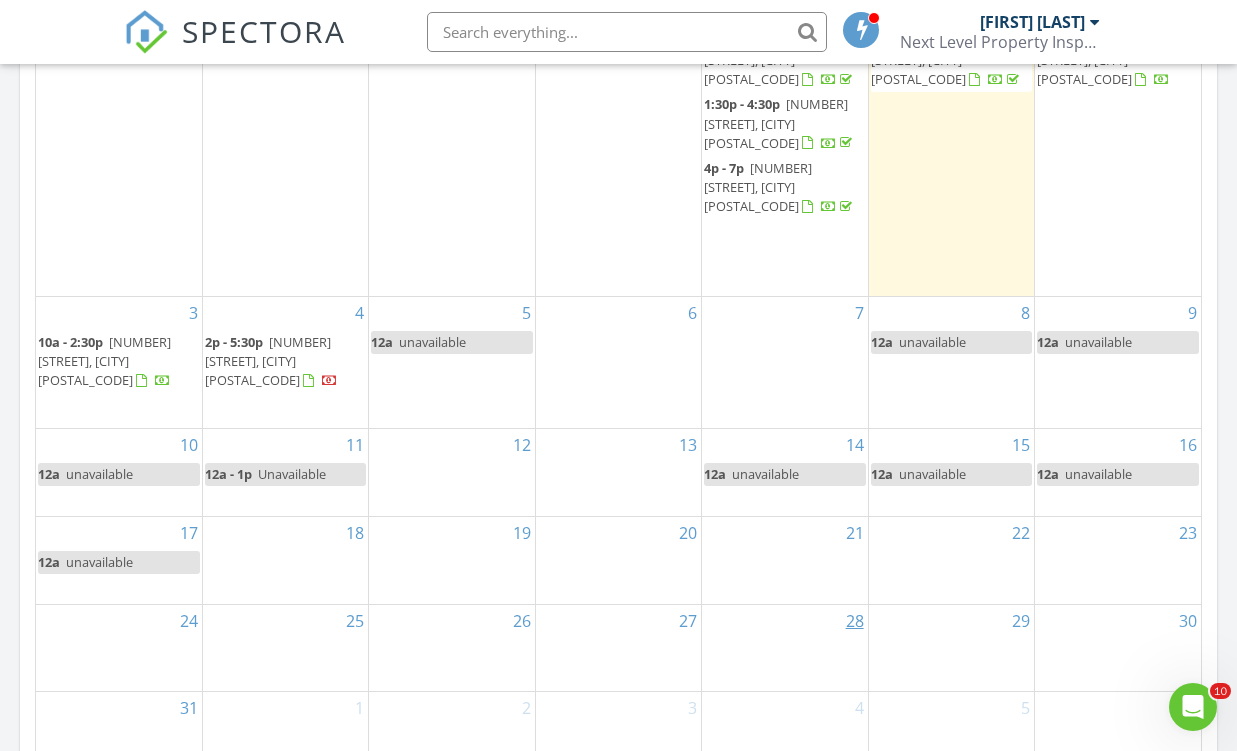 scroll, scrollTop: 1076, scrollLeft: 0, axis: vertical 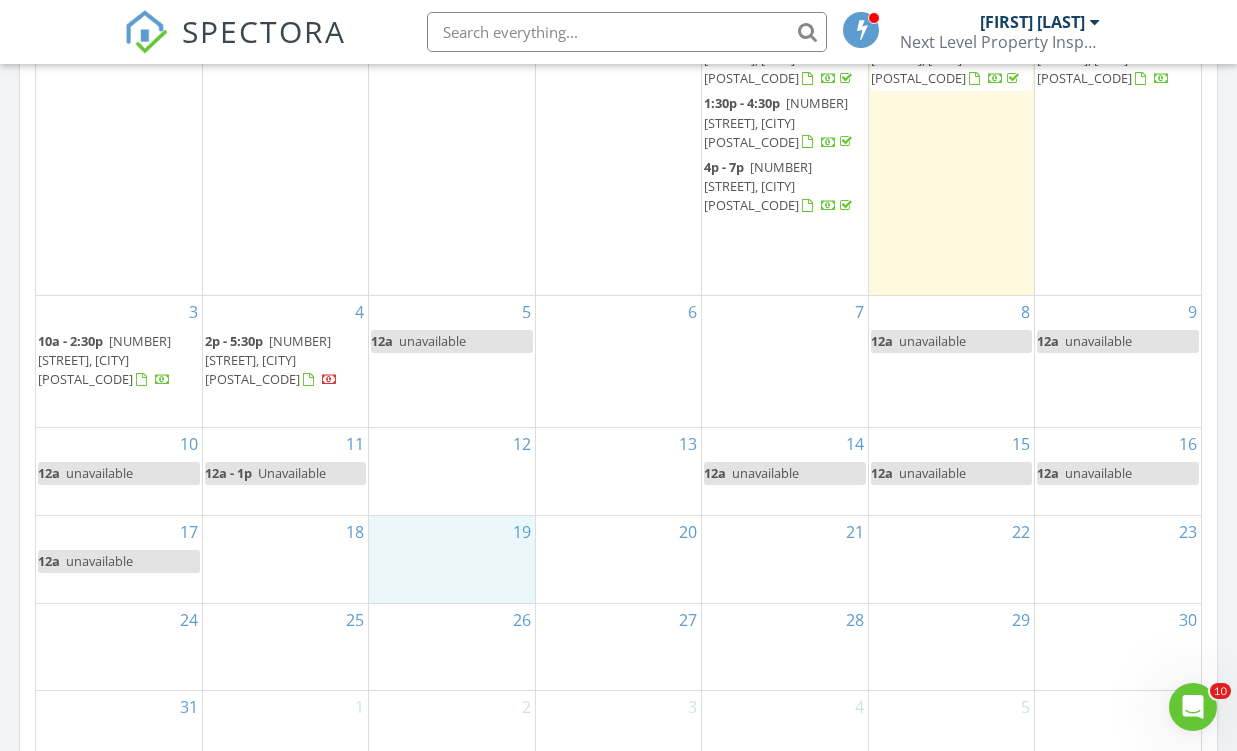 click on "19" at bounding box center [451, 559] 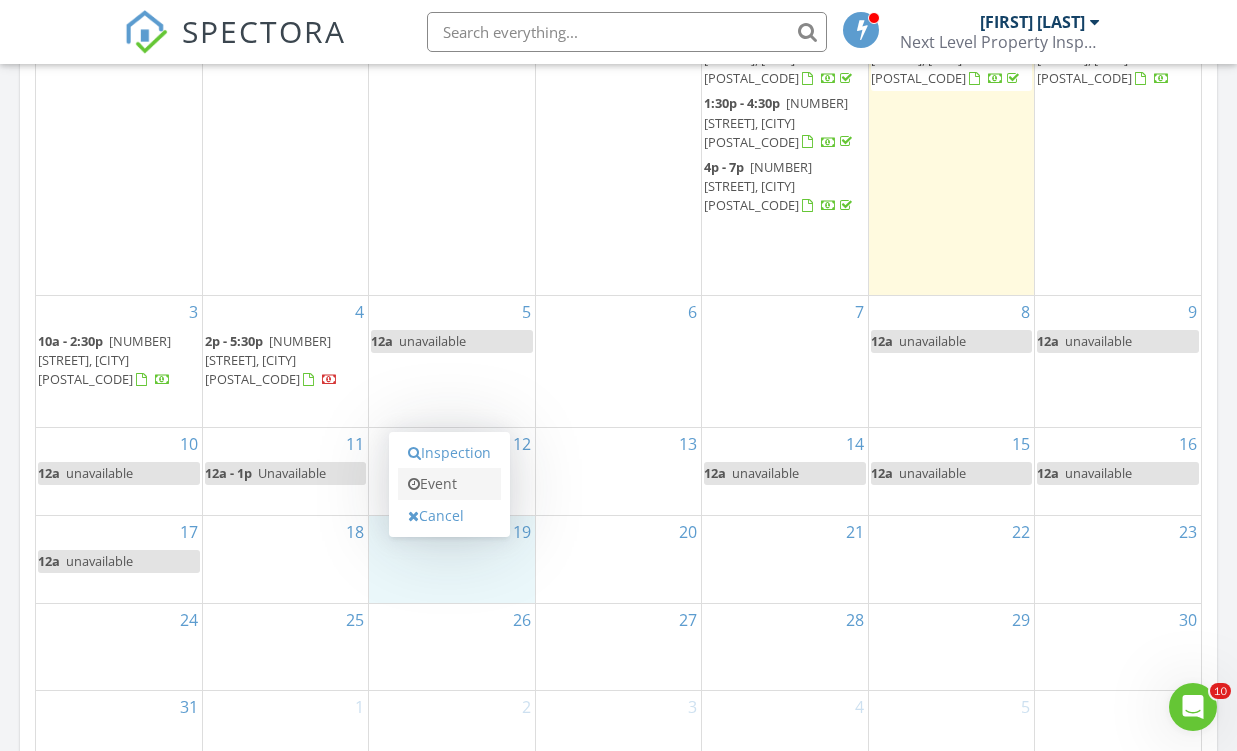 click on "Event" at bounding box center (449, 484) 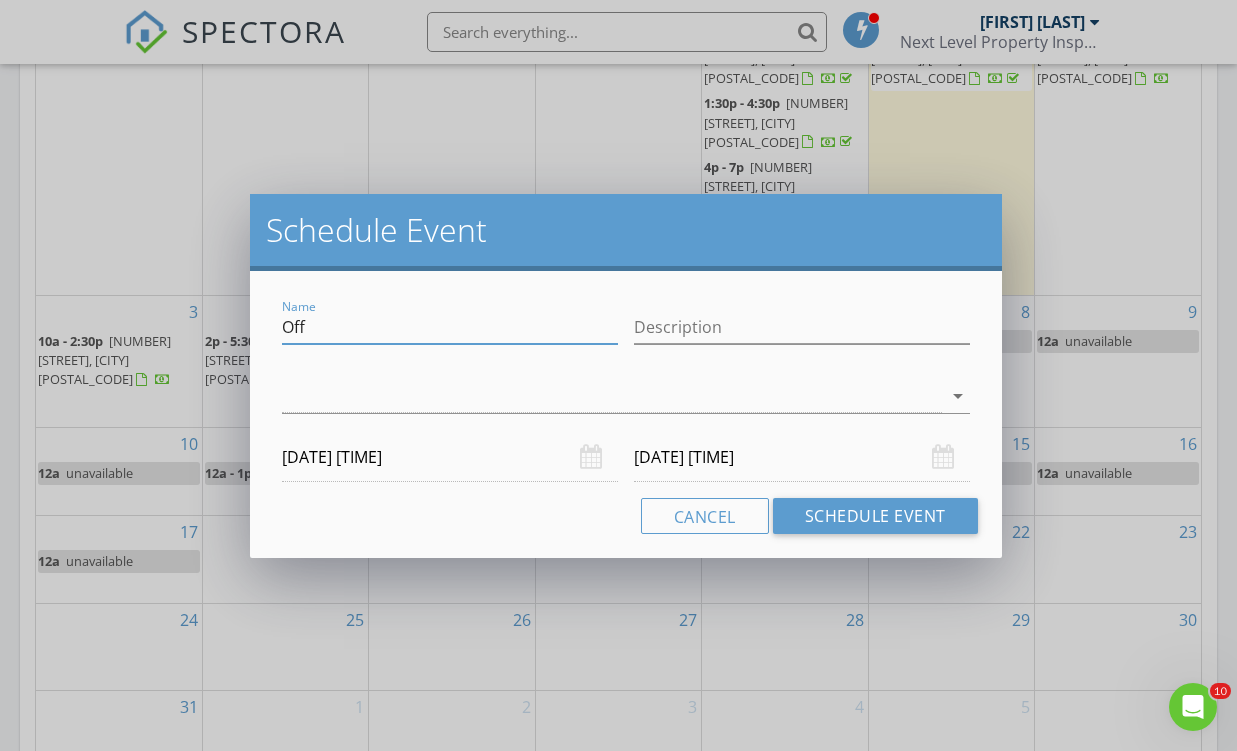 click on "Off" at bounding box center (450, 327) 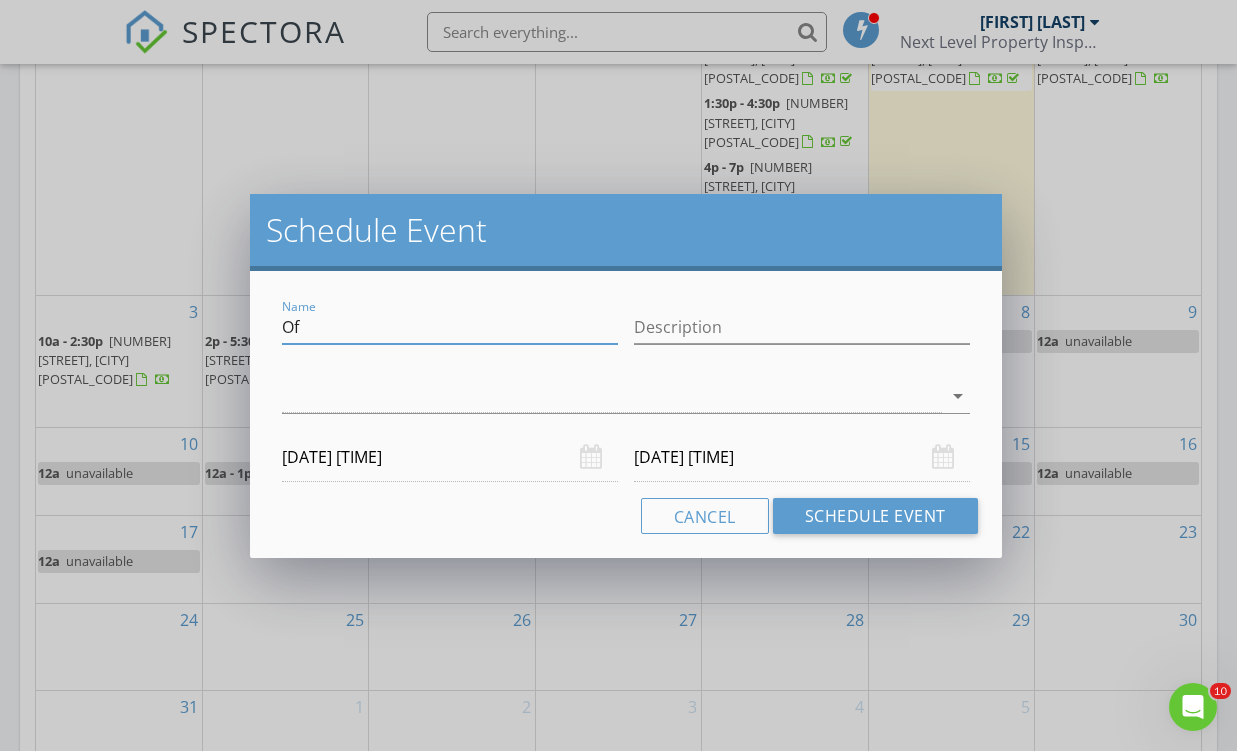 type on "O" 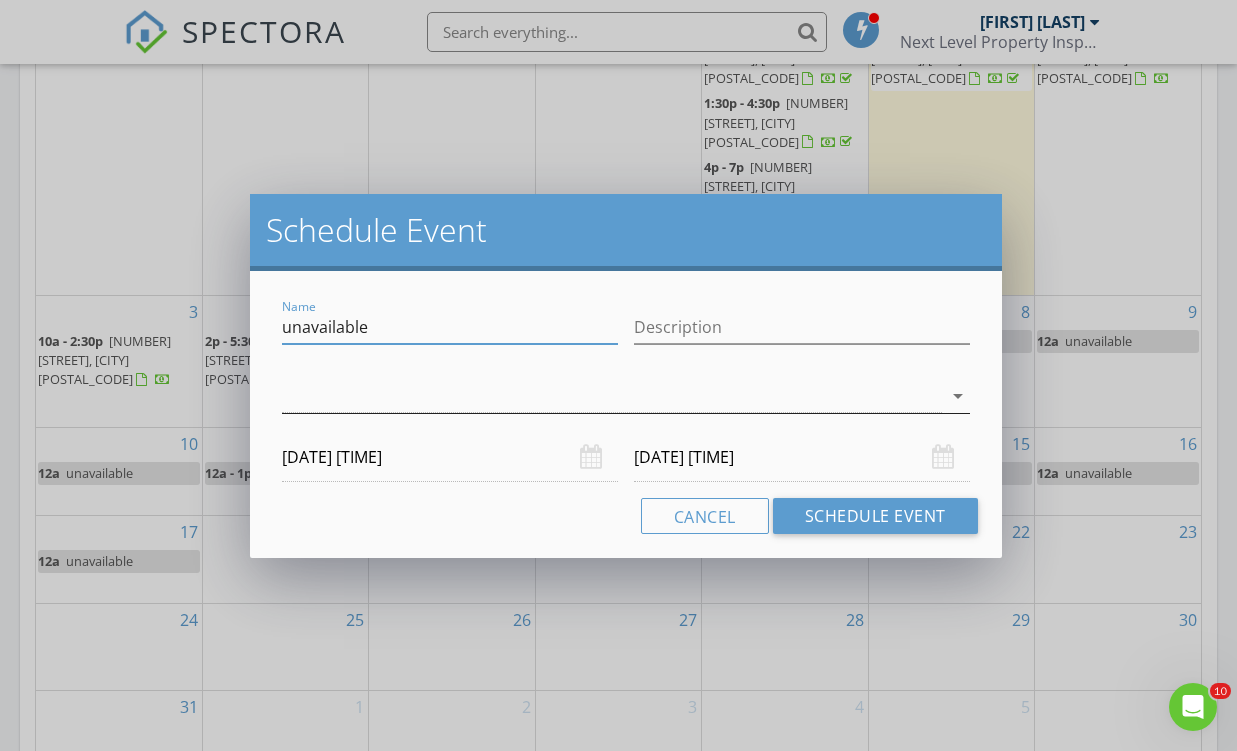 type on "unavailable" 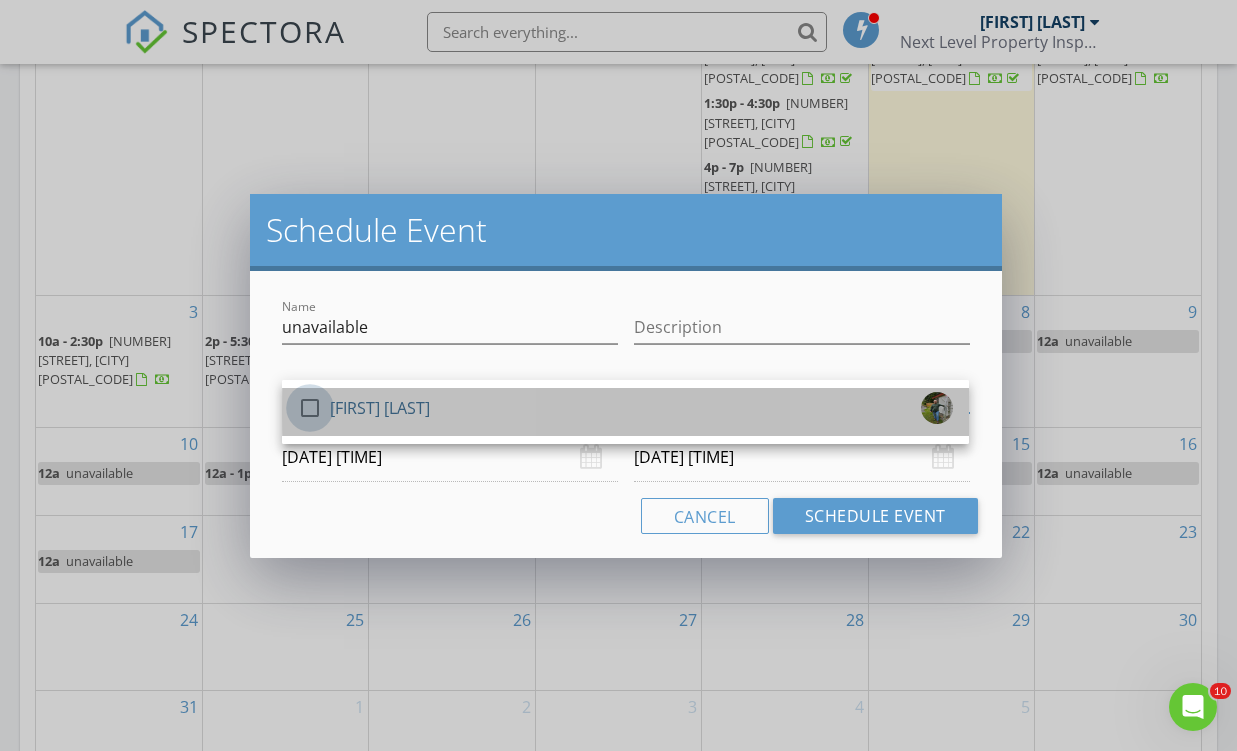 click at bounding box center (310, 408) 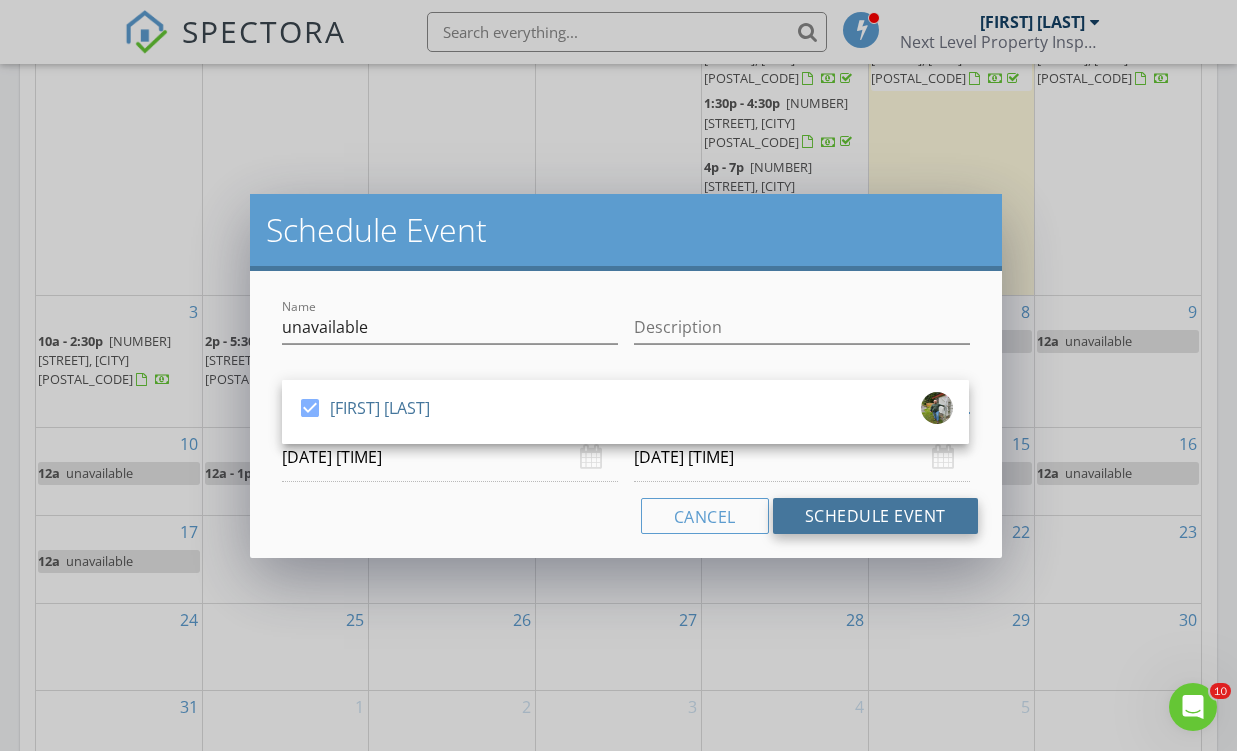click on "Schedule Event" at bounding box center (875, 516) 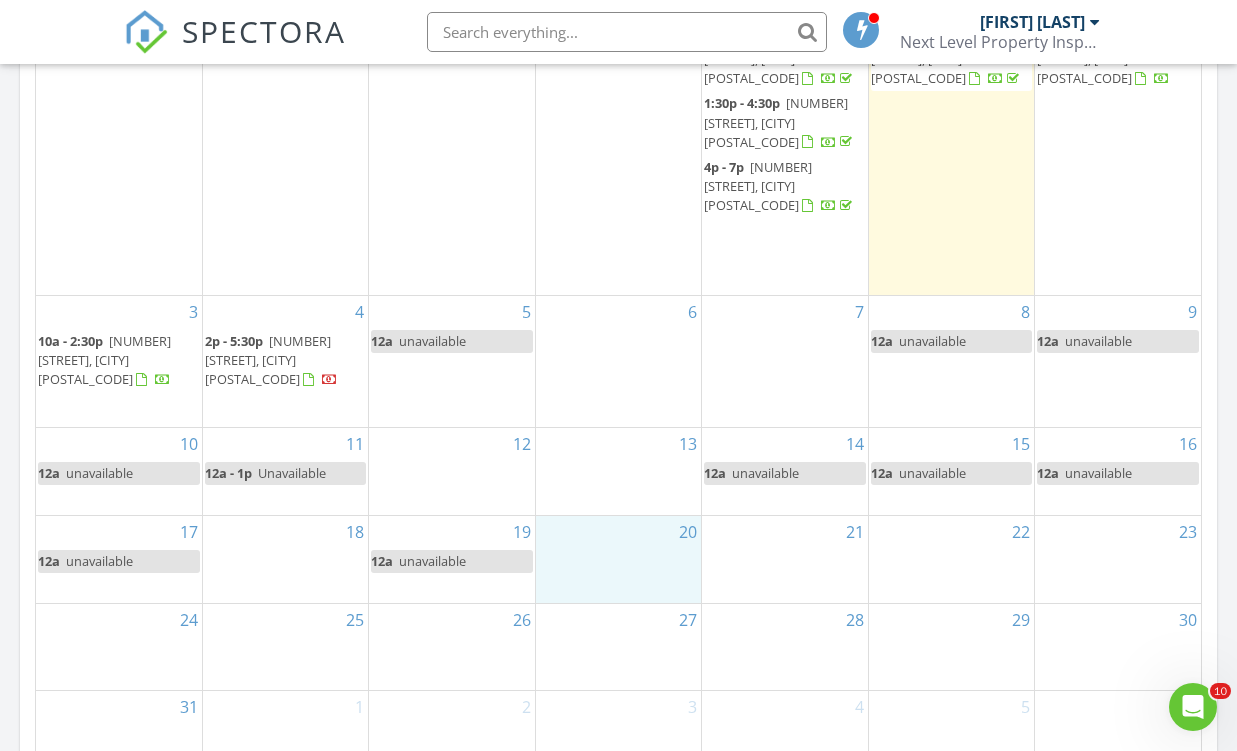 click on "20" at bounding box center (618, 559) 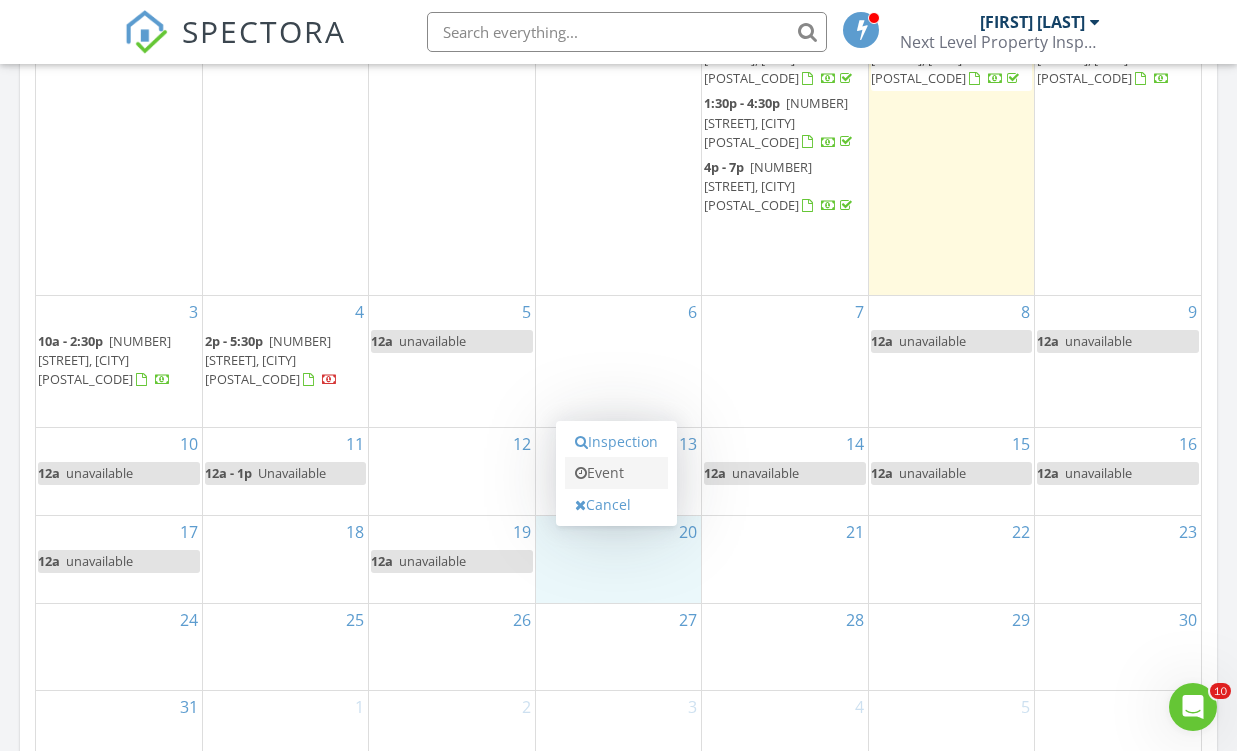 click on "Event" at bounding box center [616, 473] 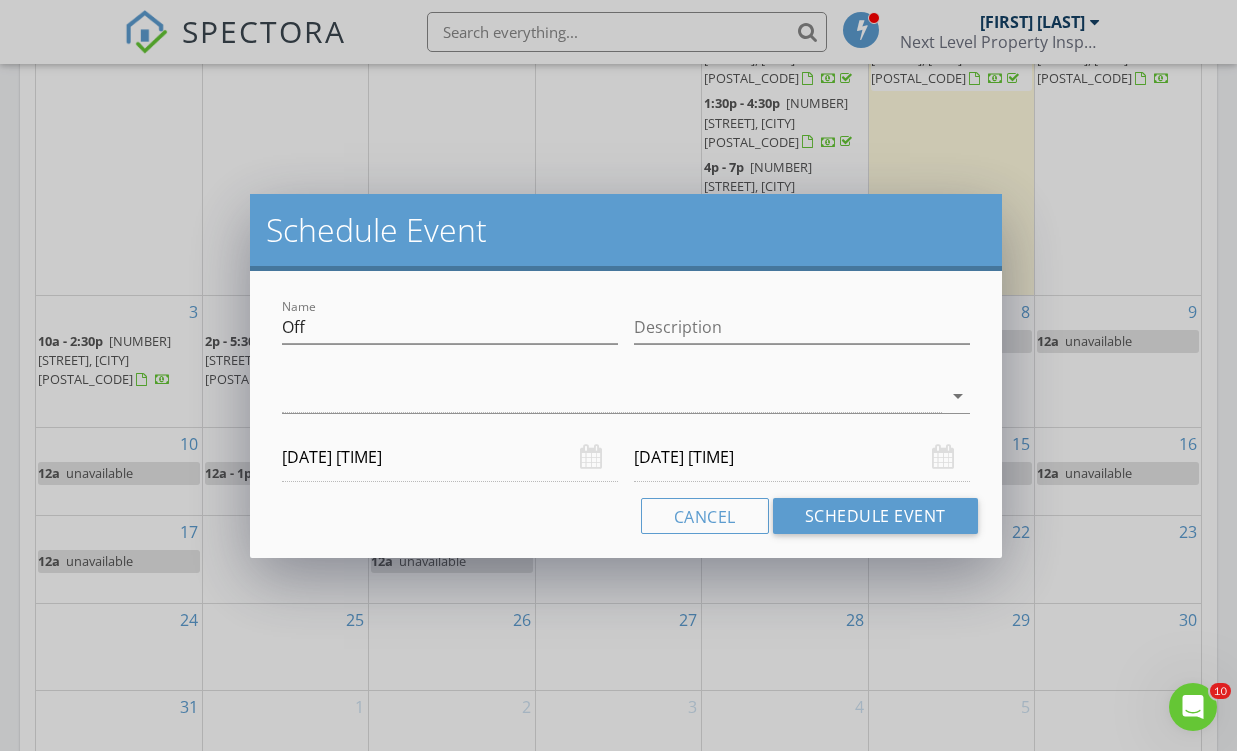click on "[DATE] [TIME]" at bounding box center (802, 457) 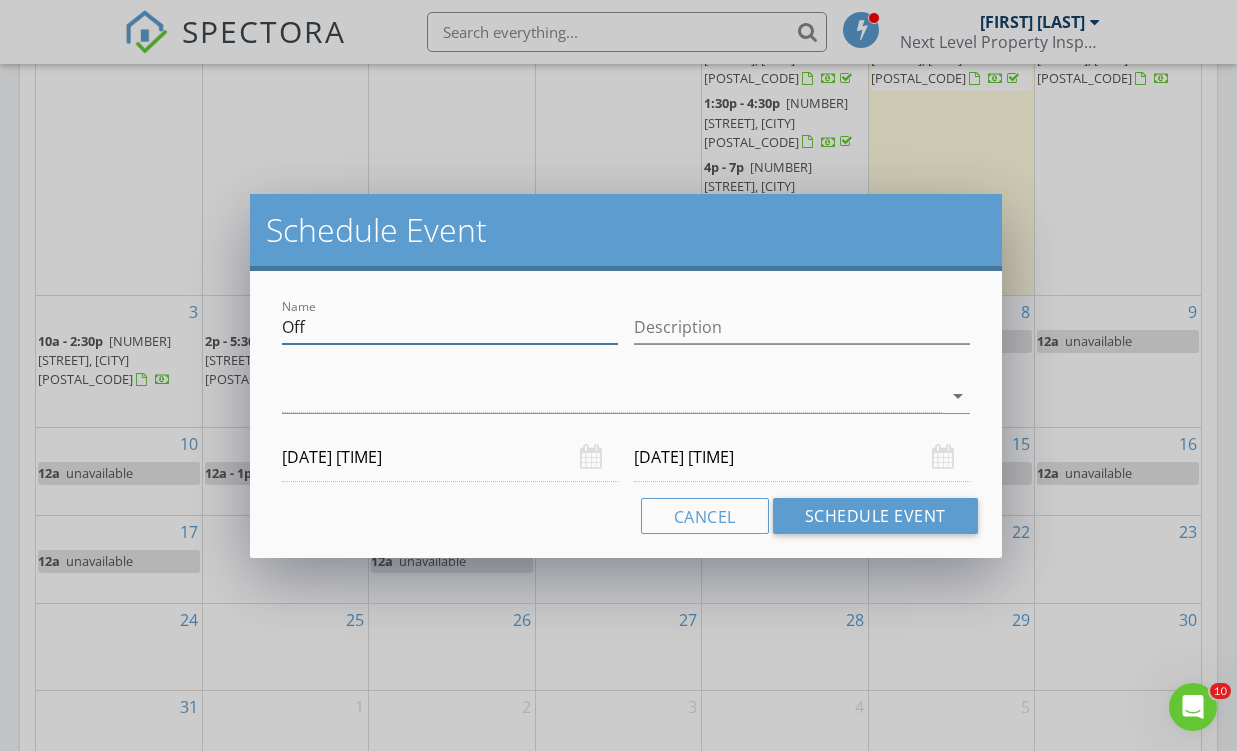 click on "Off" at bounding box center [450, 327] 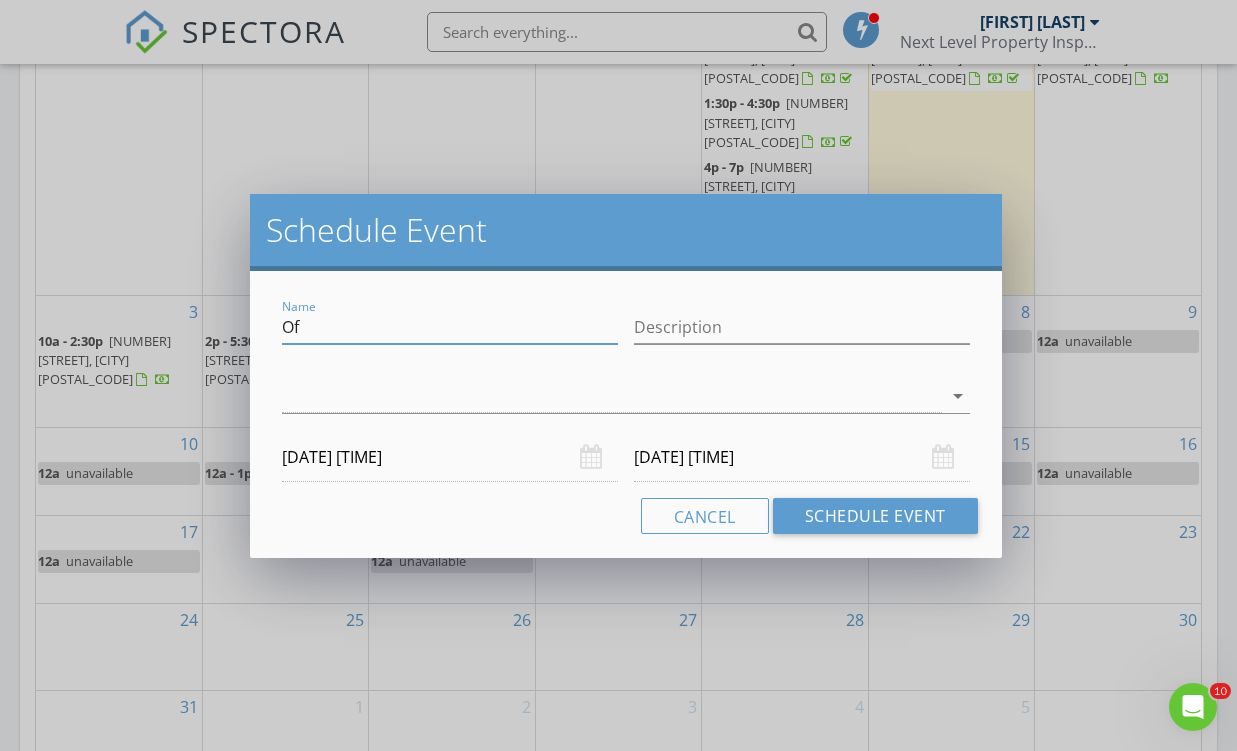 type on "O" 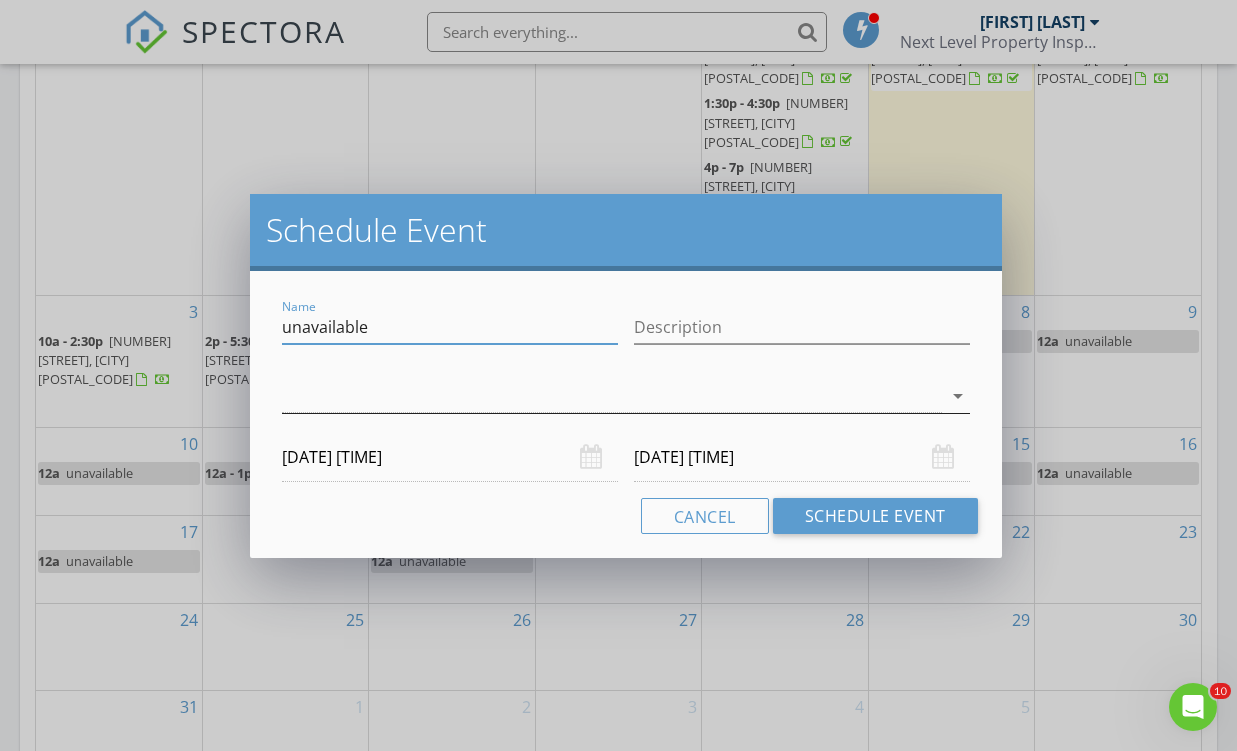 type on "unavailable" 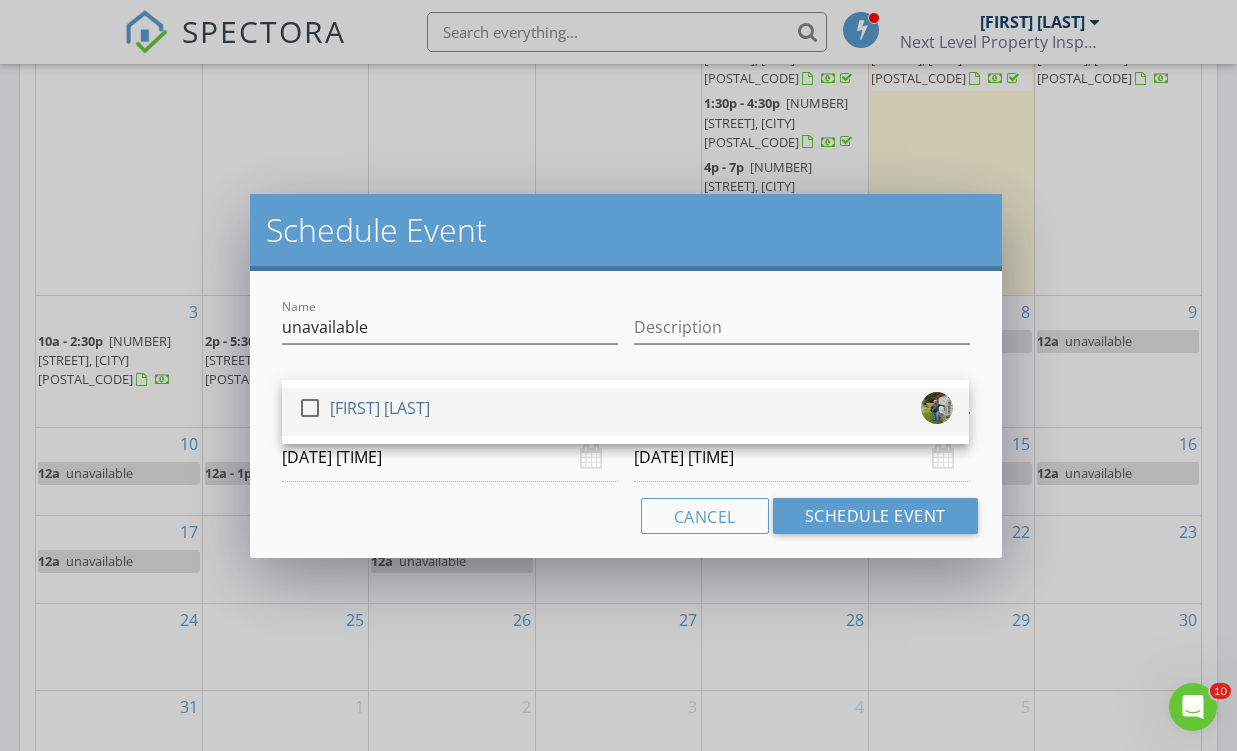 click at bounding box center (310, 408) 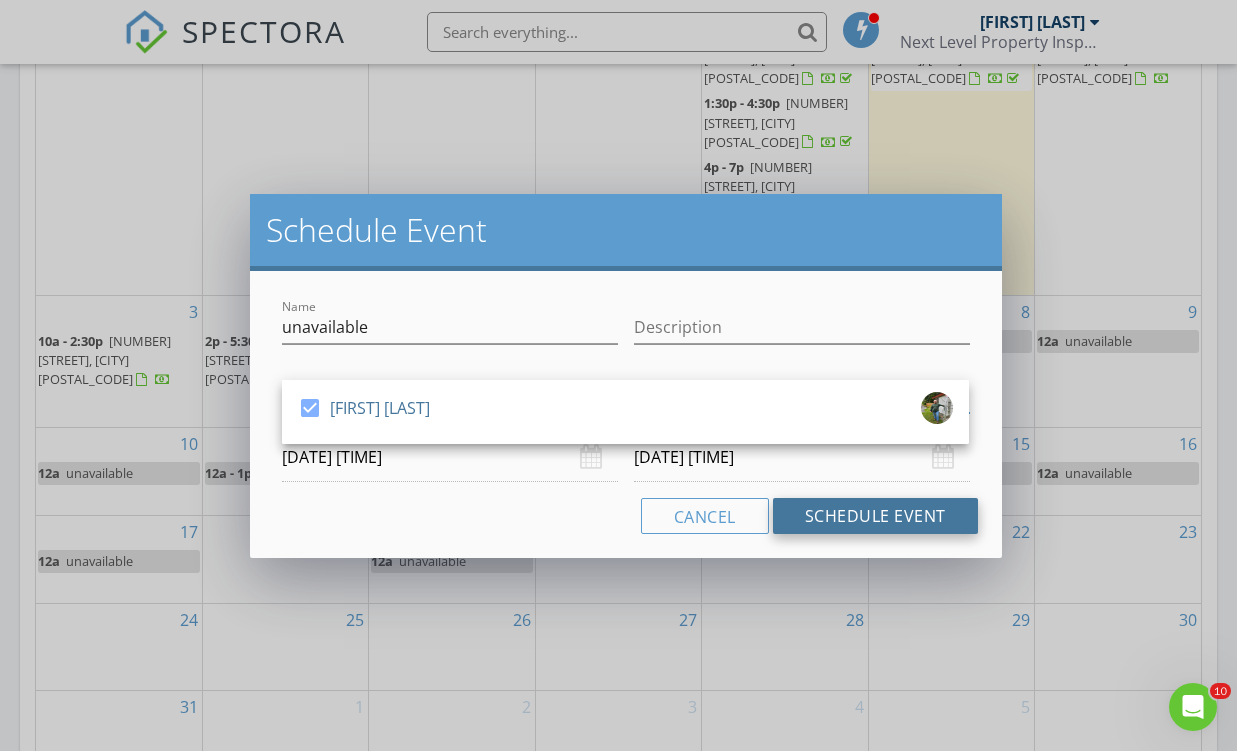 click on "Schedule Event" at bounding box center (875, 516) 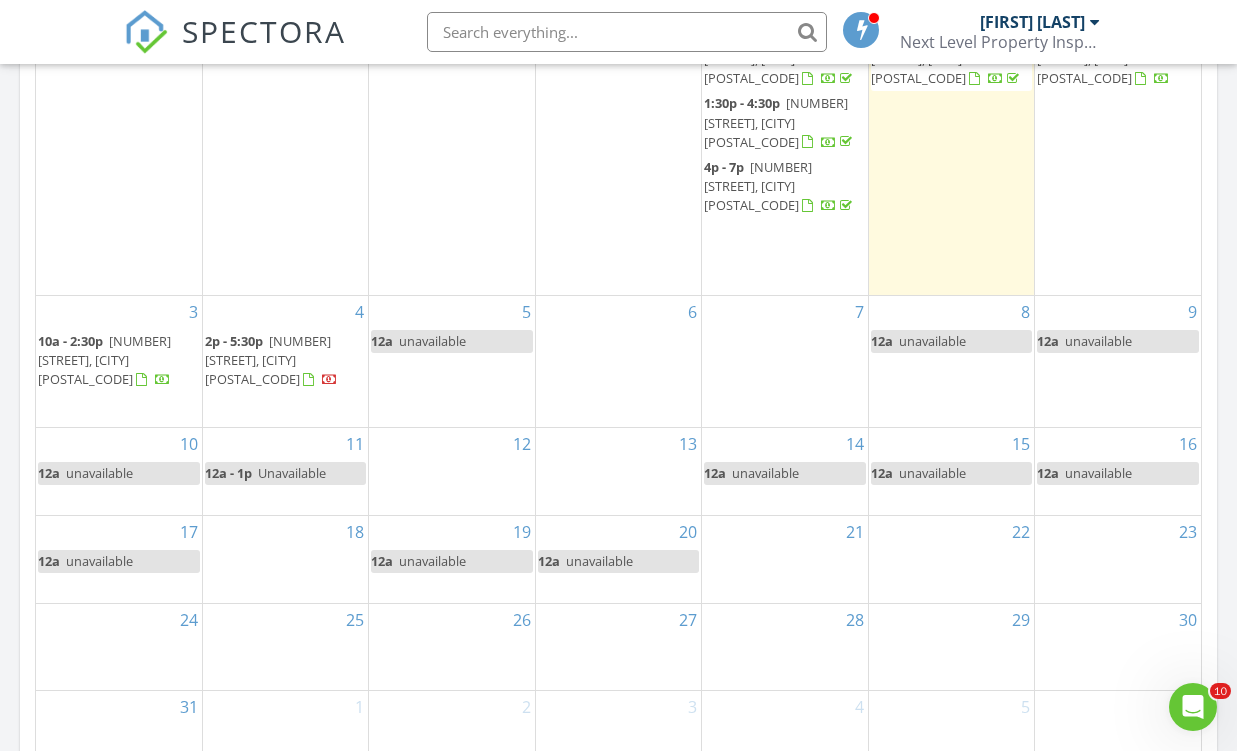 click on "21" at bounding box center (784, 559) 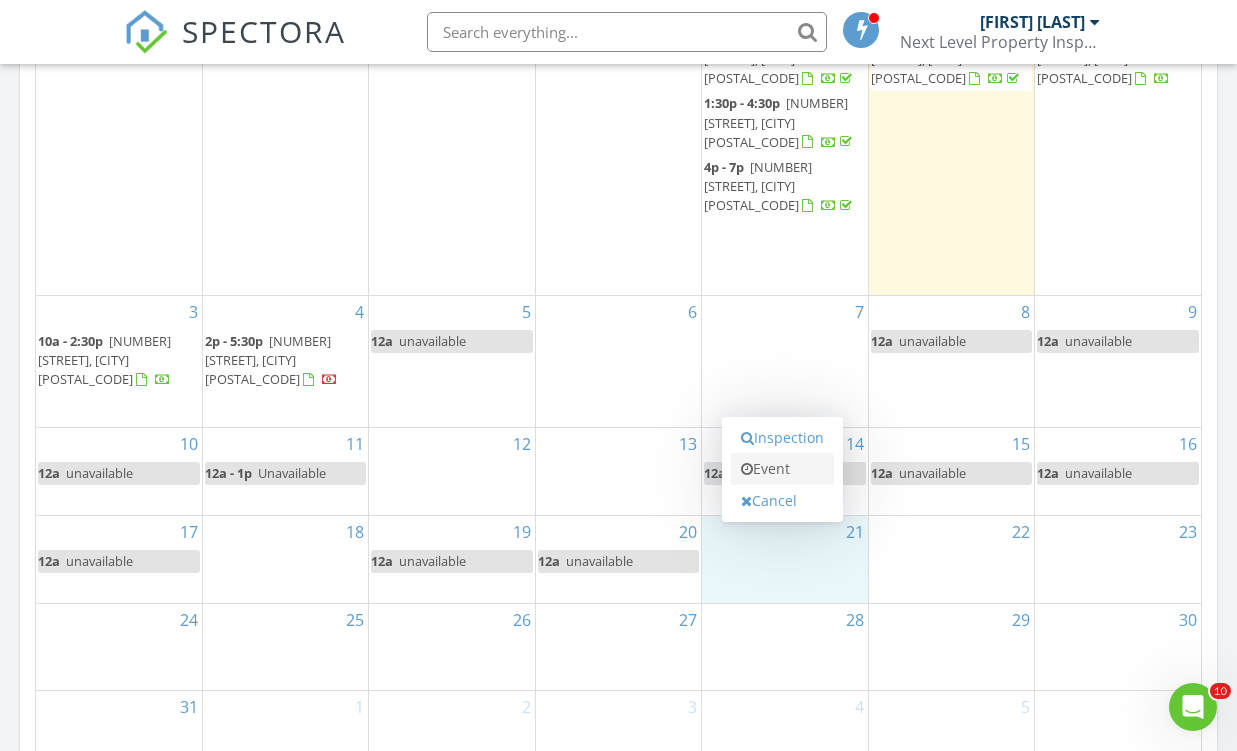 click on "Event" at bounding box center [782, 469] 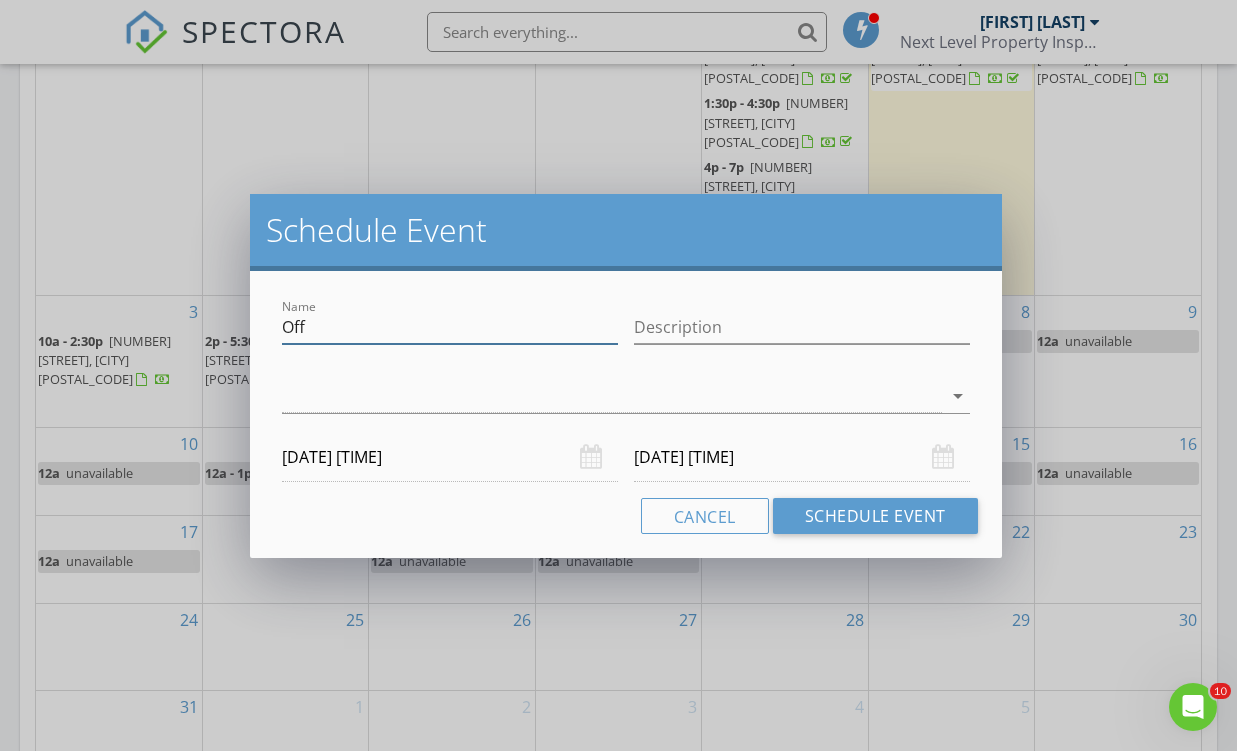 click on "Off" at bounding box center [450, 327] 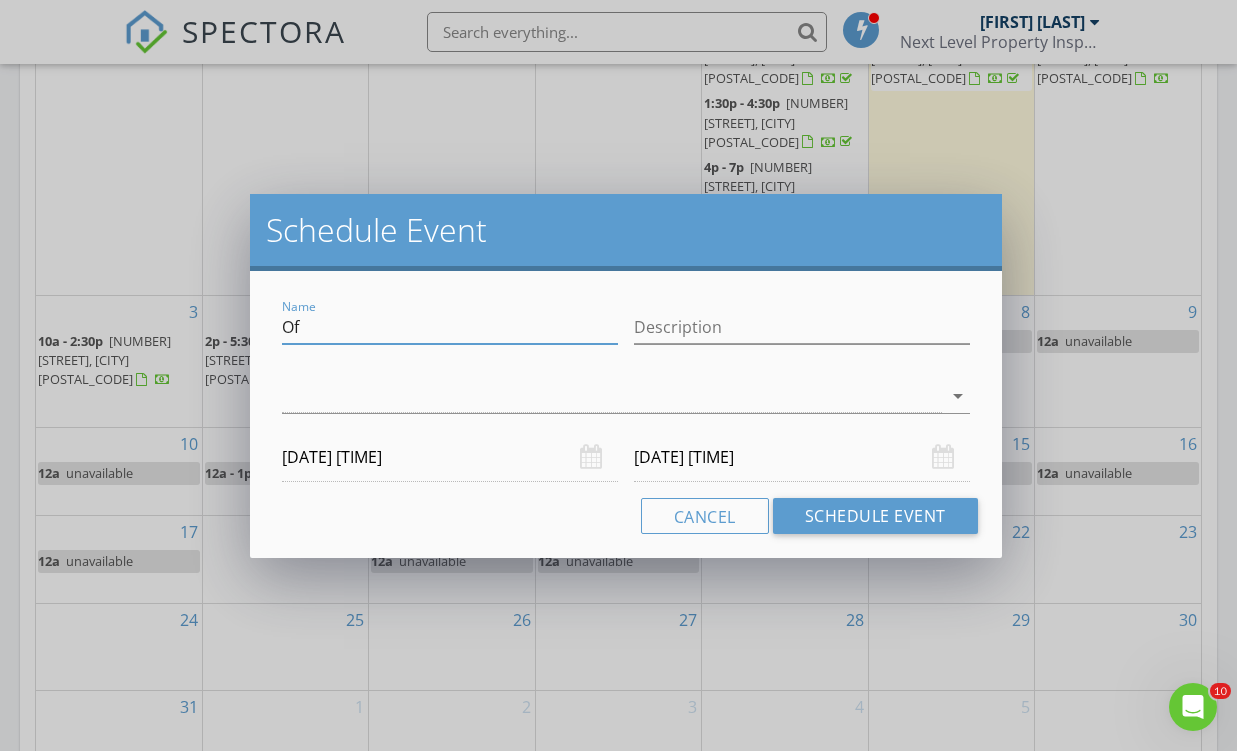 type on "O" 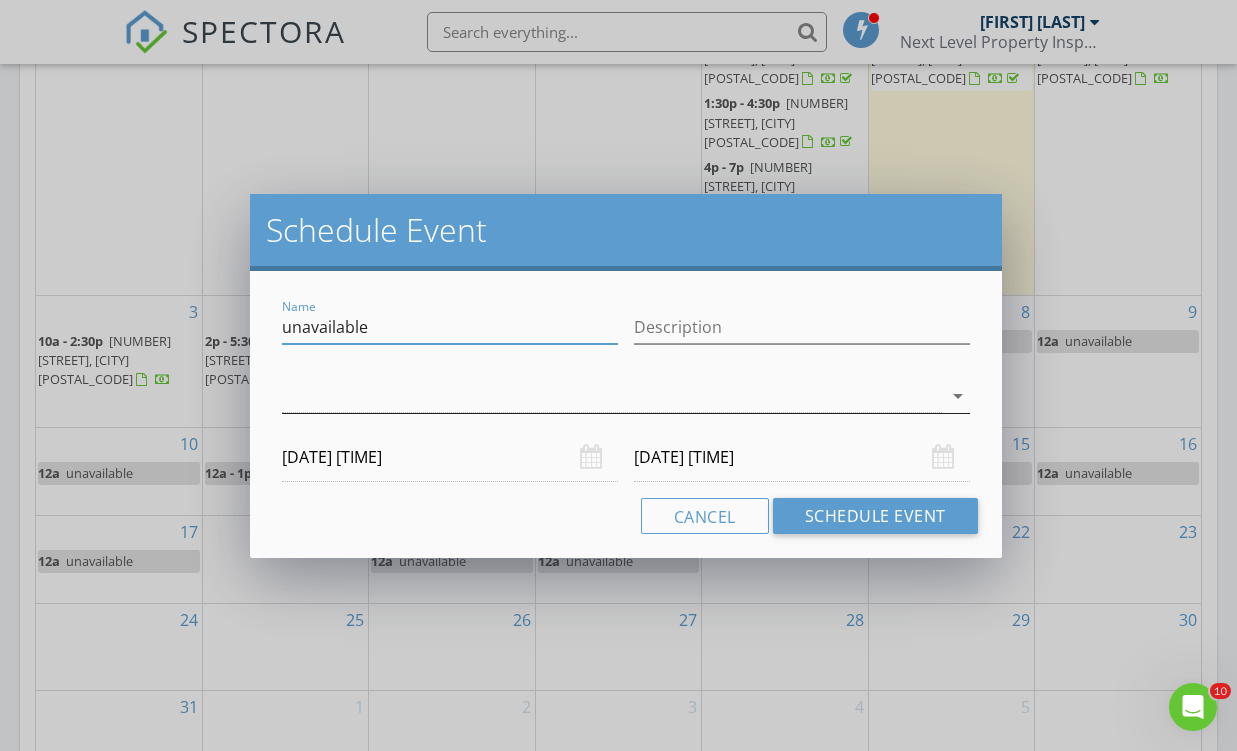 type on "unavailable" 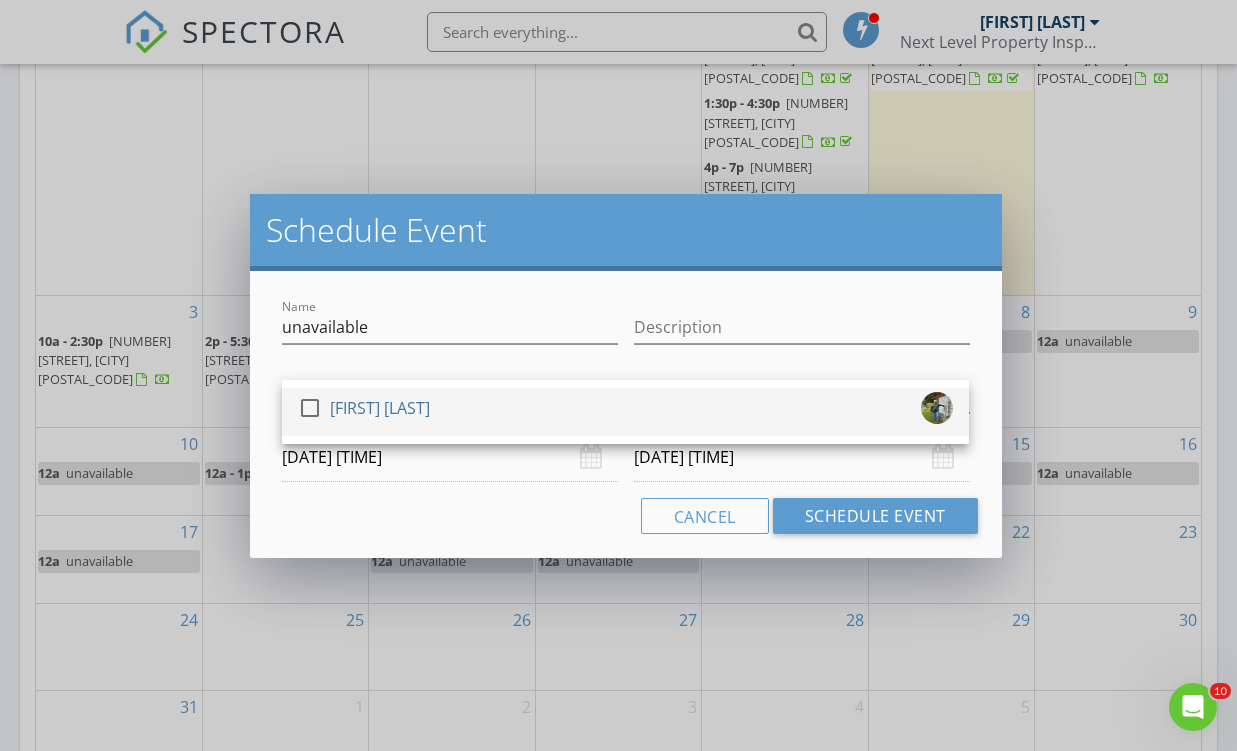 click at bounding box center (310, 408) 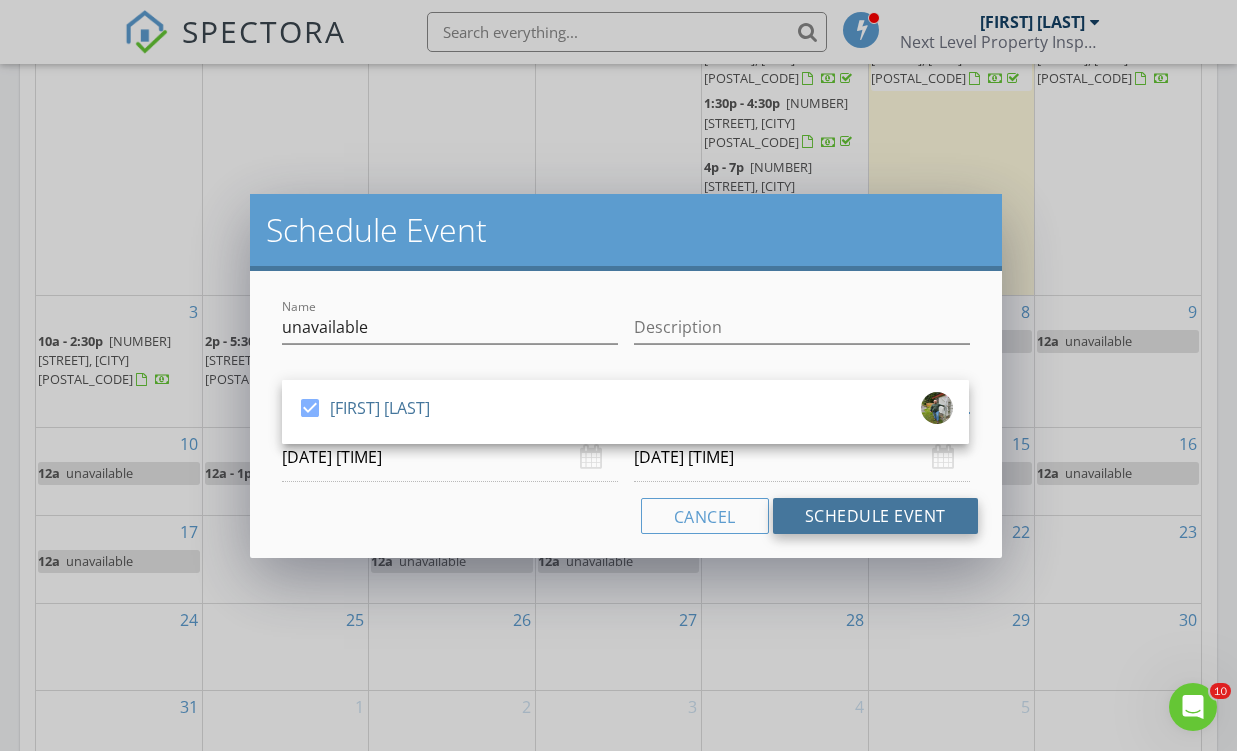 click on "Schedule Event" at bounding box center (875, 516) 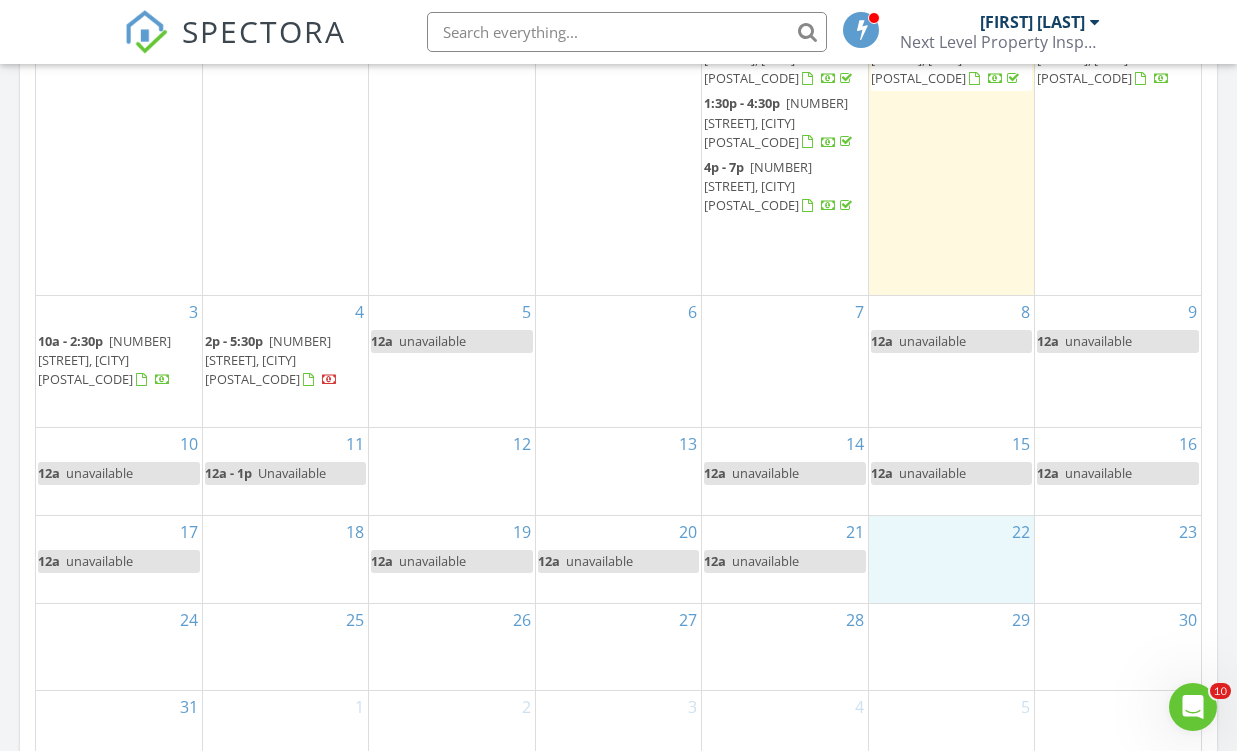 click on "22" at bounding box center (951, 559) 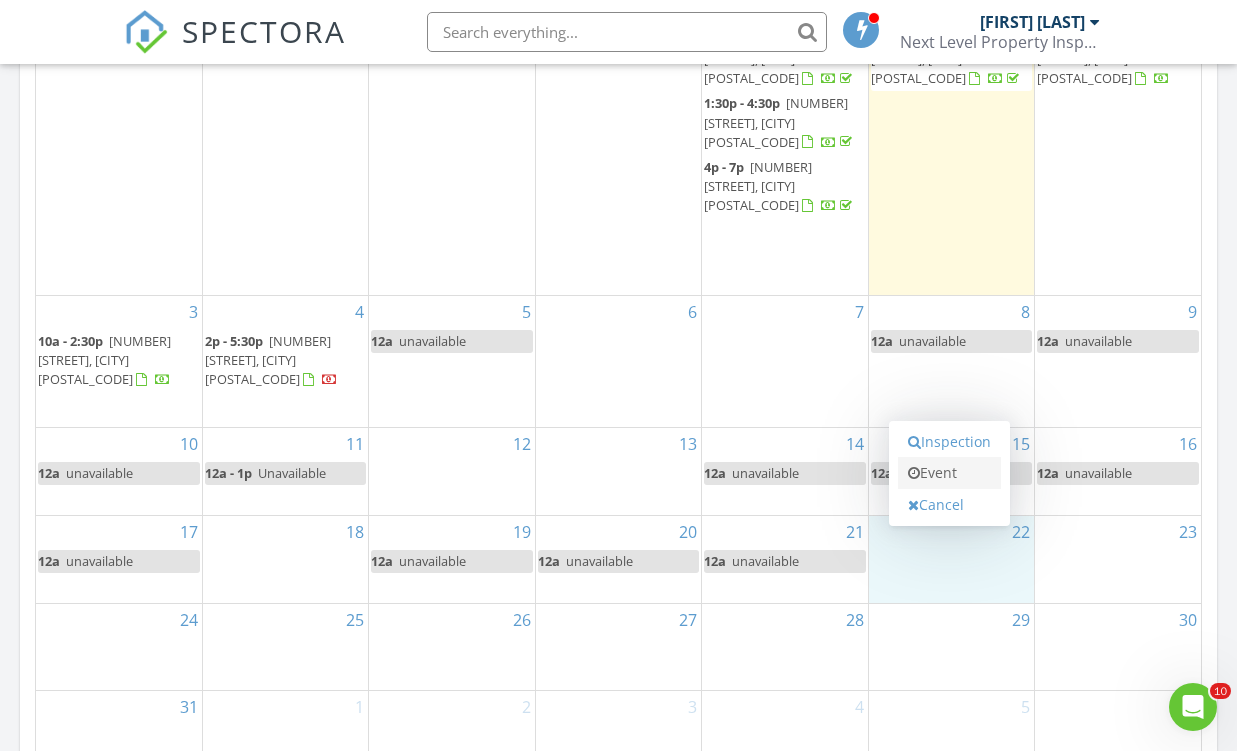 click on "Event" at bounding box center (949, 473) 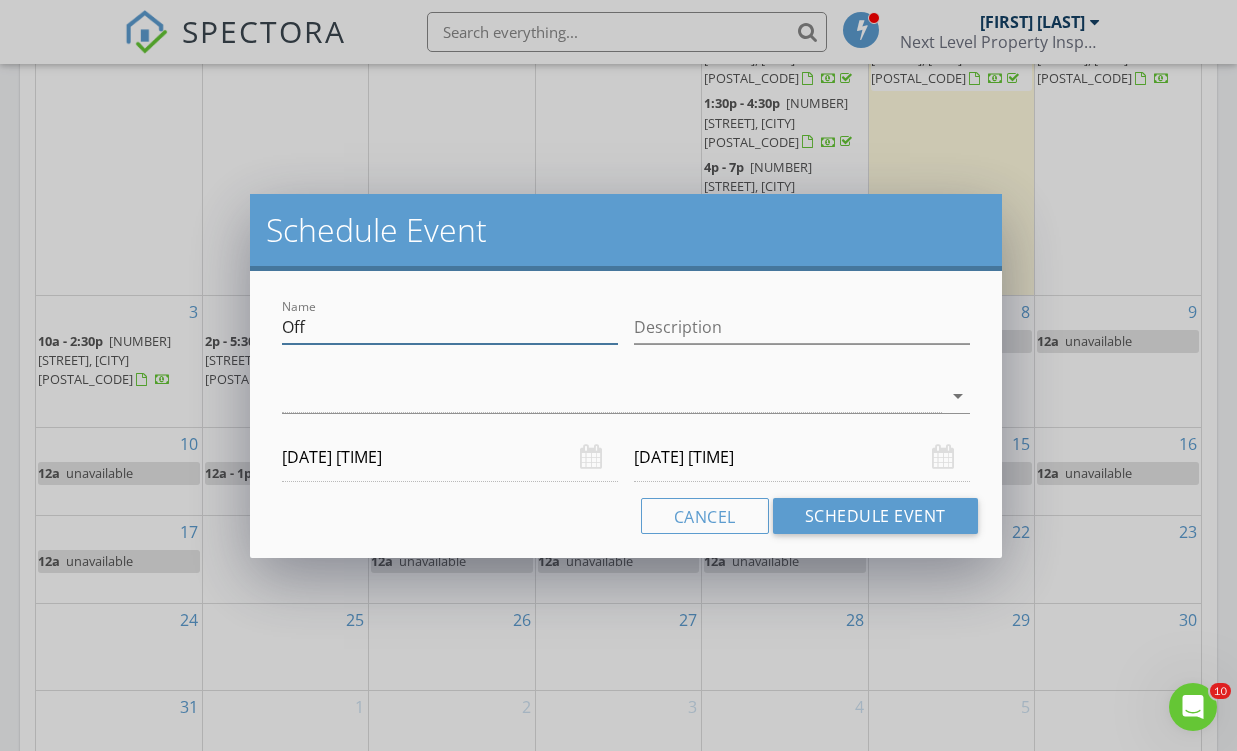 click on "Off" at bounding box center [450, 327] 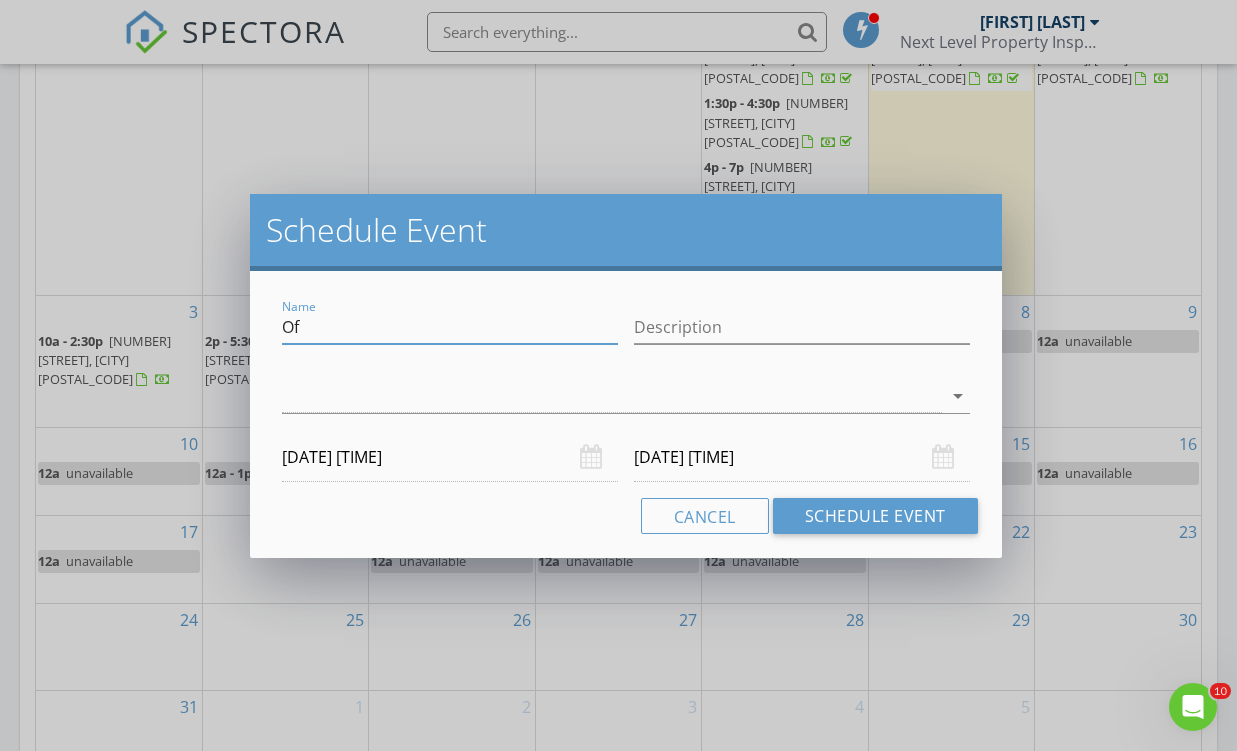 type on "O" 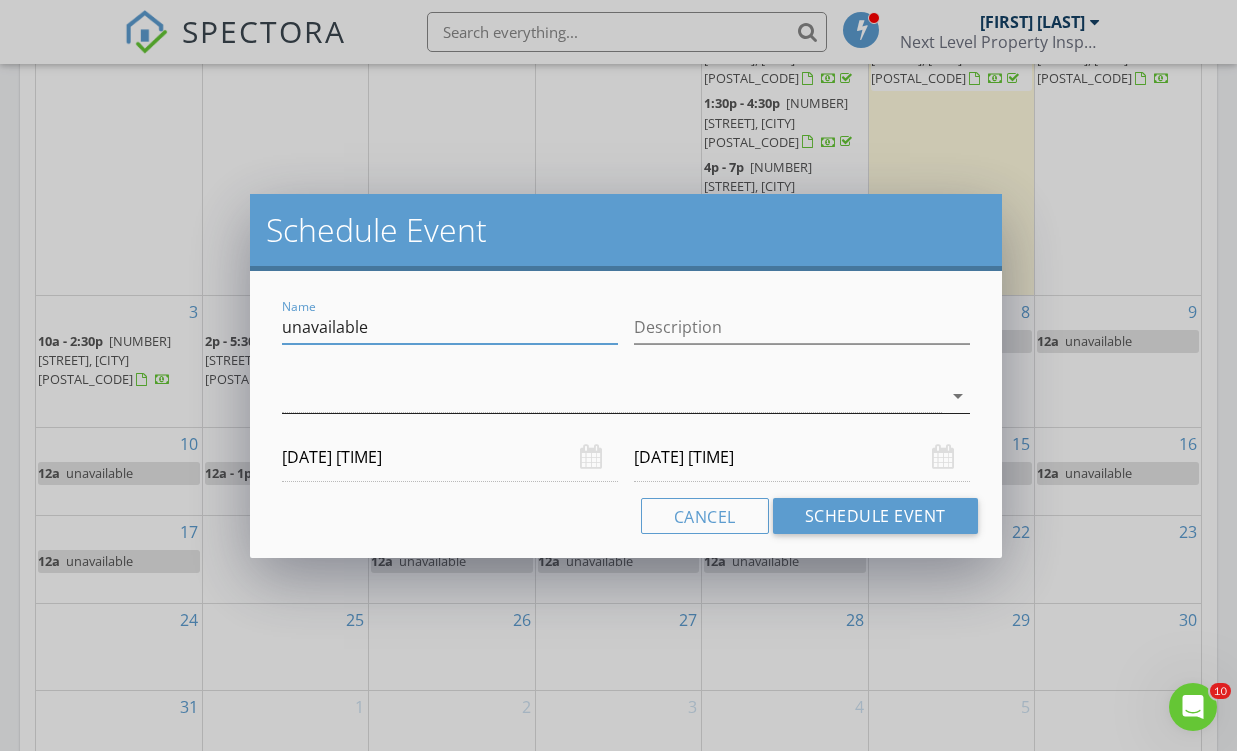 type on "unavailable" 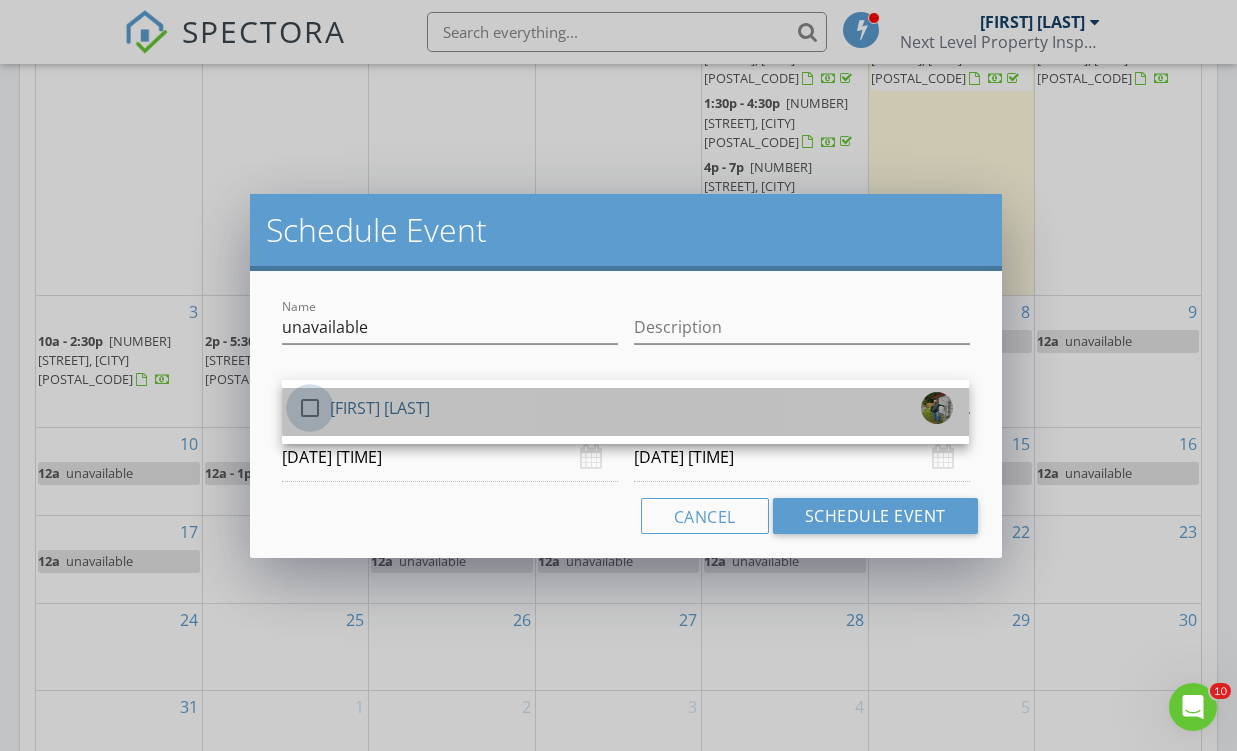 click at bounding box center (310, 408) 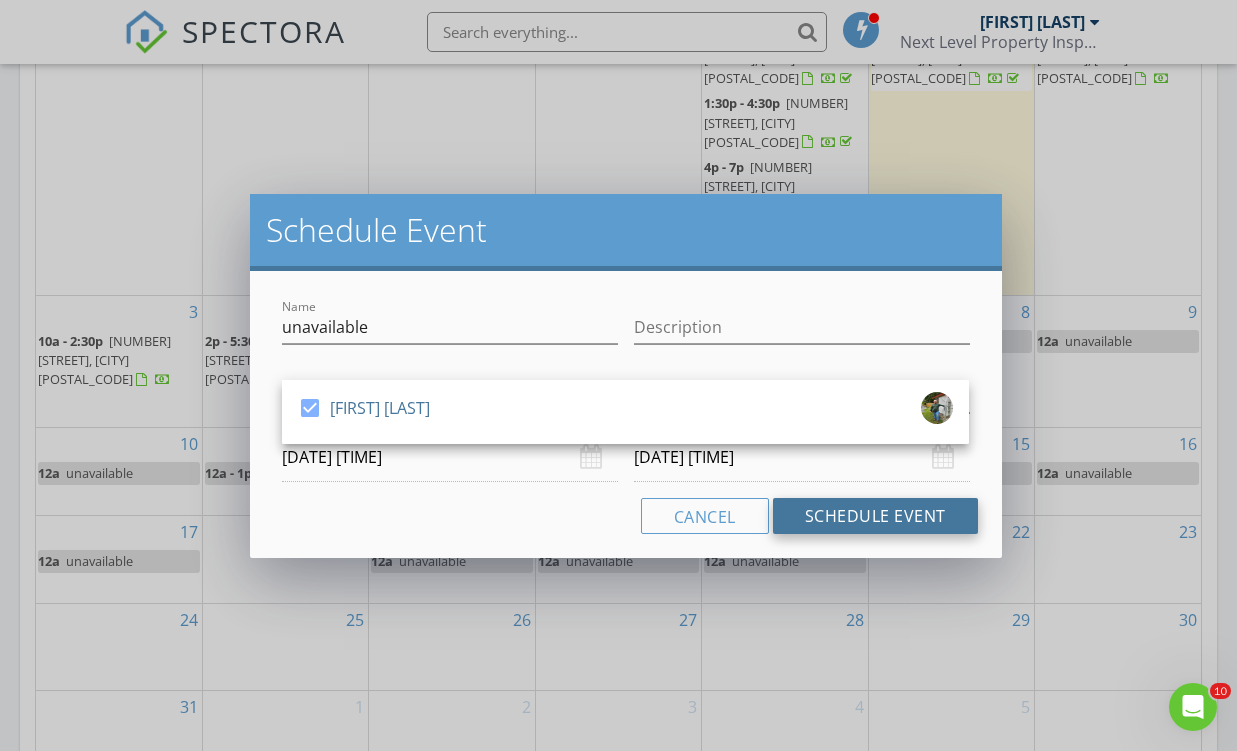 click on "Schedule Event" at bounding box center (875, 516) 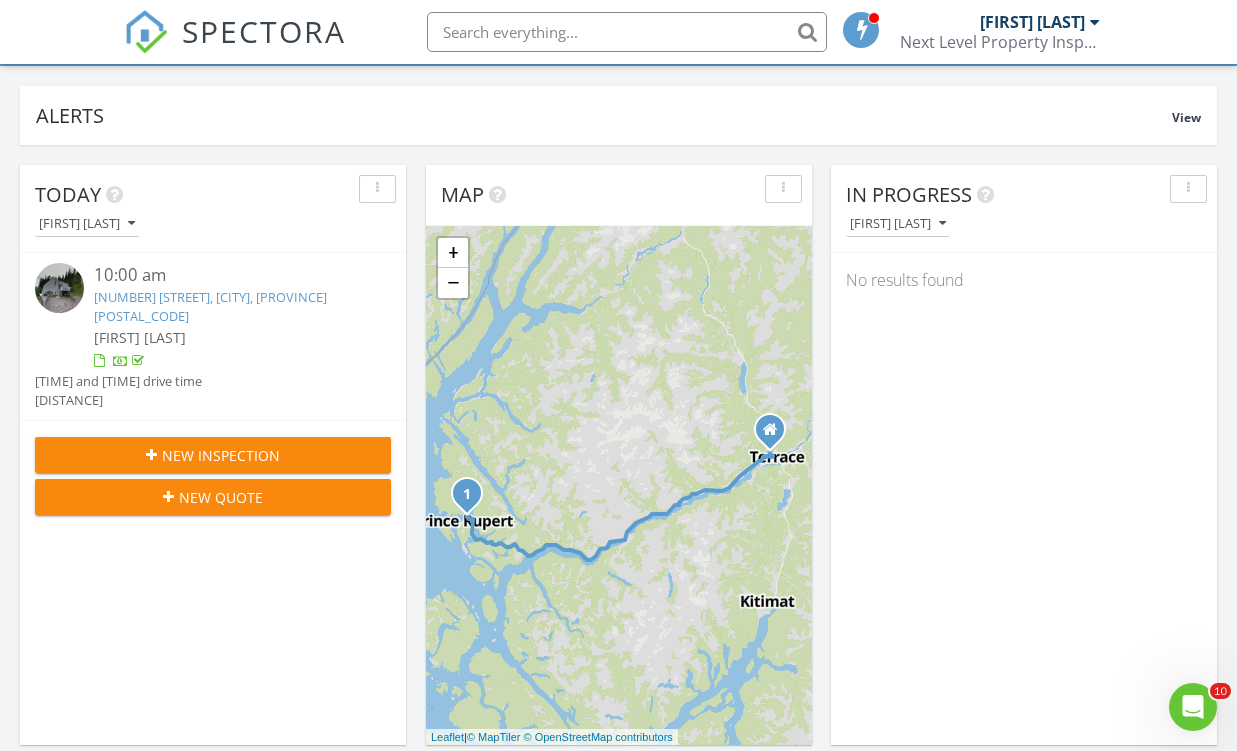 scroll, scrollTop: 131, scrollLeft: 0, axis: vertical 